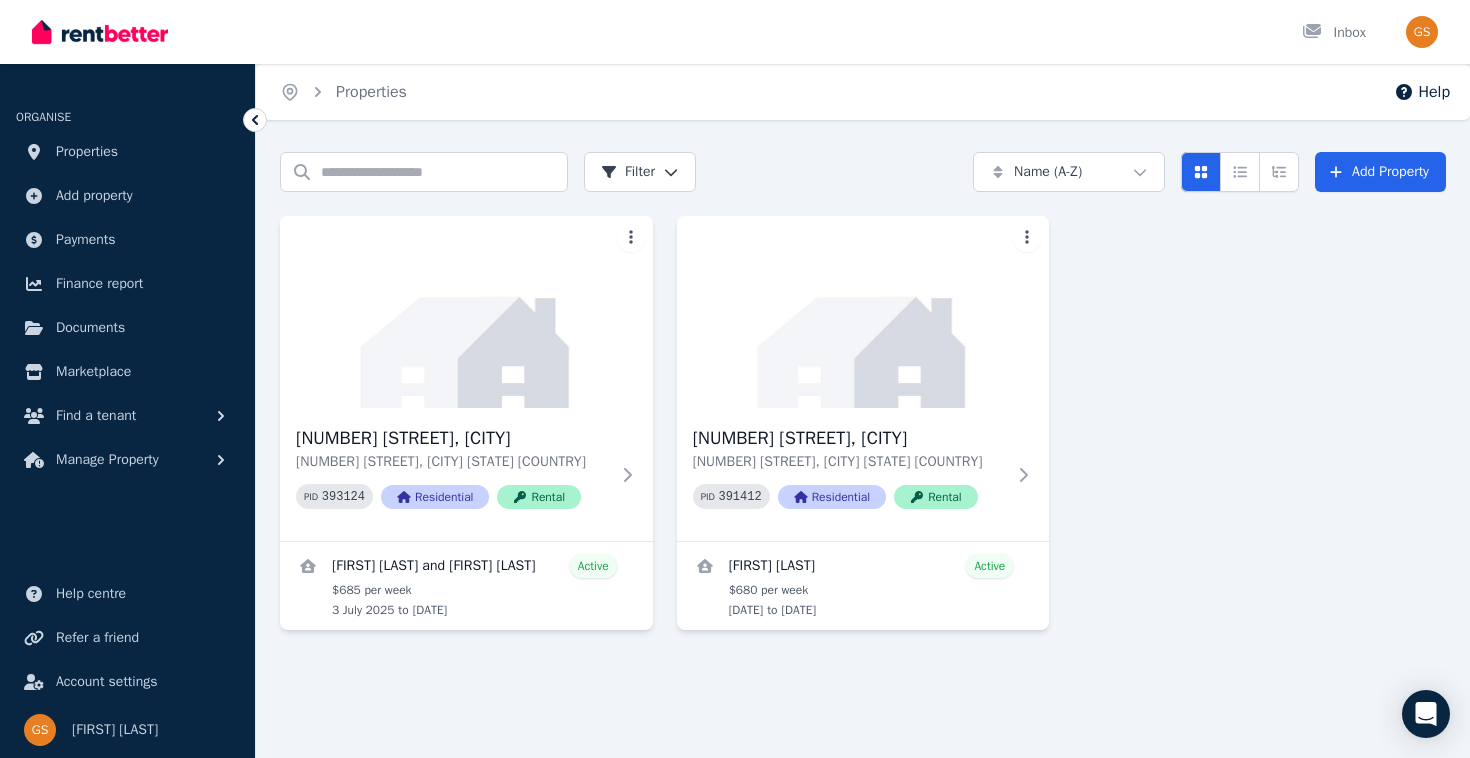 scroll, scrollTop: 0, scrollLeft: 0, axis: both 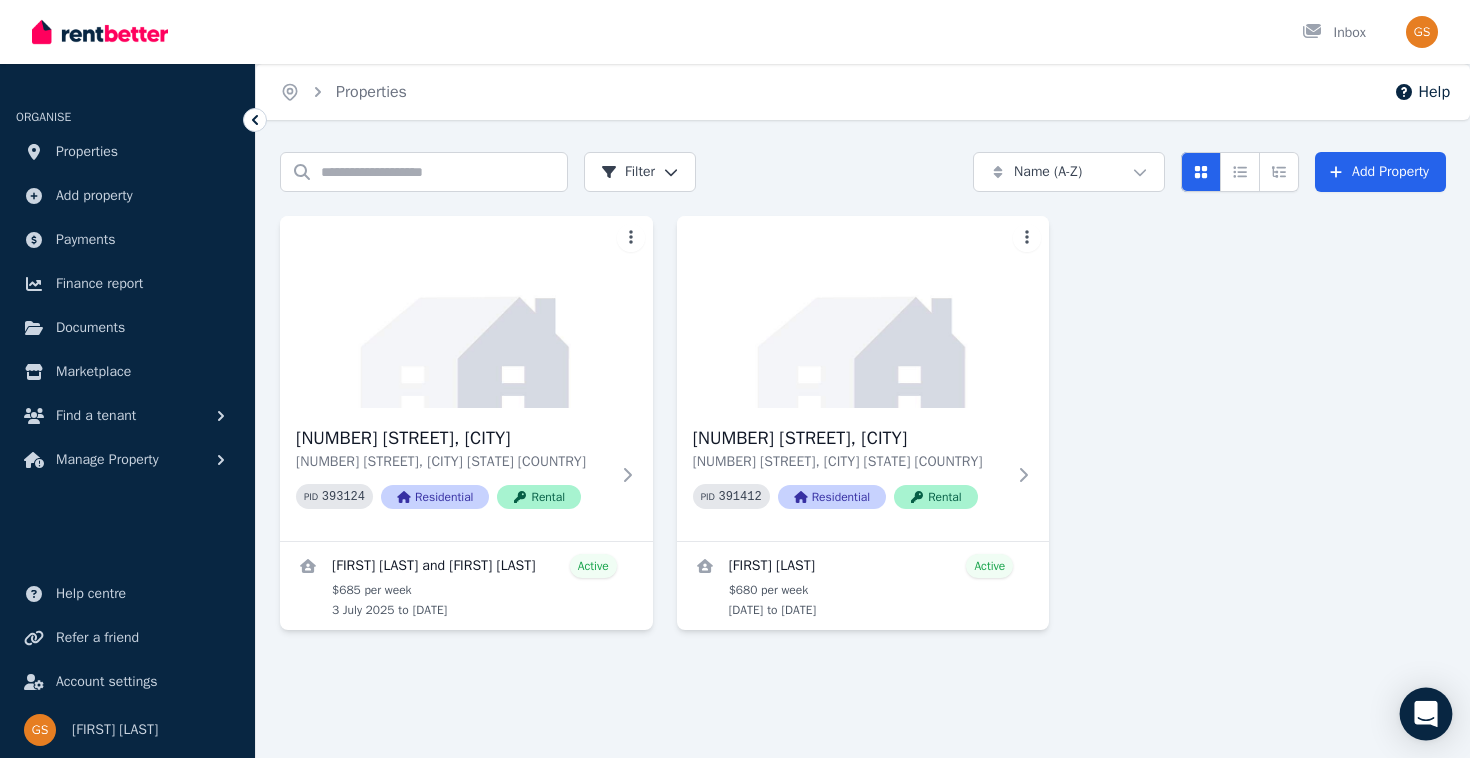 click 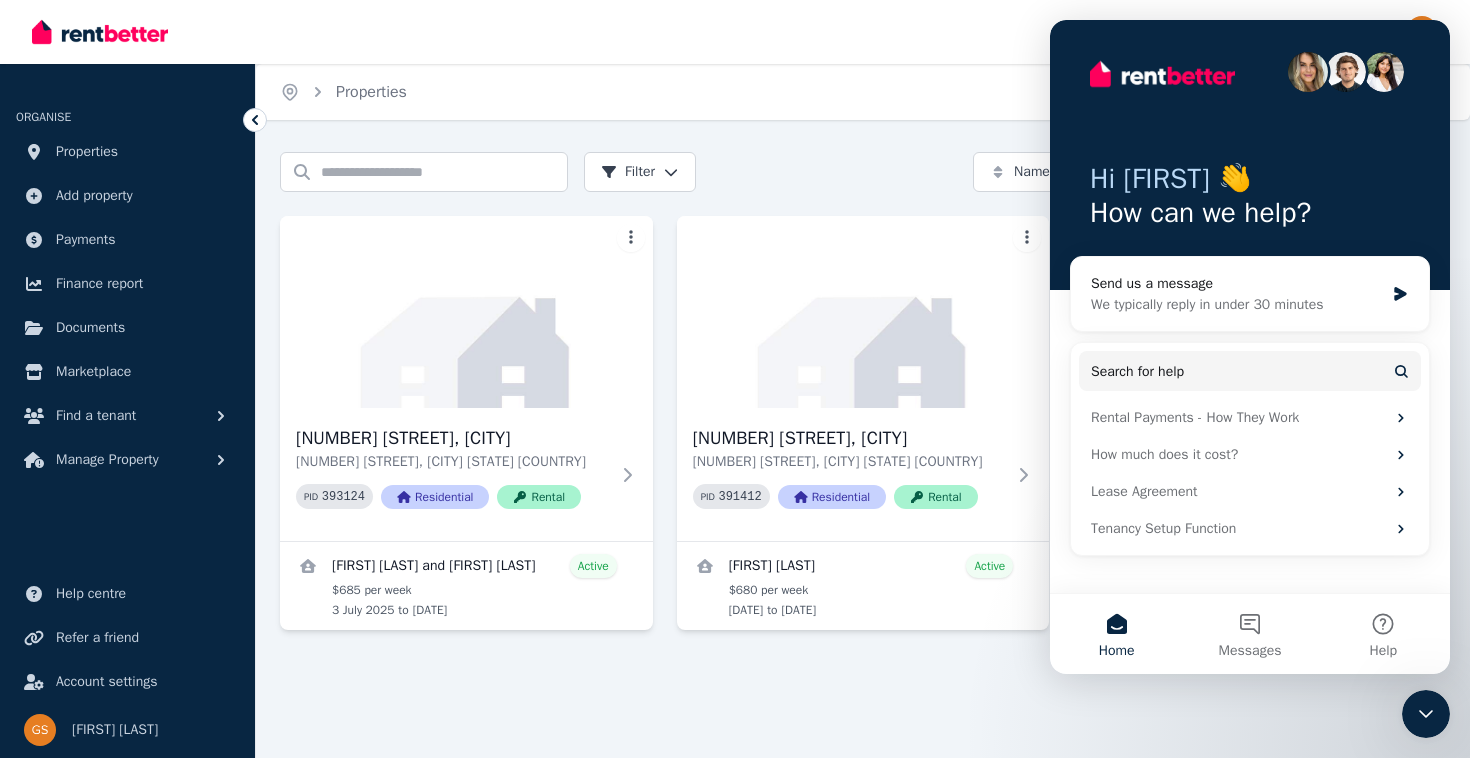 scroll, scrollTop: 0, scrollLeft: 0, axis: both 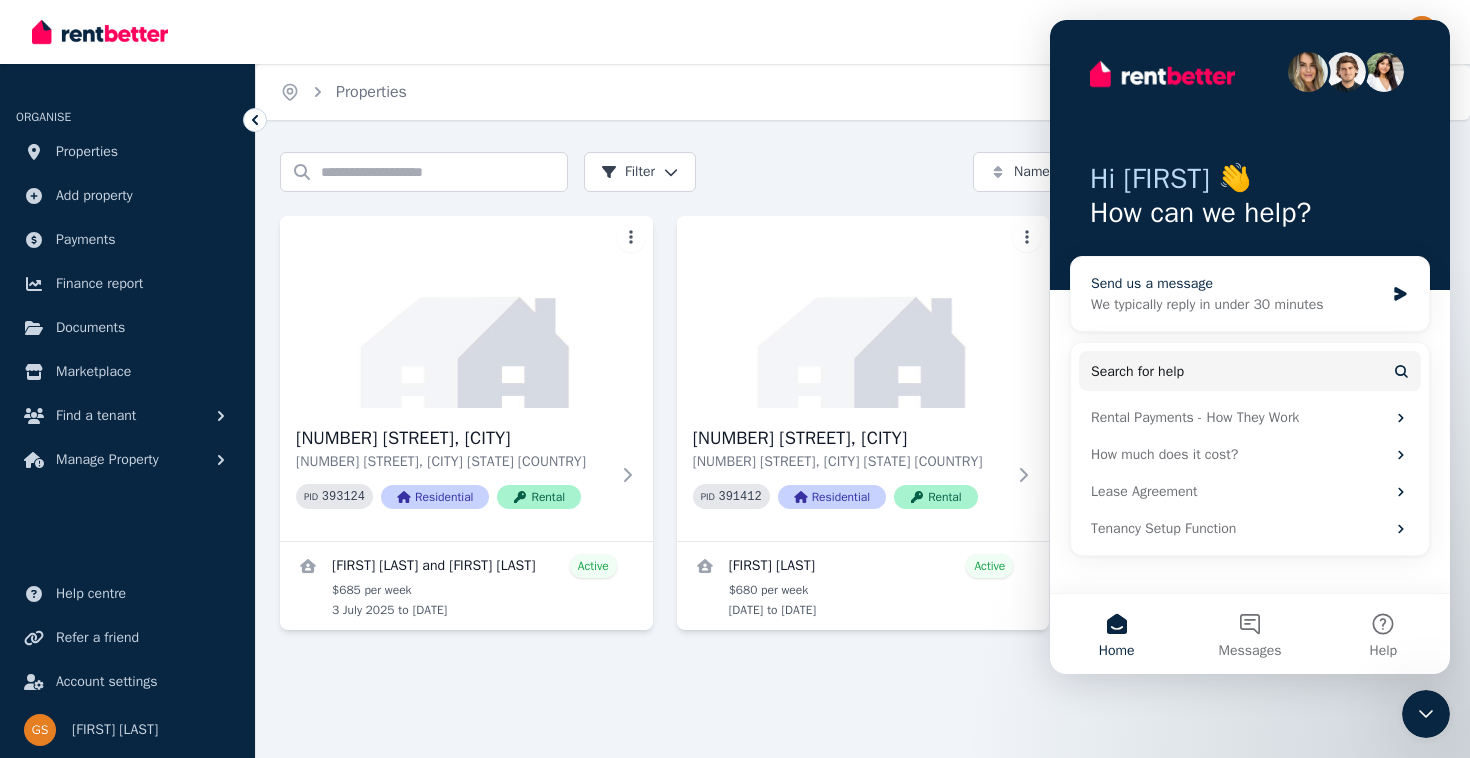 click on "Send us a message" at bounding box center [1237, 283] 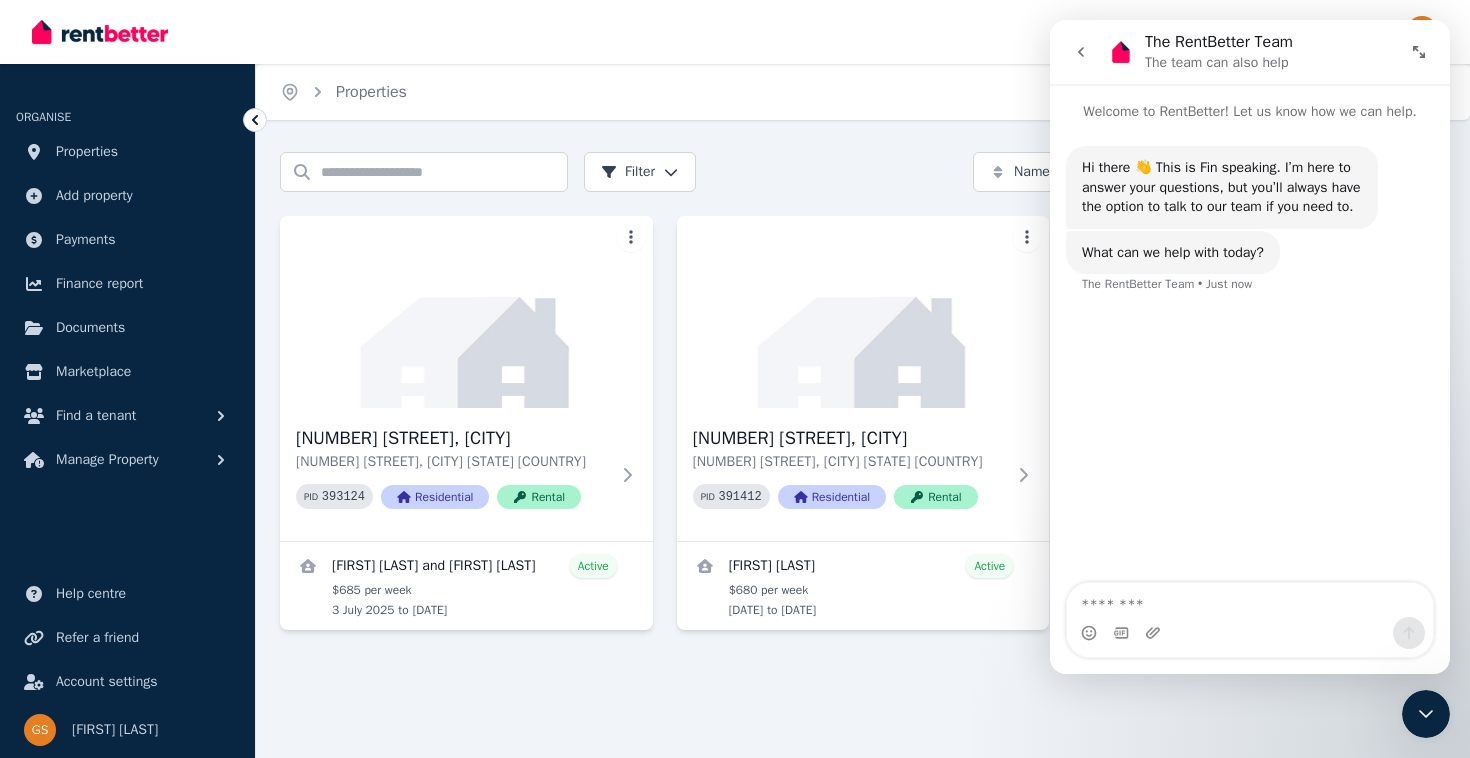 click at bounding box center (1250, 600) 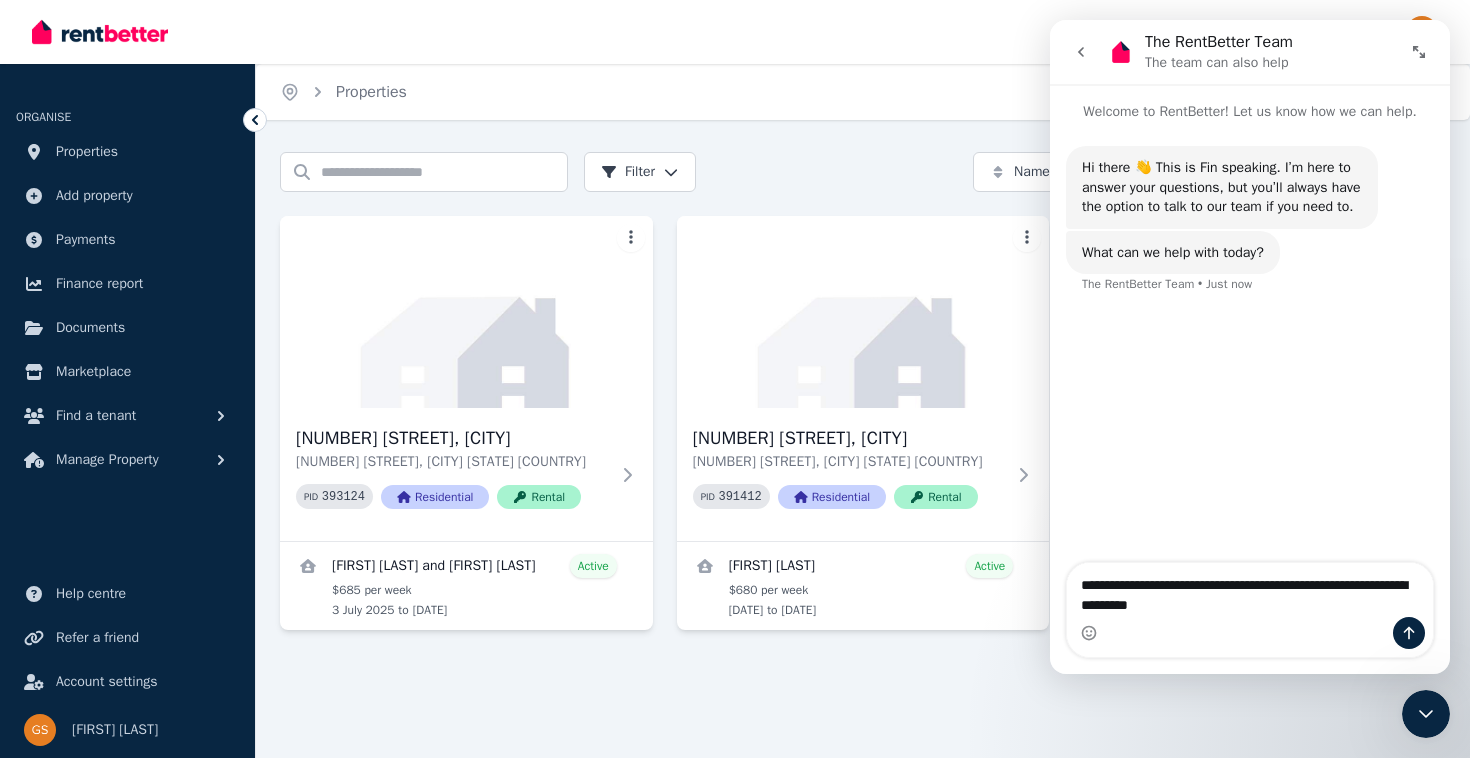 type on "**********" 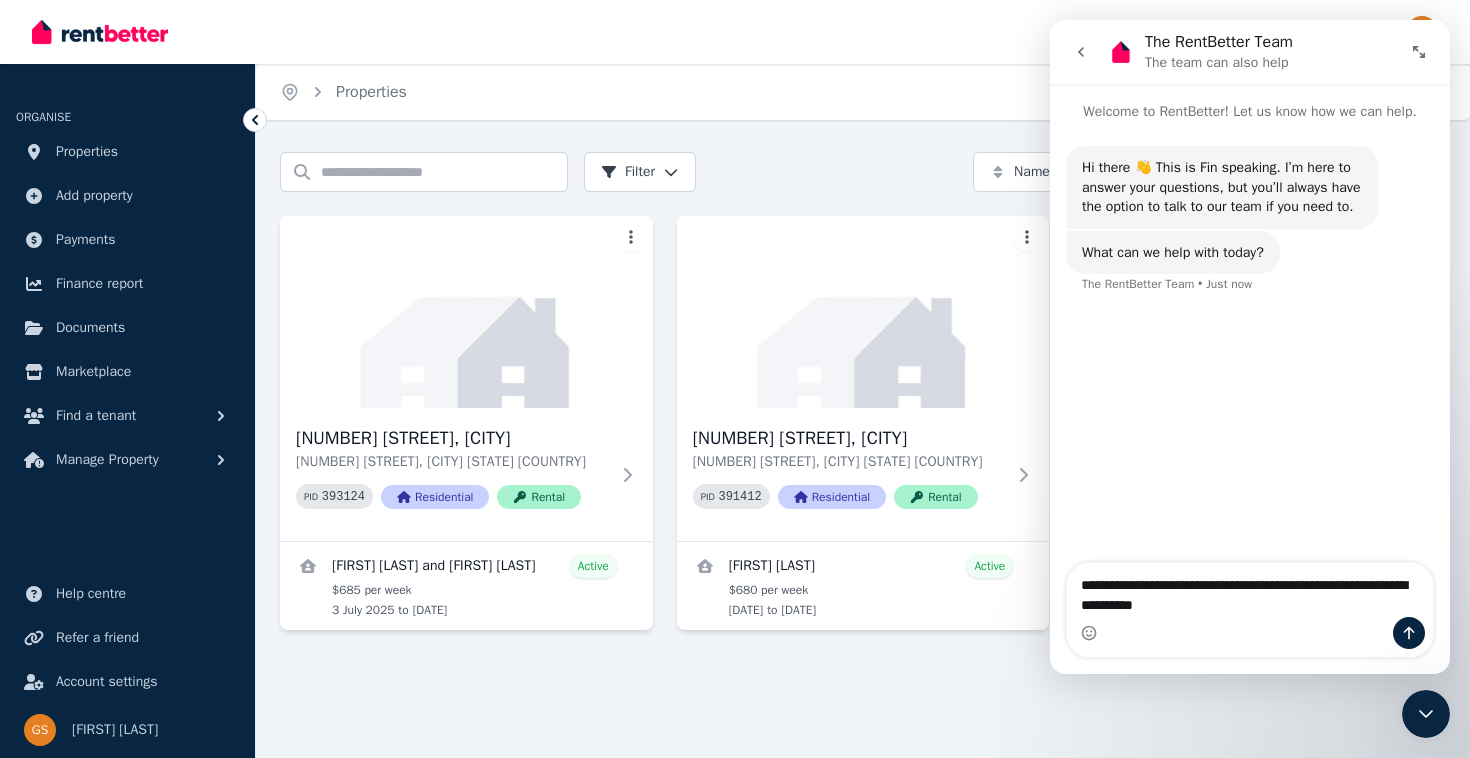 type 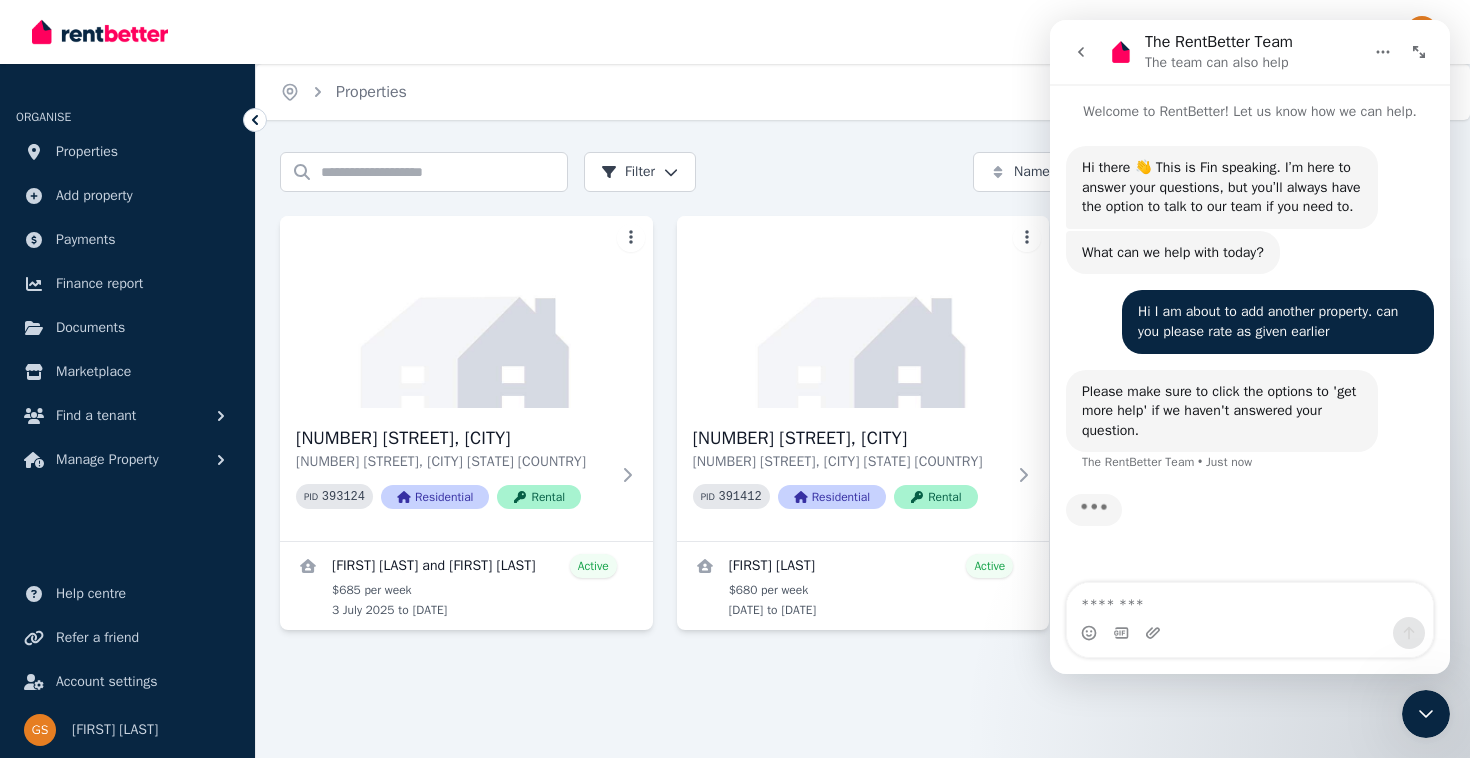 scroll, scrollTop: 3, scrollLeft: 0, axis: vertical 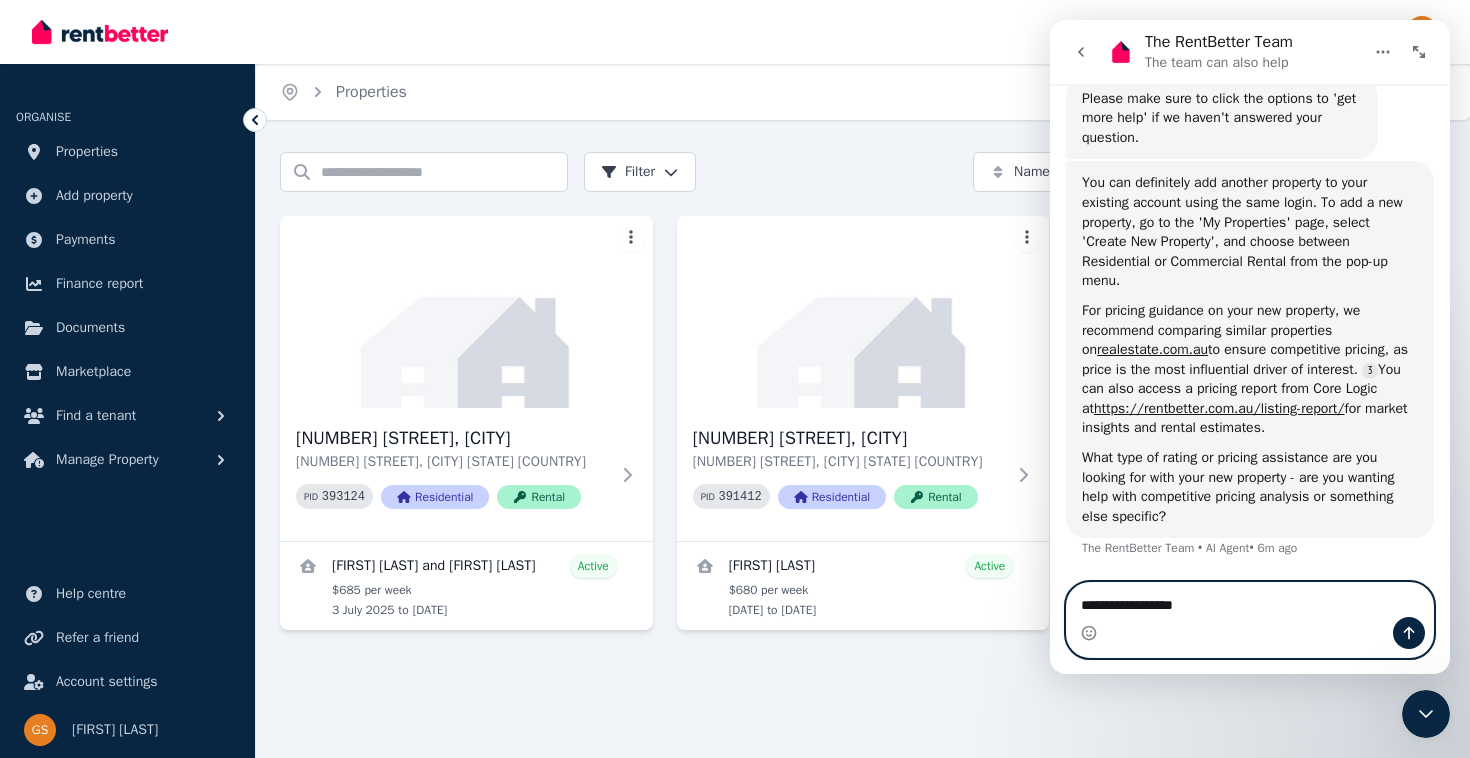 type on "**********" 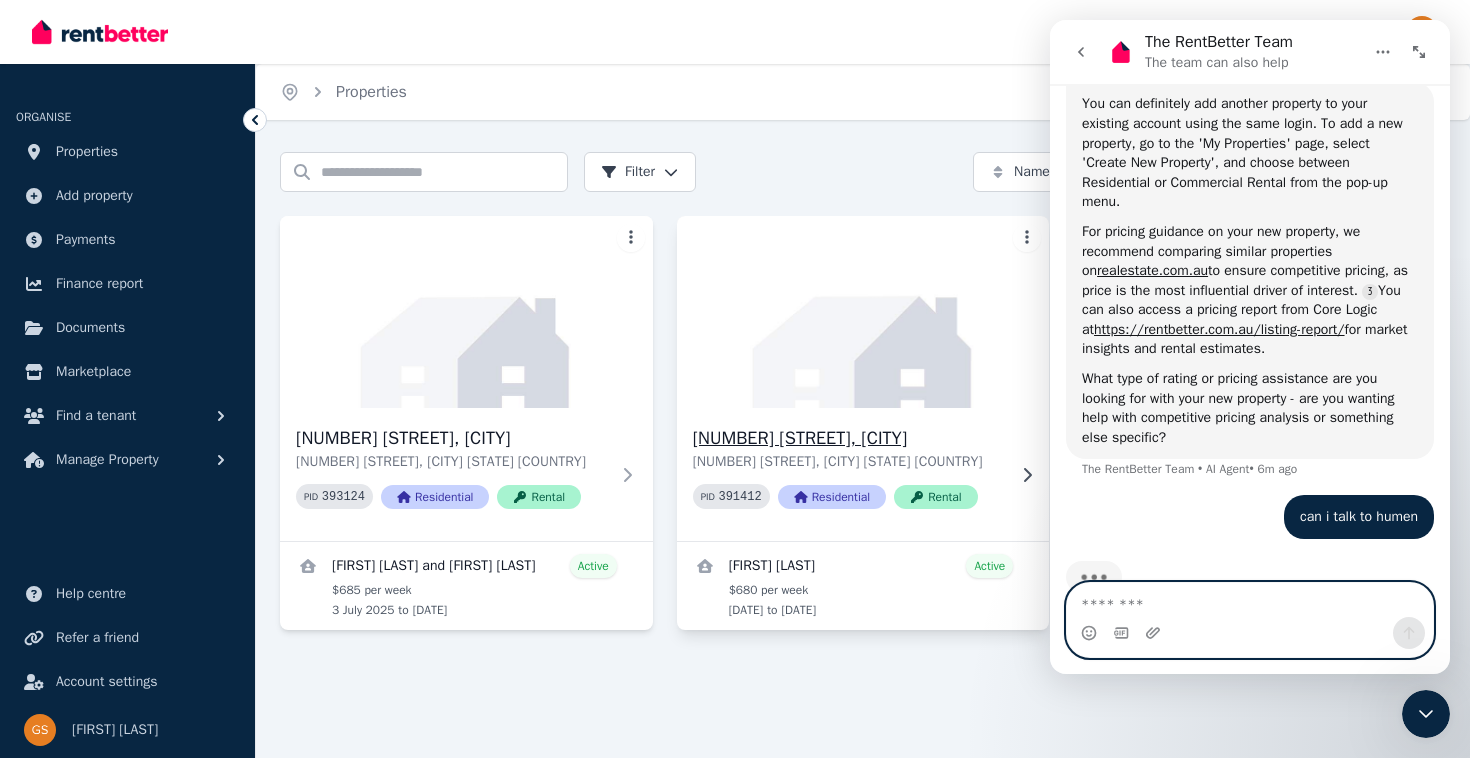 scroll, scrollTop: 434, scrollLeft: 0, axis: vertical 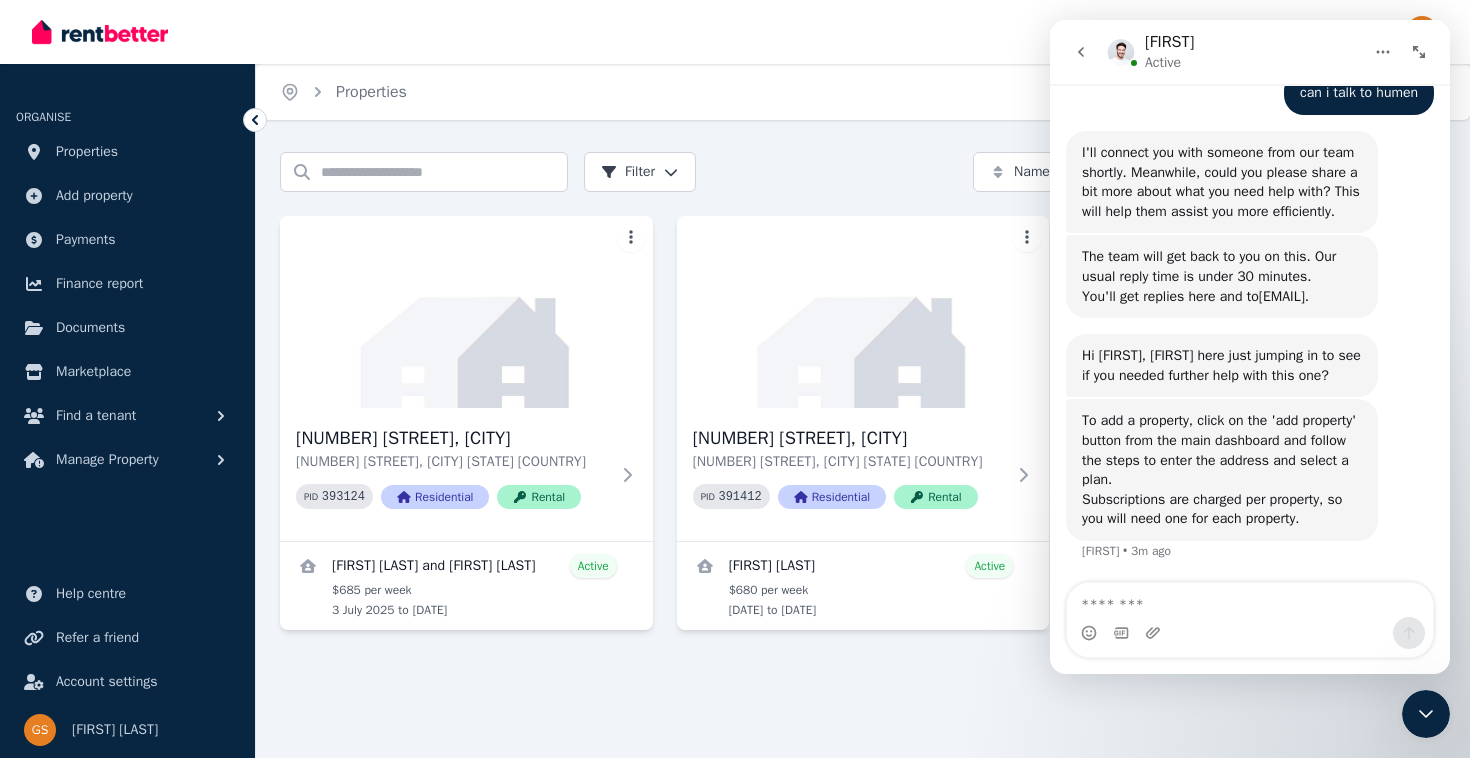 click on "To add a property, click on the 'add property' button from the main dashboard and follow the steps to enter the address and select a plan. Subscriptions are charged per property, so you will need one for each property. [FIRST] • [TIME]" at bounding box center (1250, 492) 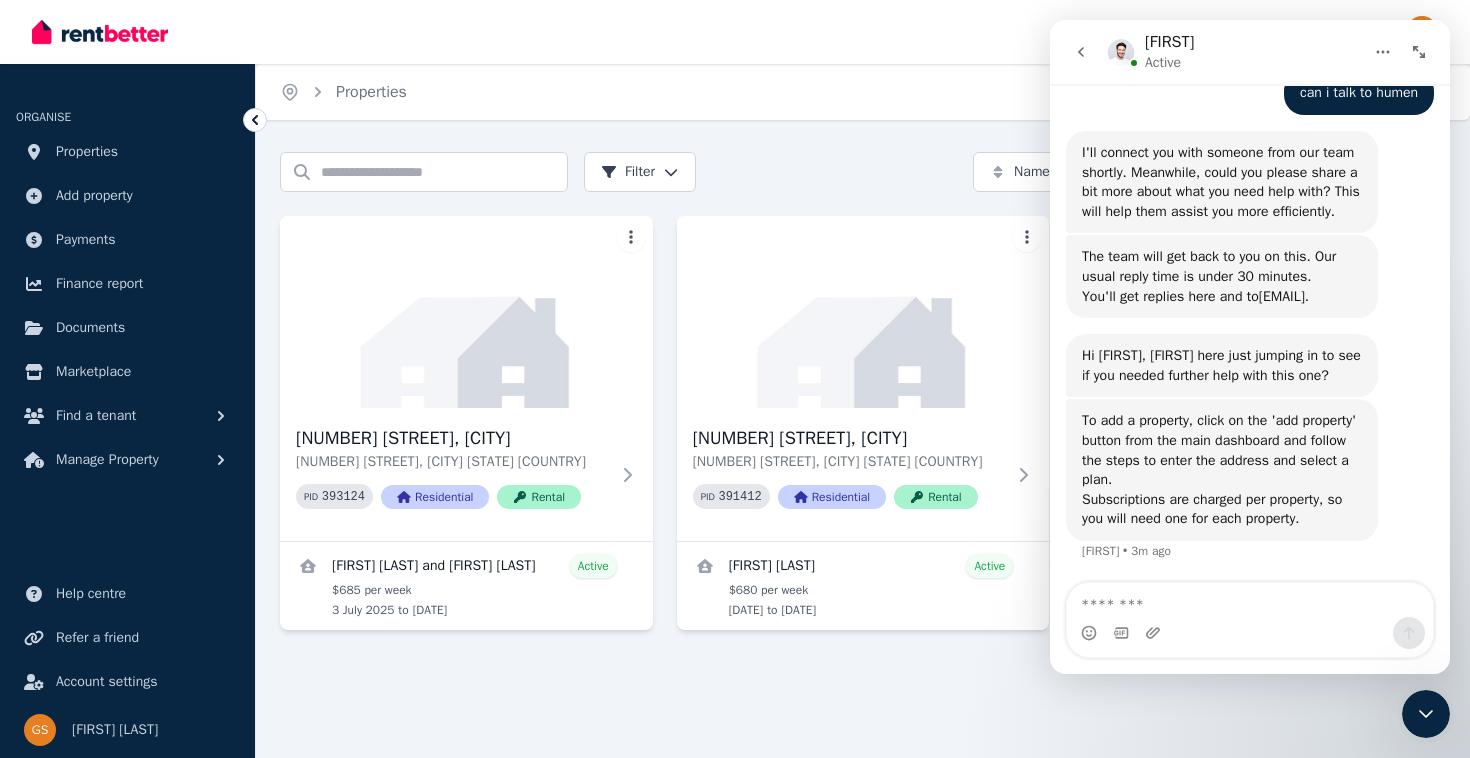 scroll, scrollTop: 834, scrollLeft: 0, axis: vertical 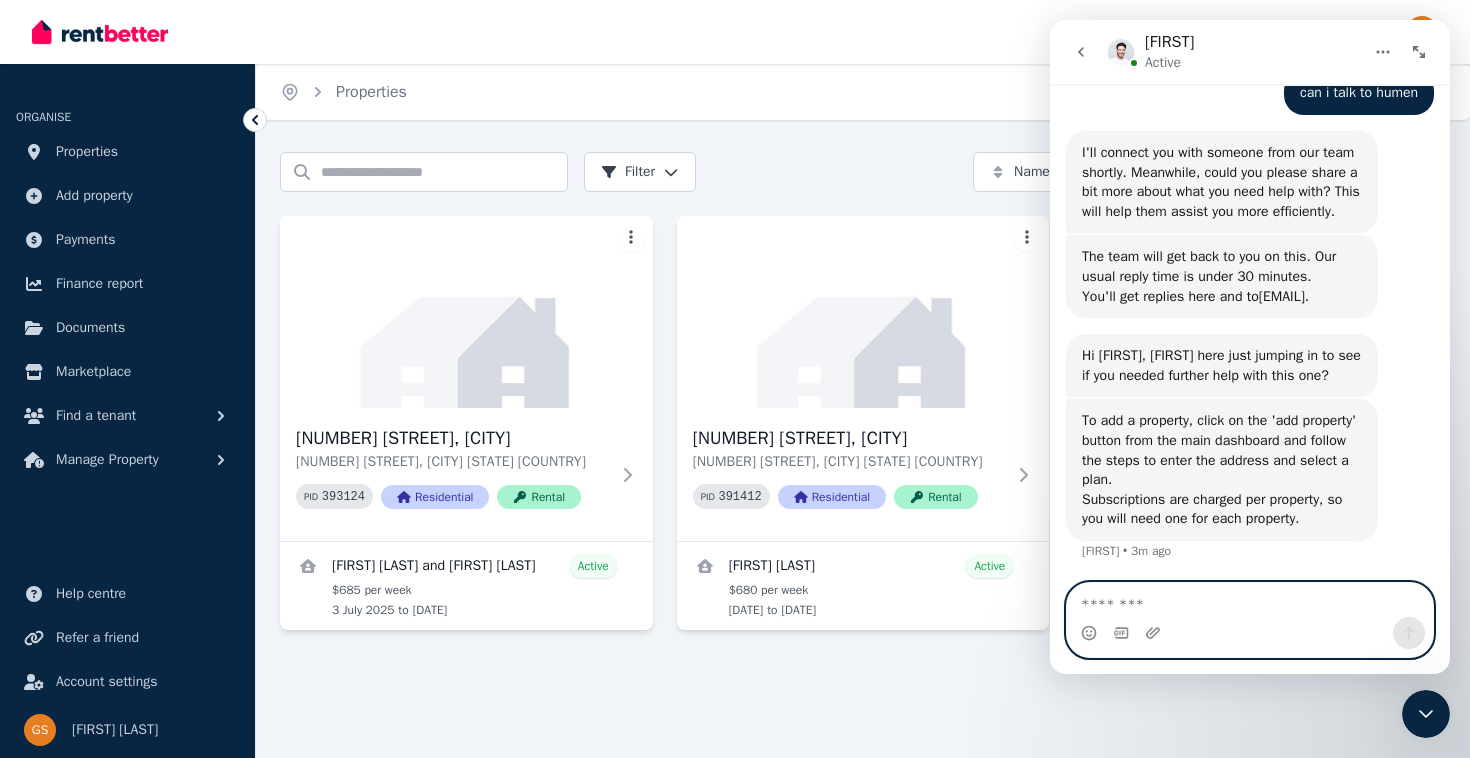 click at bounding box center [1250, 600] 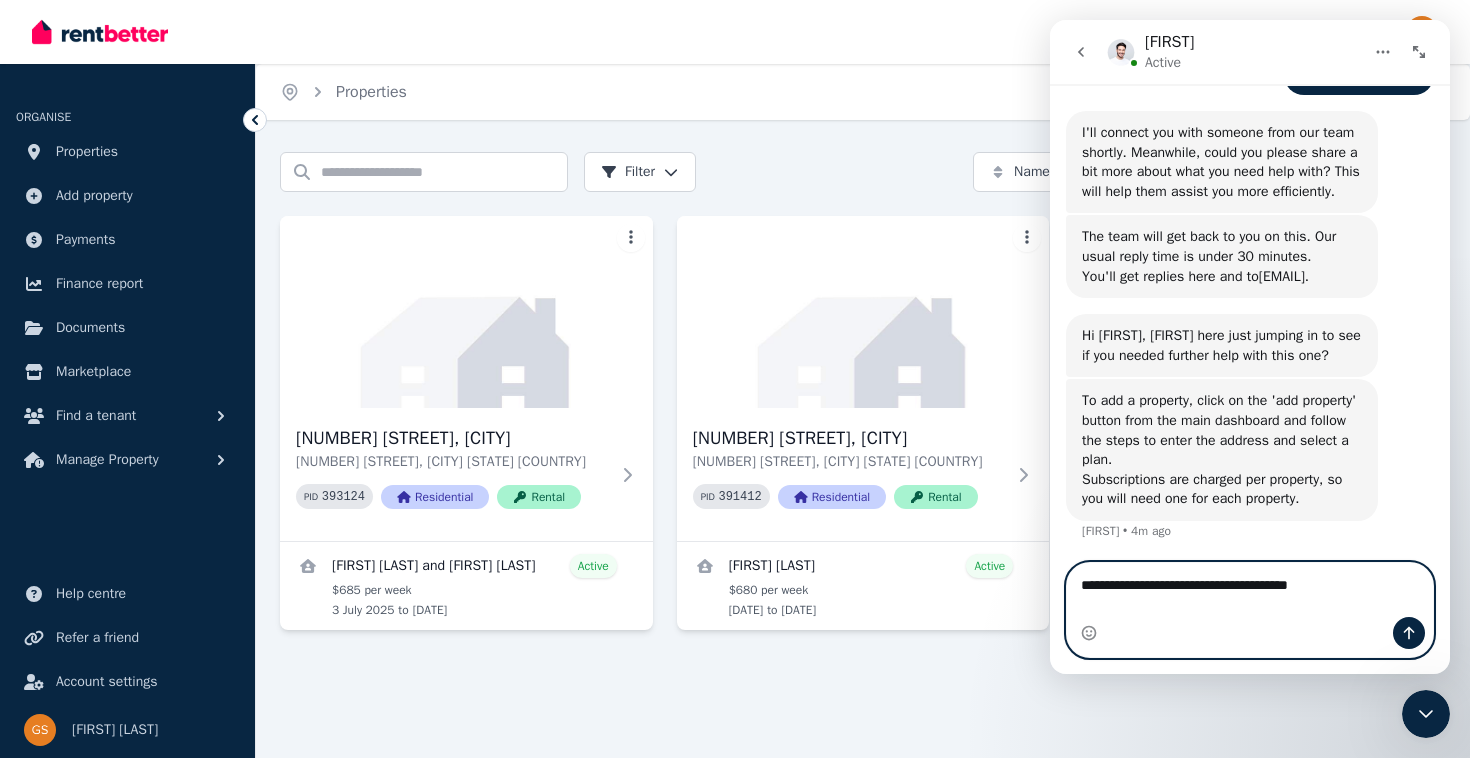 type on "**********" 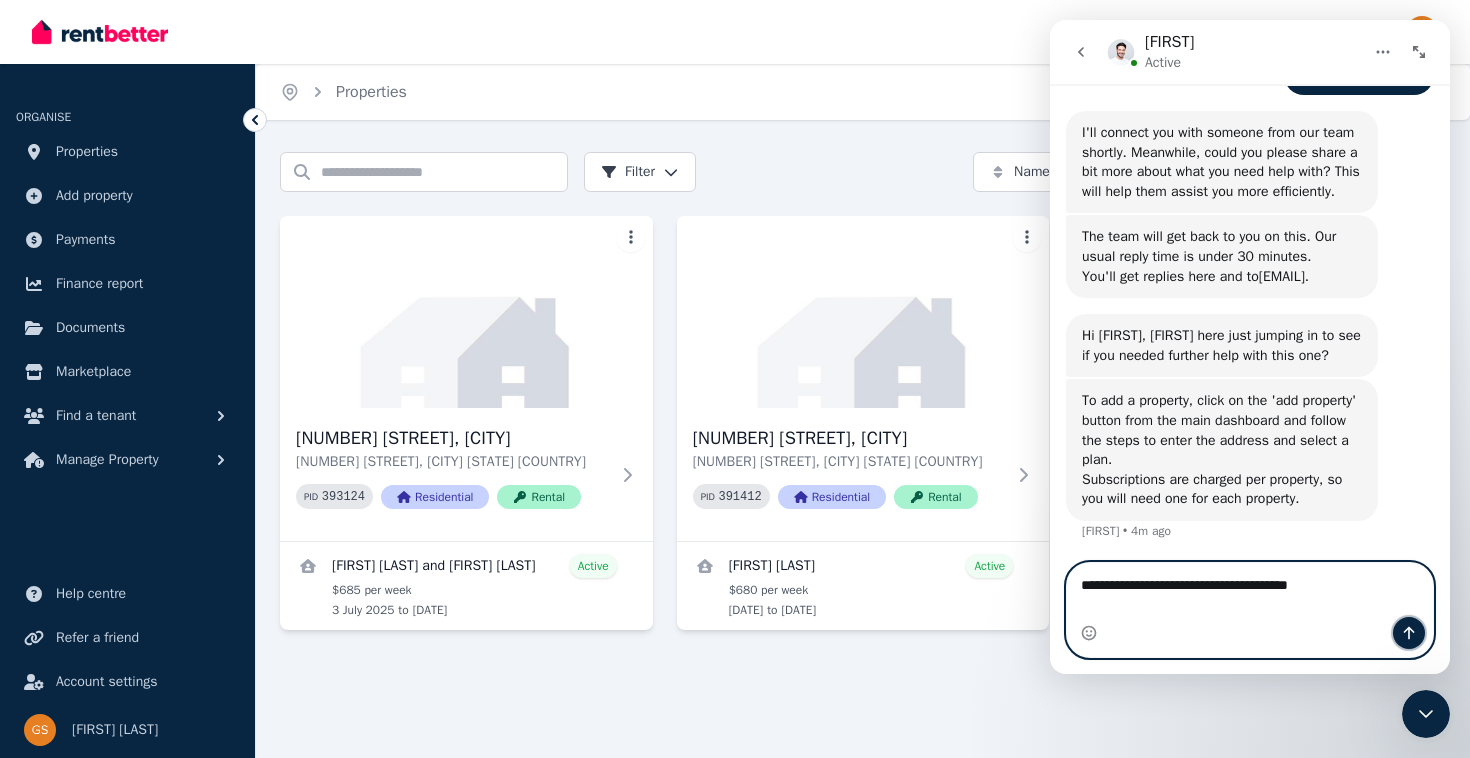 click 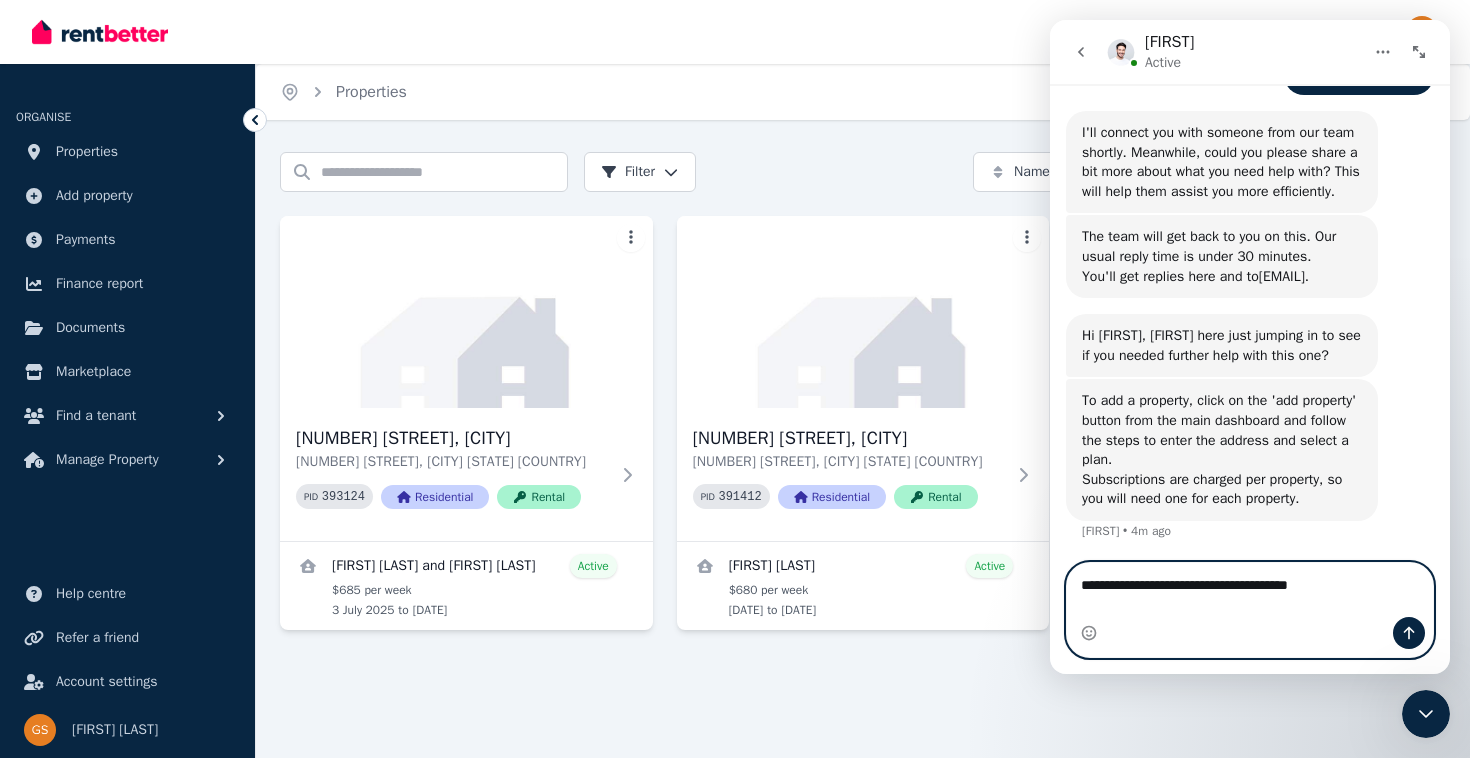 type 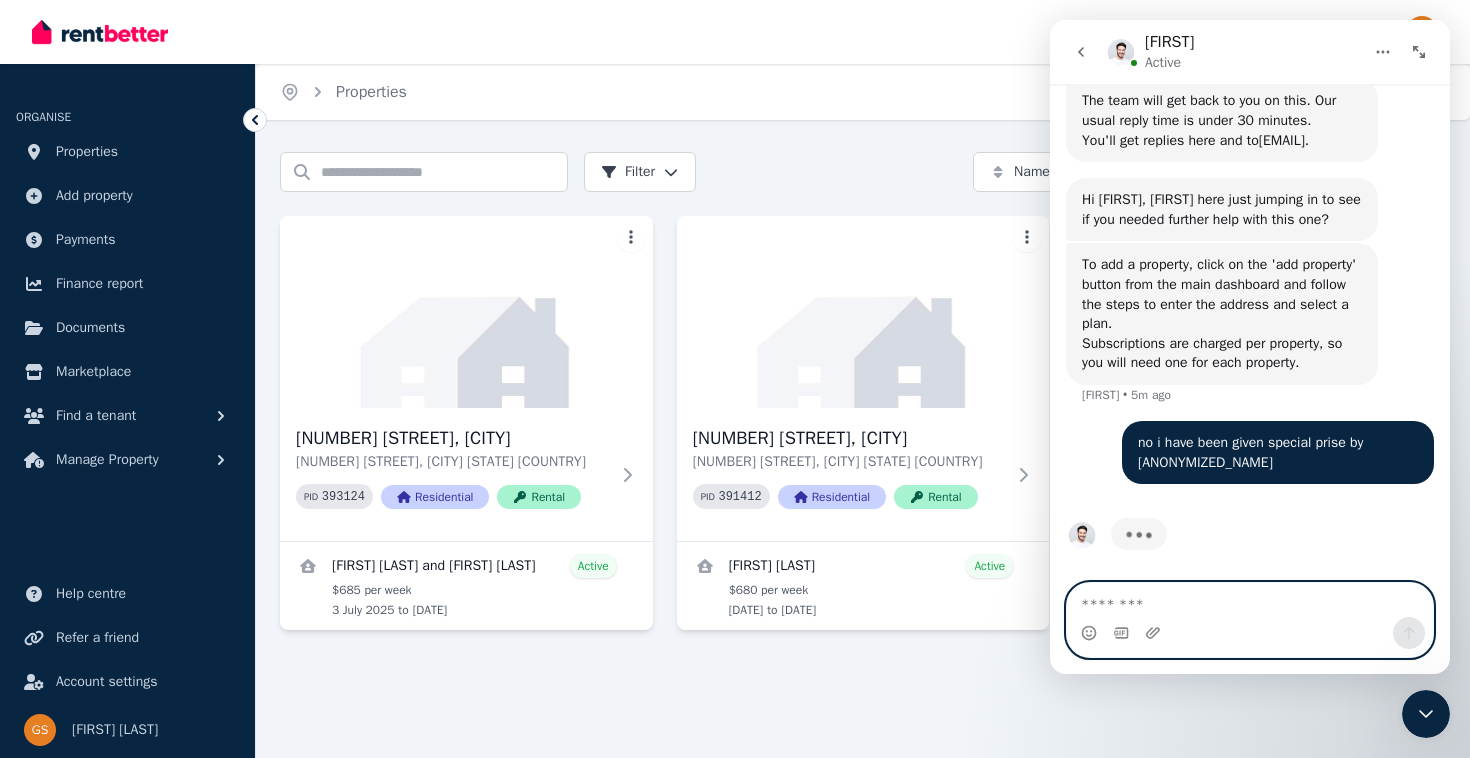 scroll, scrollTop: 894, scrollLeft: 0, axis: vertical 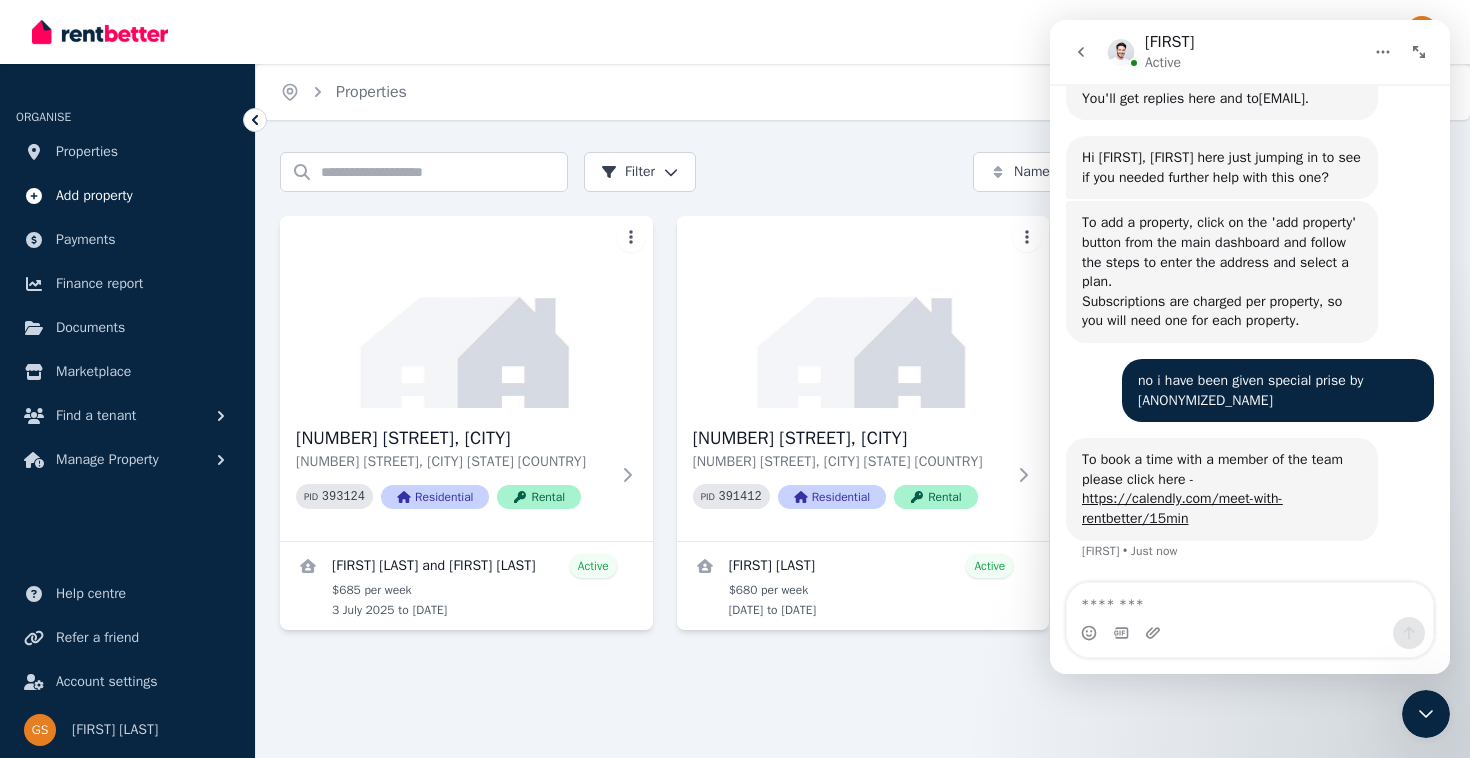 click on "Add property" at bounding box center (94, 196) 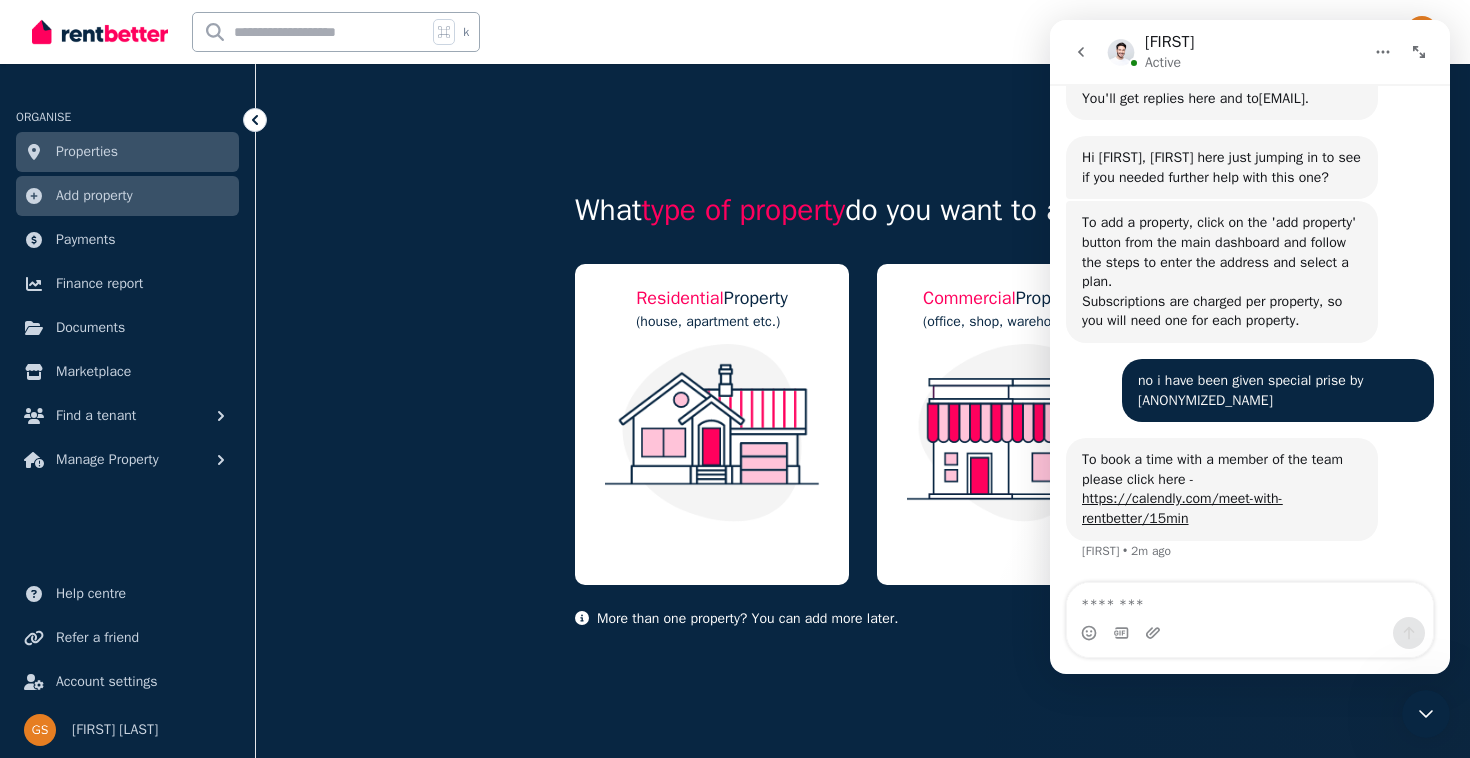 click on "What  type of property  do you want to add?" at bounding box center [863, 210] 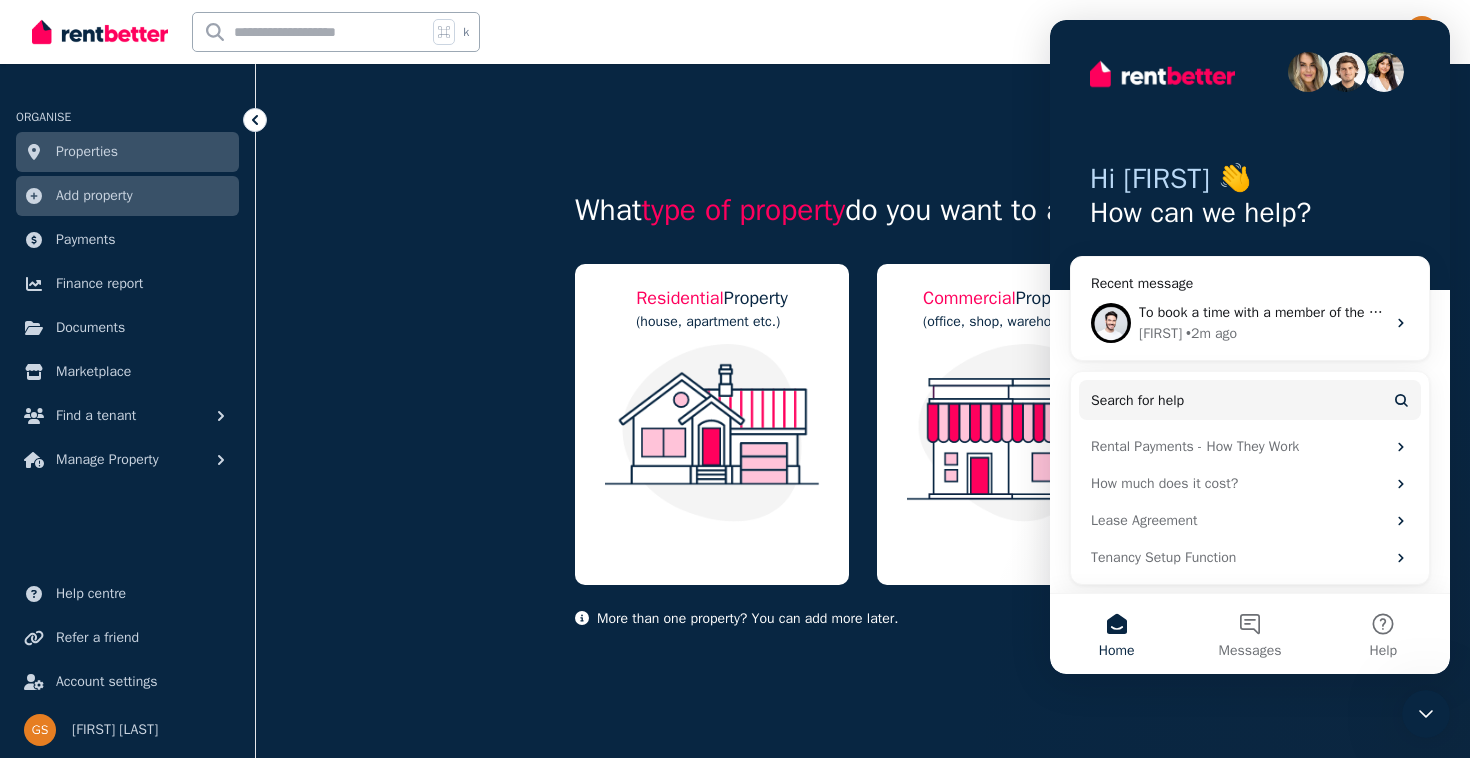 scroll, scrollTop: 0, scrollLeft: 0, axis: both 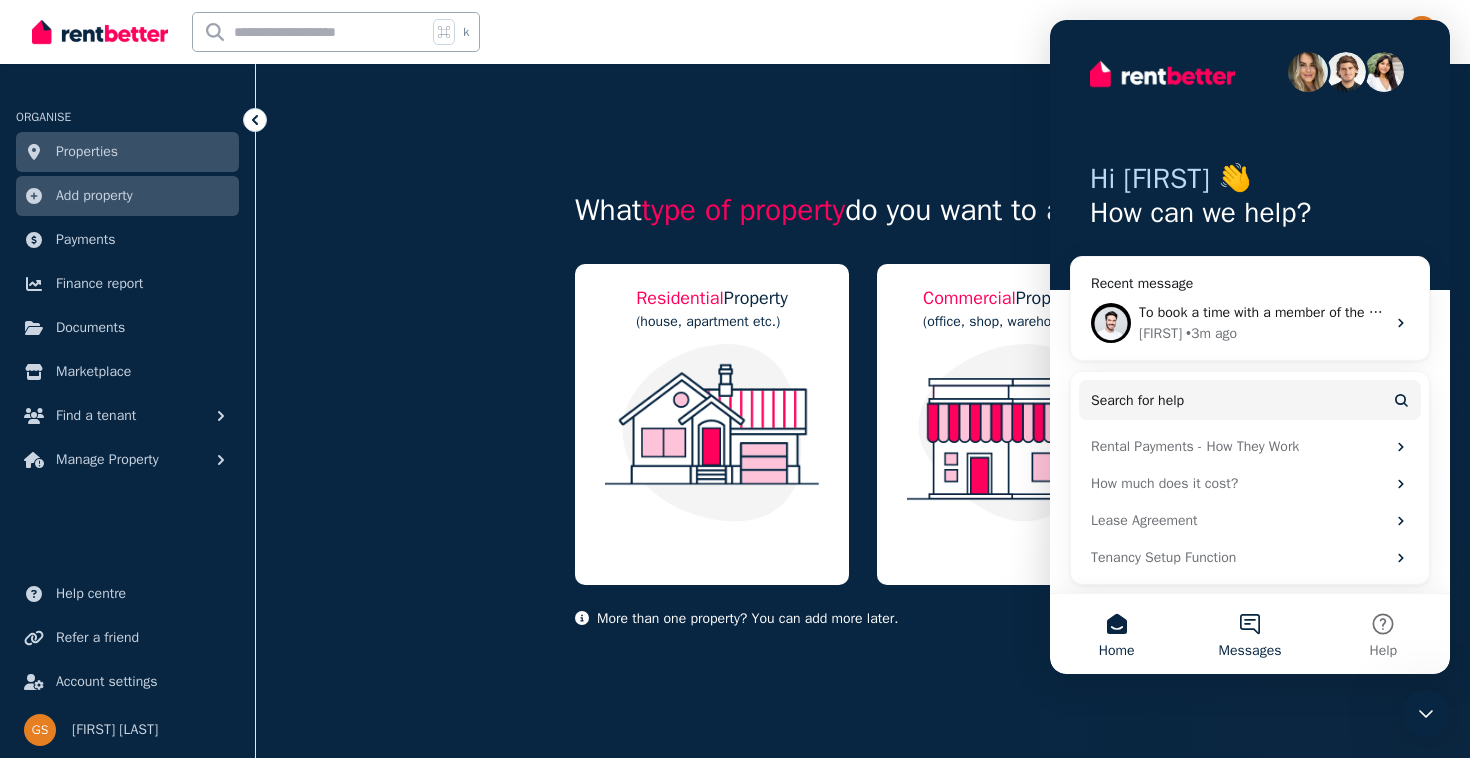 click on "Messages" at bounding box center (1249, 634) 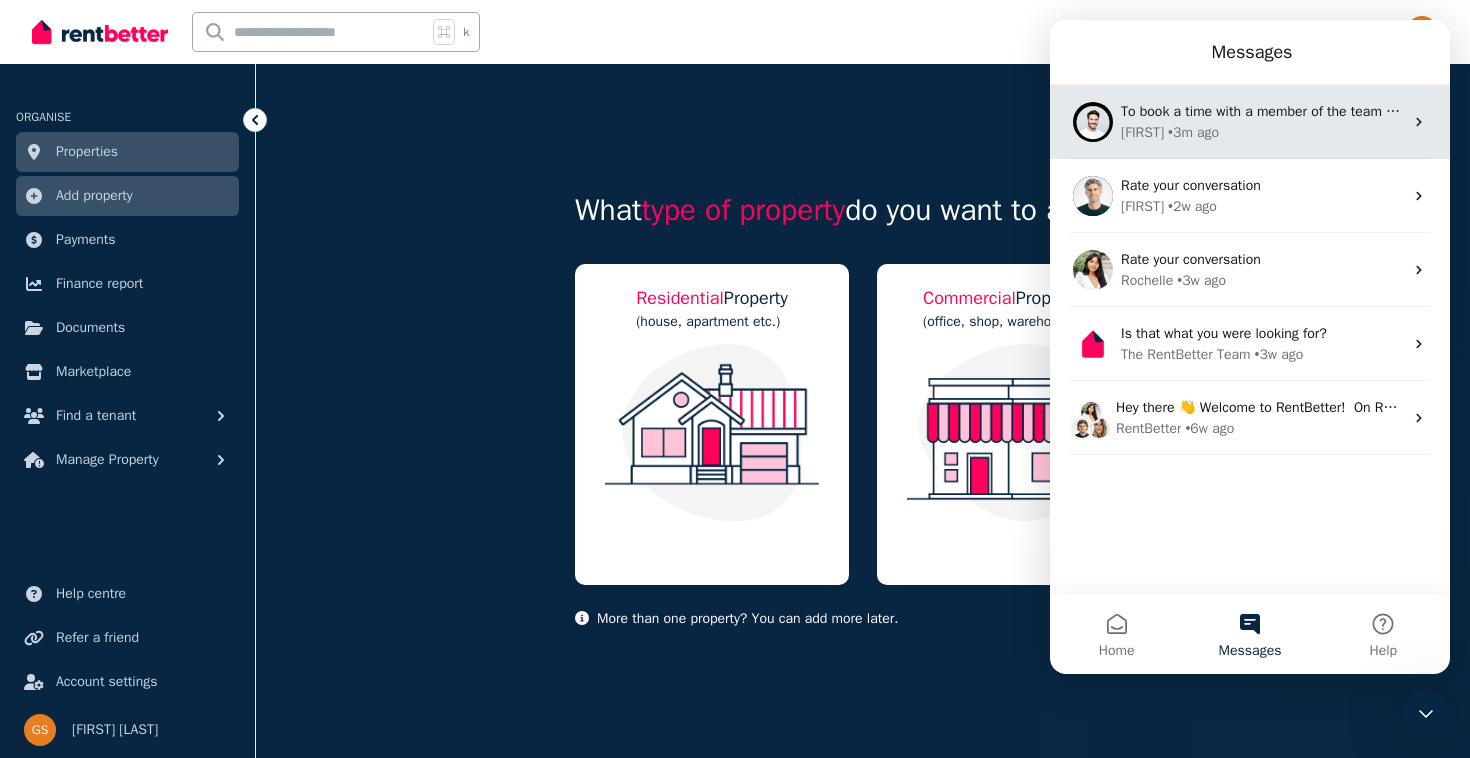 click on "[FIRST] • [TIME]" at bounding box center (1262, 132) 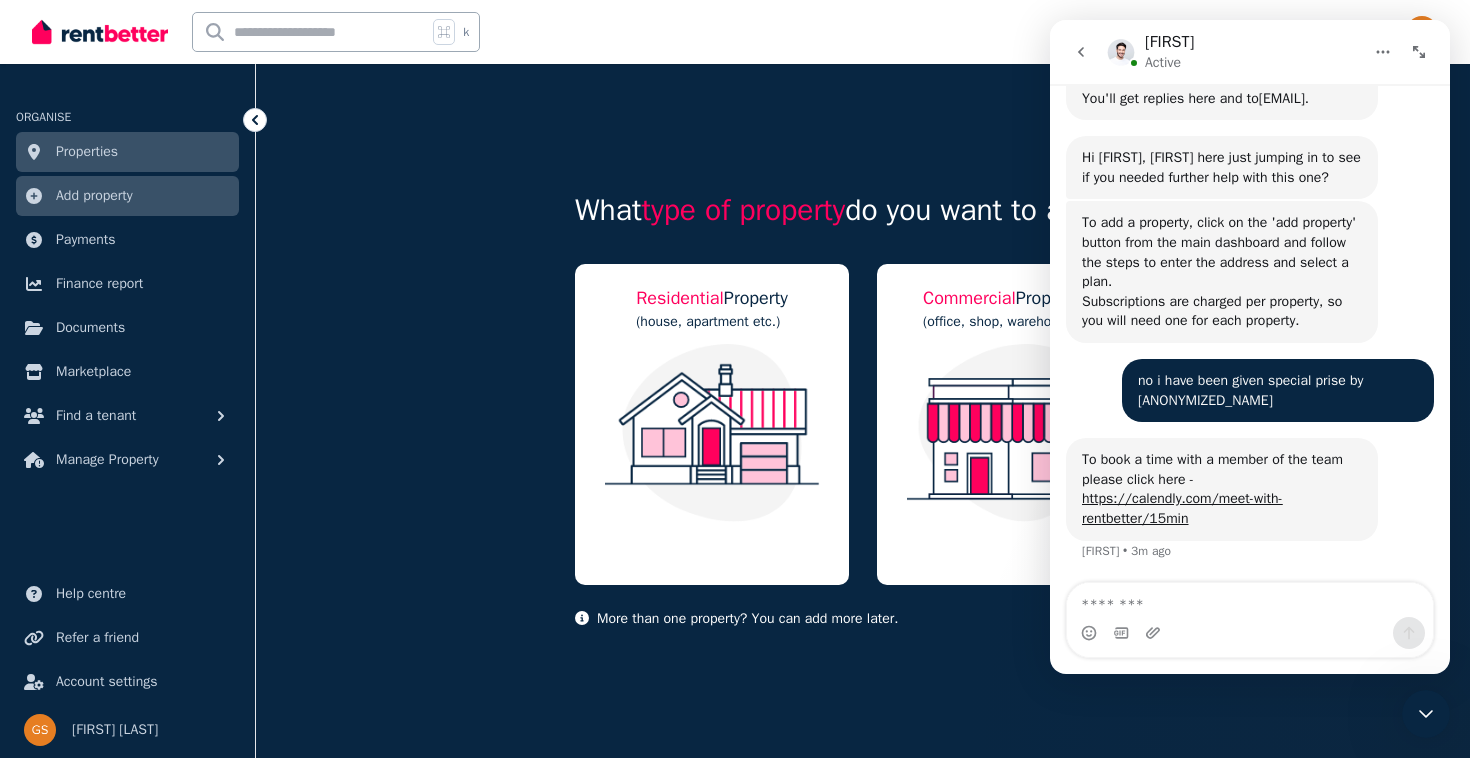scroll, scrollTop: 1012, scrollLeft: 0, axis: vertical 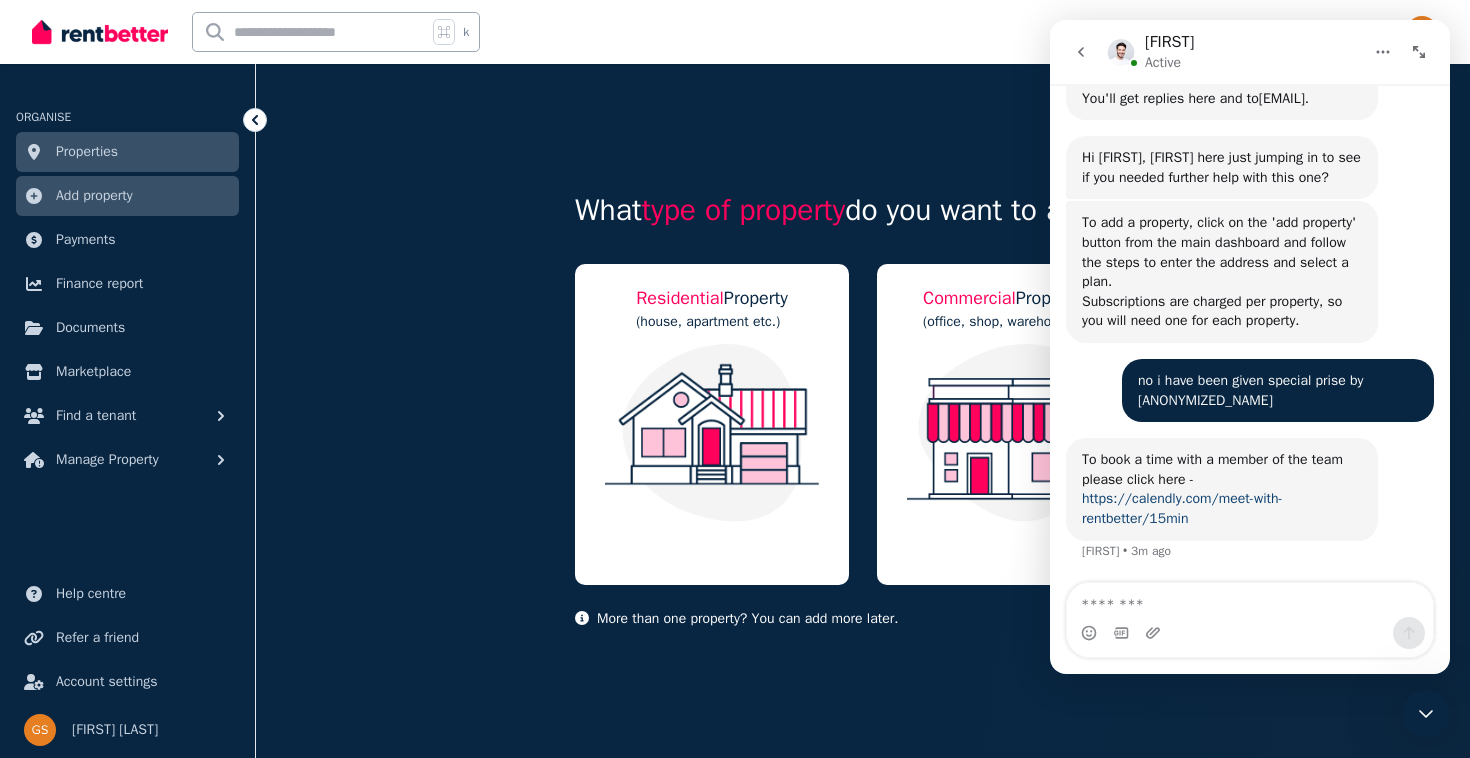 click on "https://calendly.com/meet-with-rentbetter/15min" at bounding box center (1182, 508) 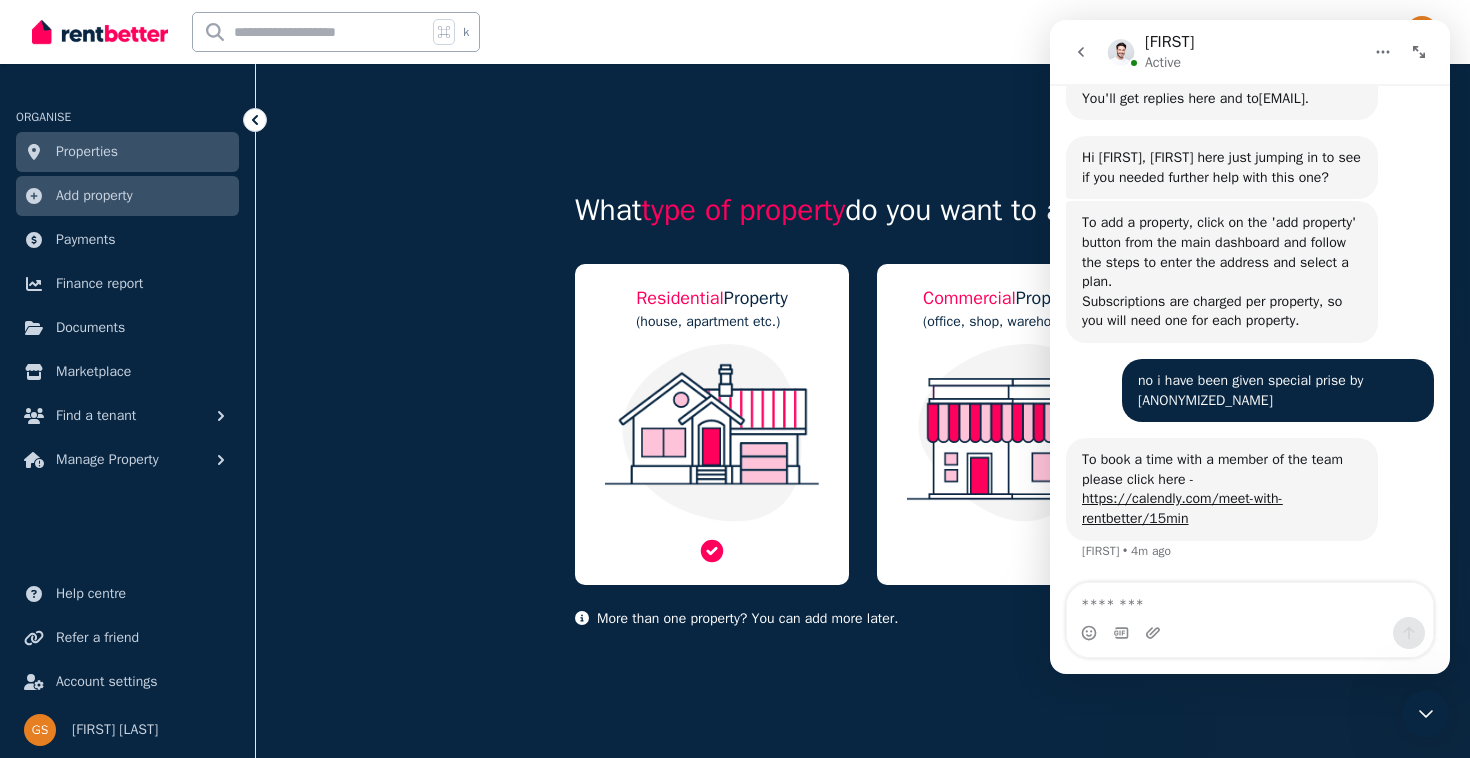 click at bounding box center (712, 433) 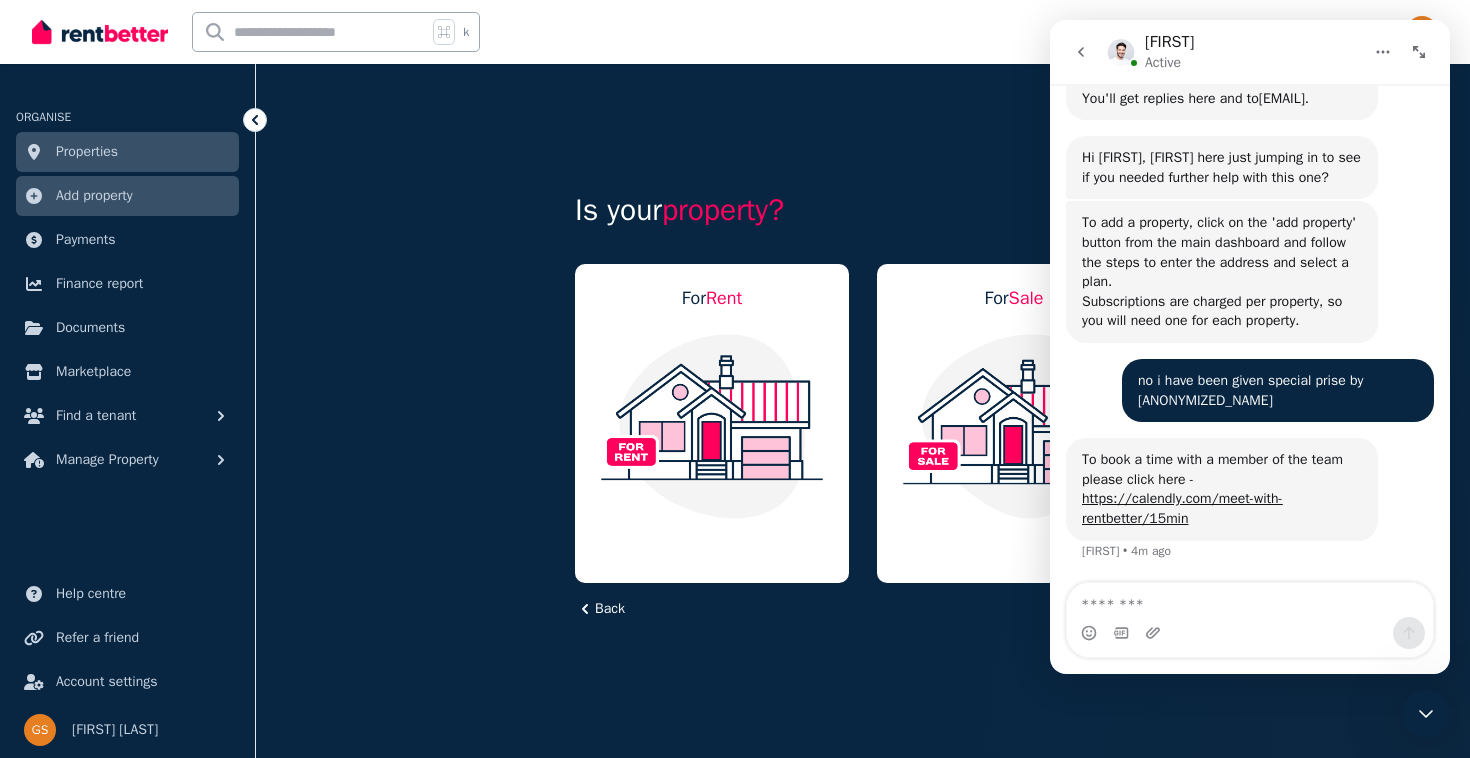 click 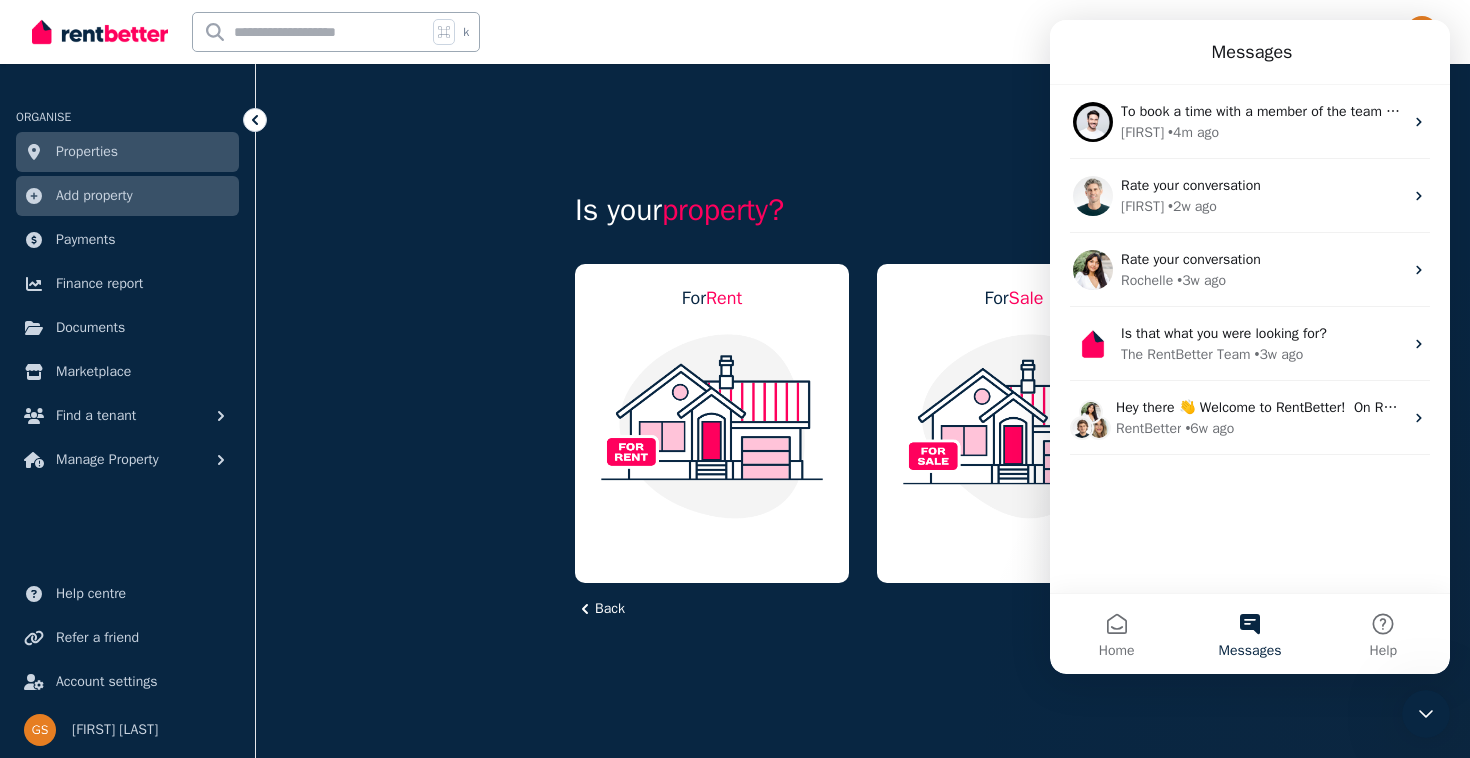 scroll, scrollTop: 0, scrollLeft: 0, axis: both 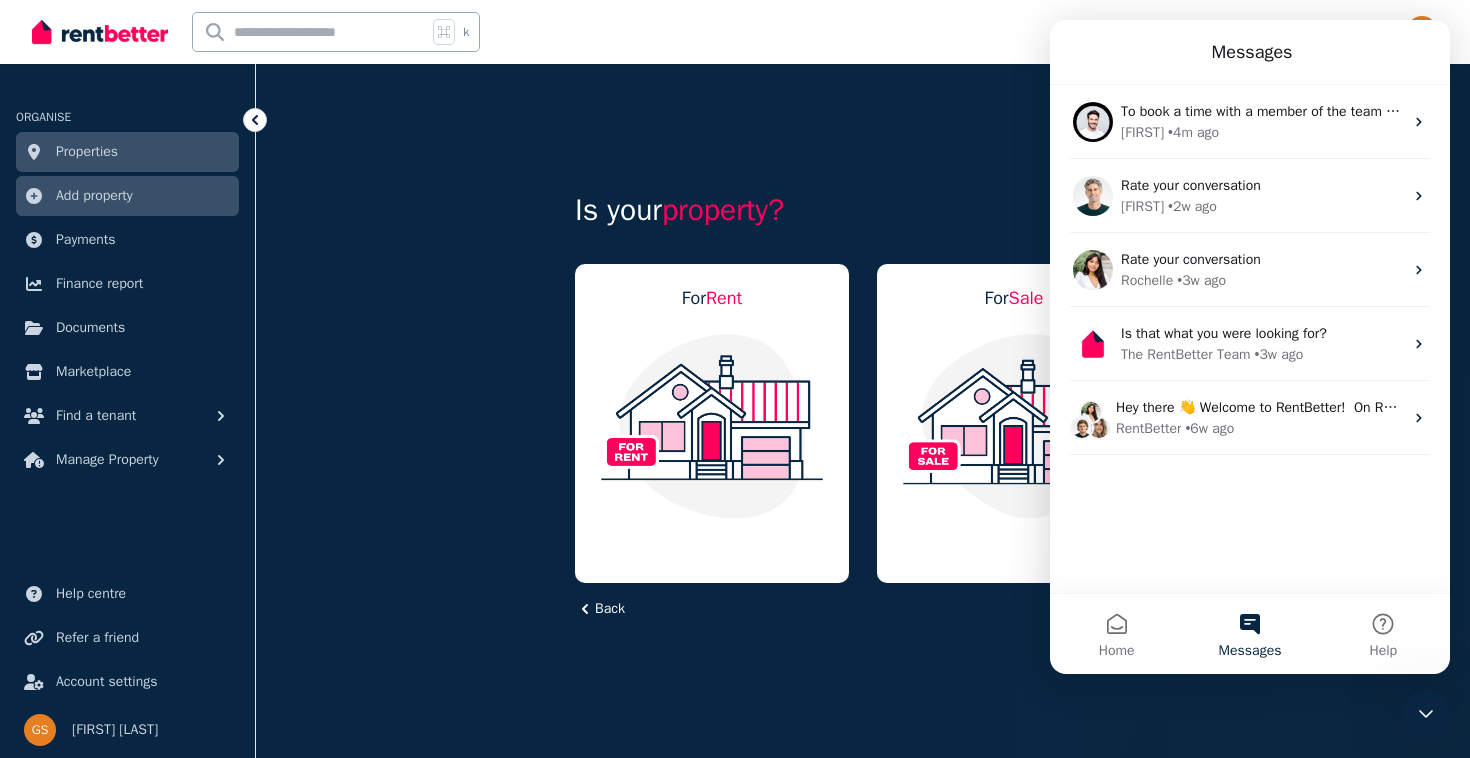 click on "Is your  property? For  Rent For  Sale  Back" at bounding box center (863, 418) 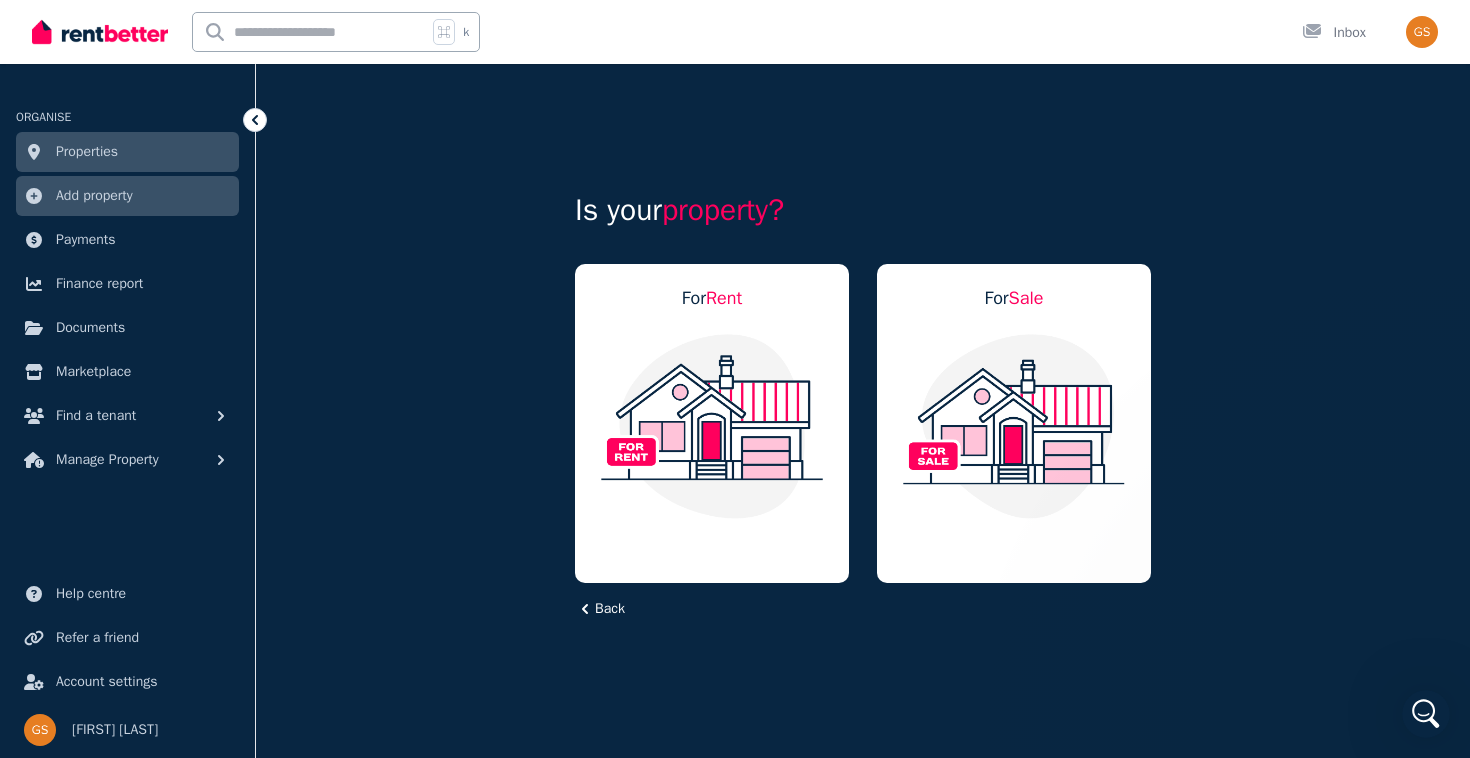 scroll, scrollTop: 0, scrollLeft: 0, axis: both 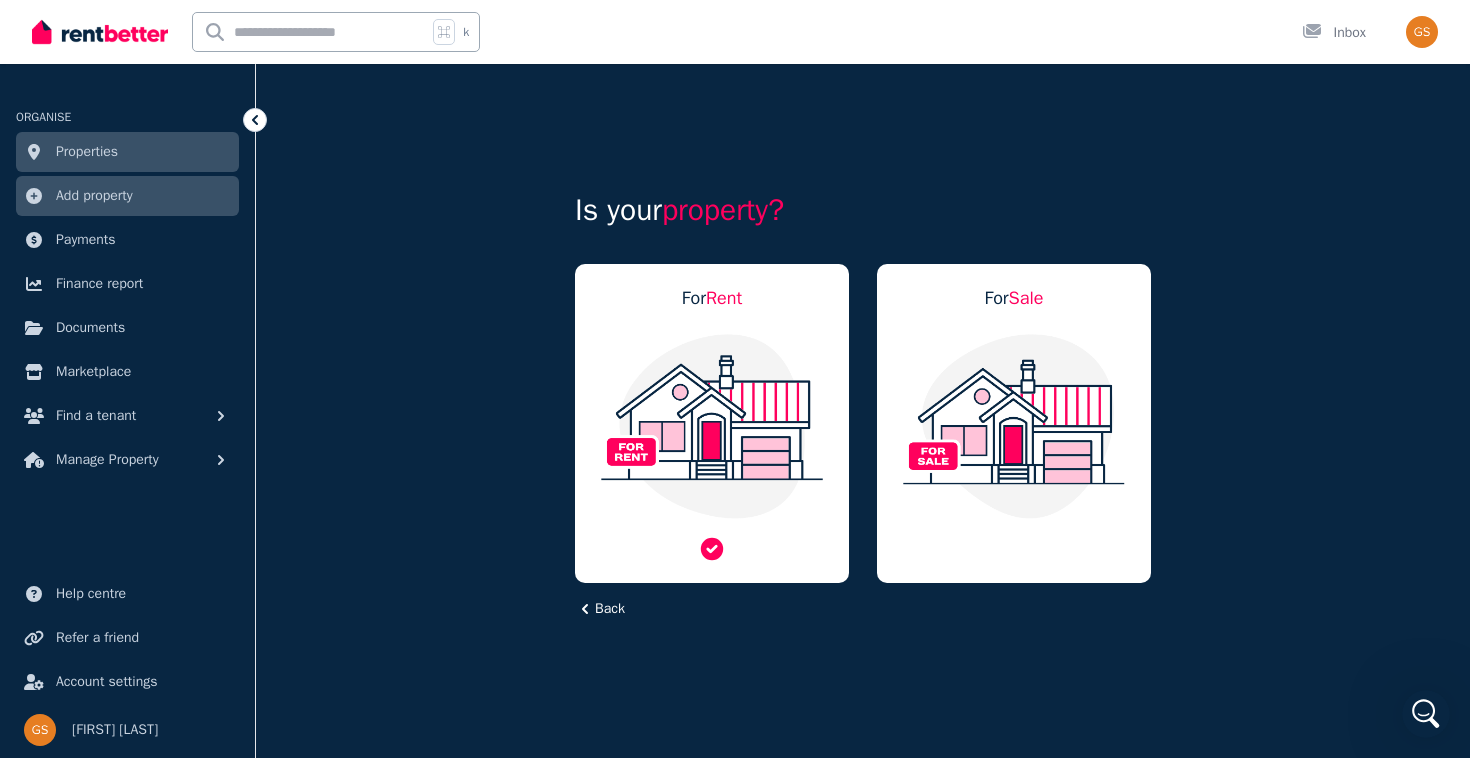 click at bounding box center (712, 426) 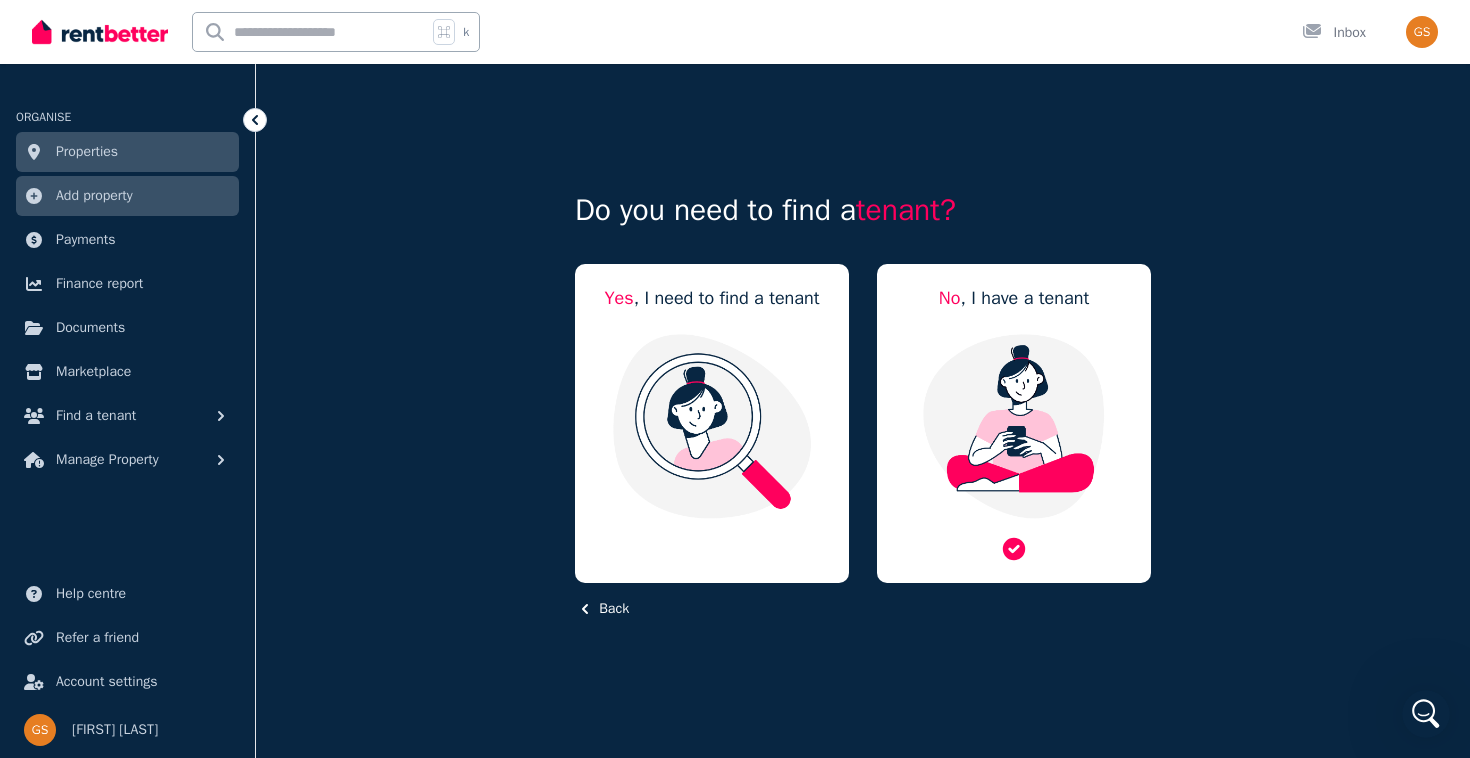 click at bounding box center (1014, 426) 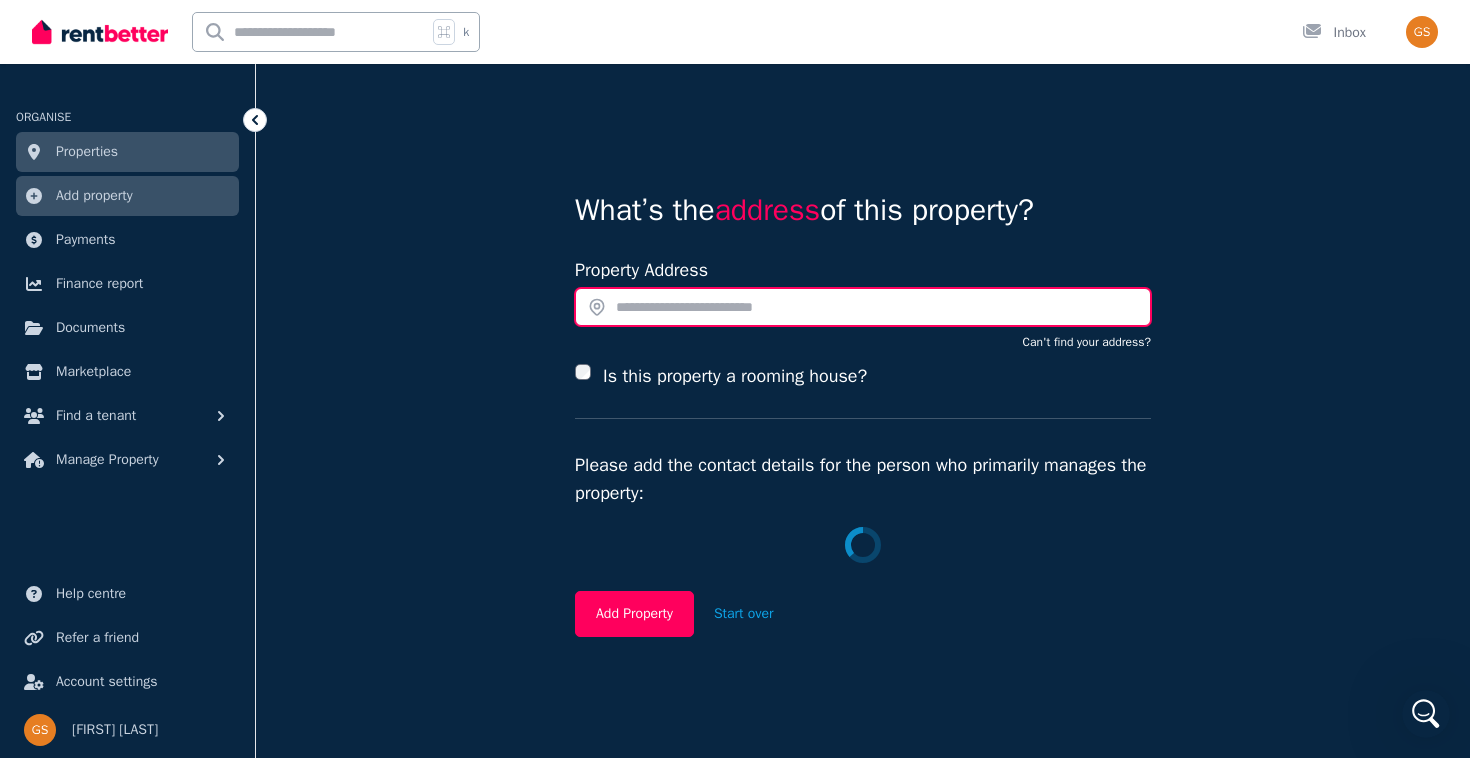 click at bounding box center [863, 307] 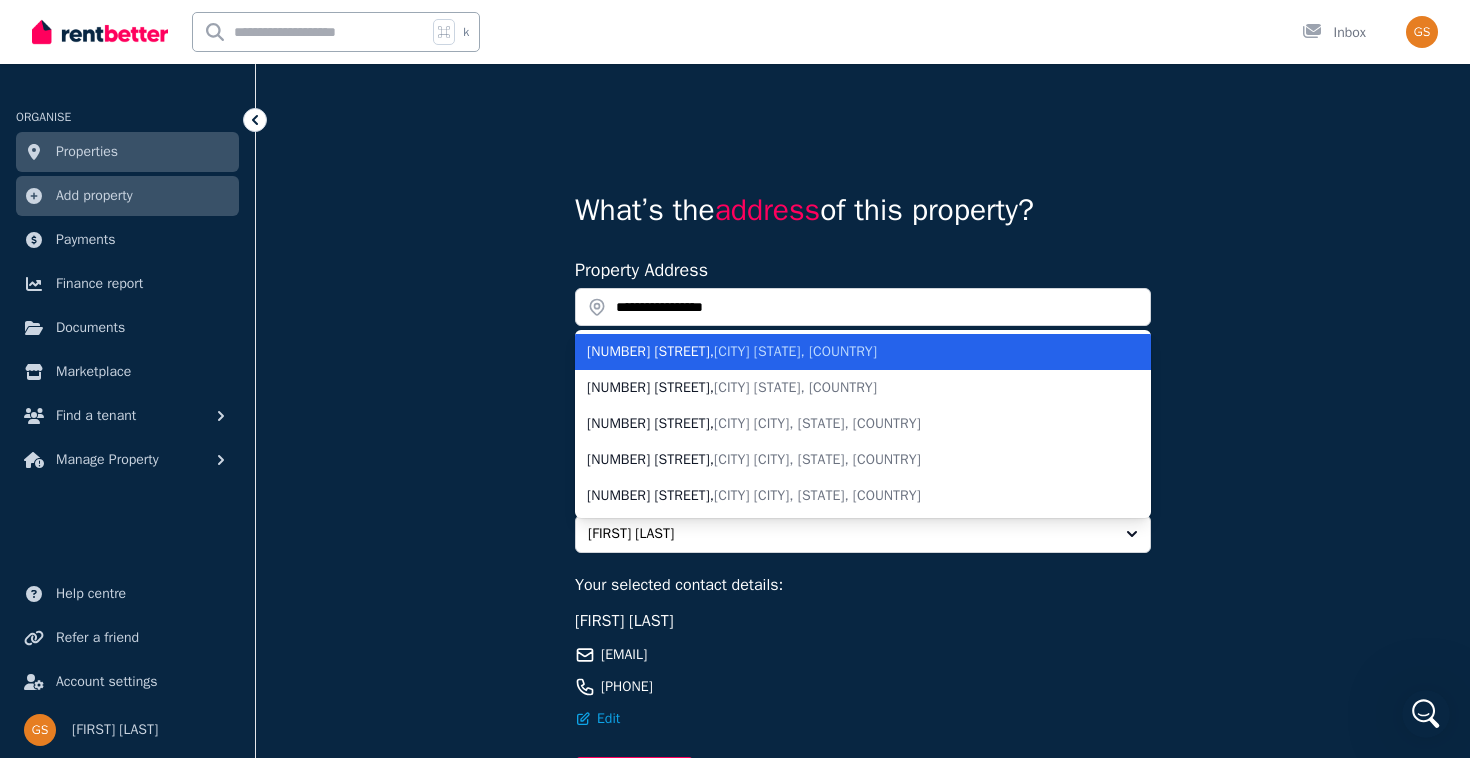 click on "[CITY] [STATE], [COUNTRY]" at bounding box center [795, 351] 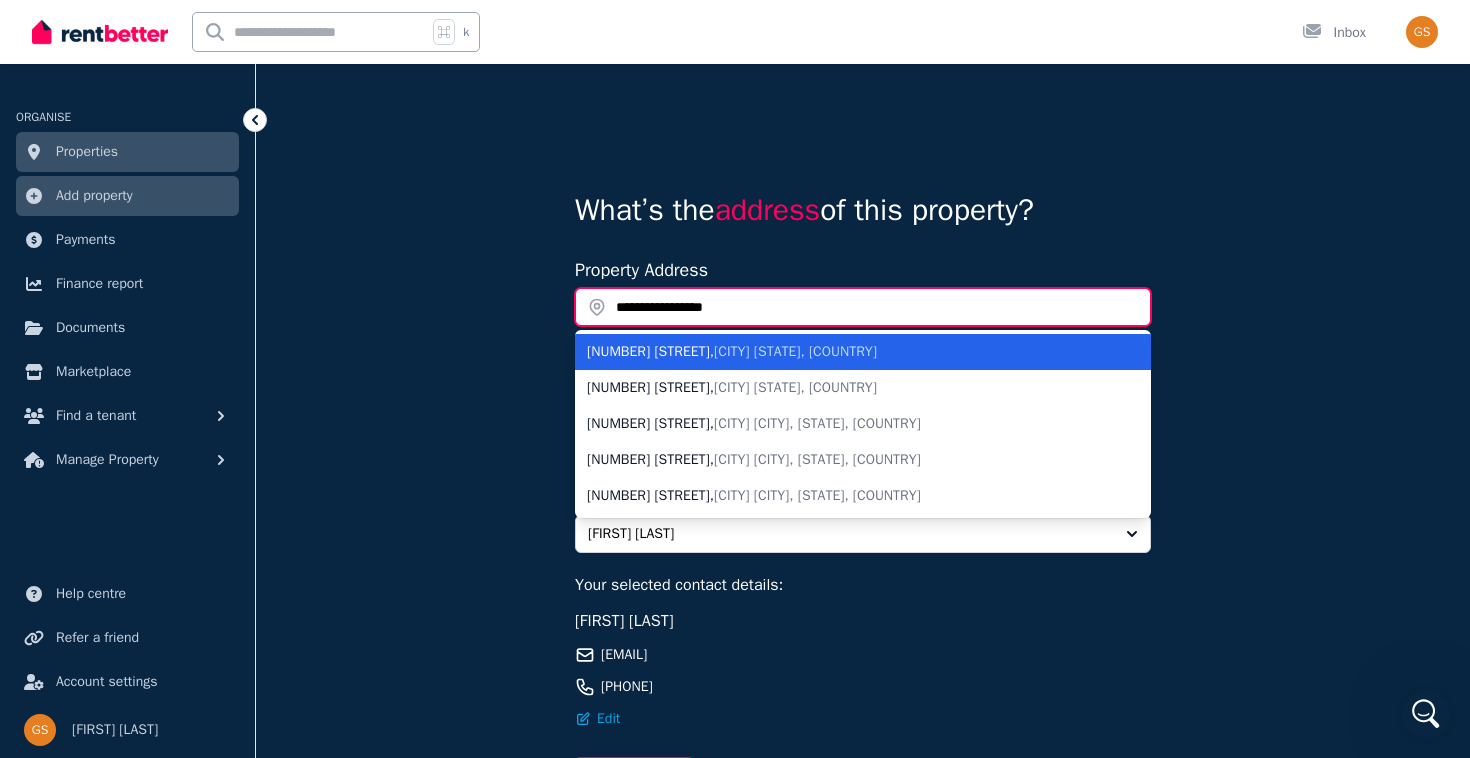 type on "**********" 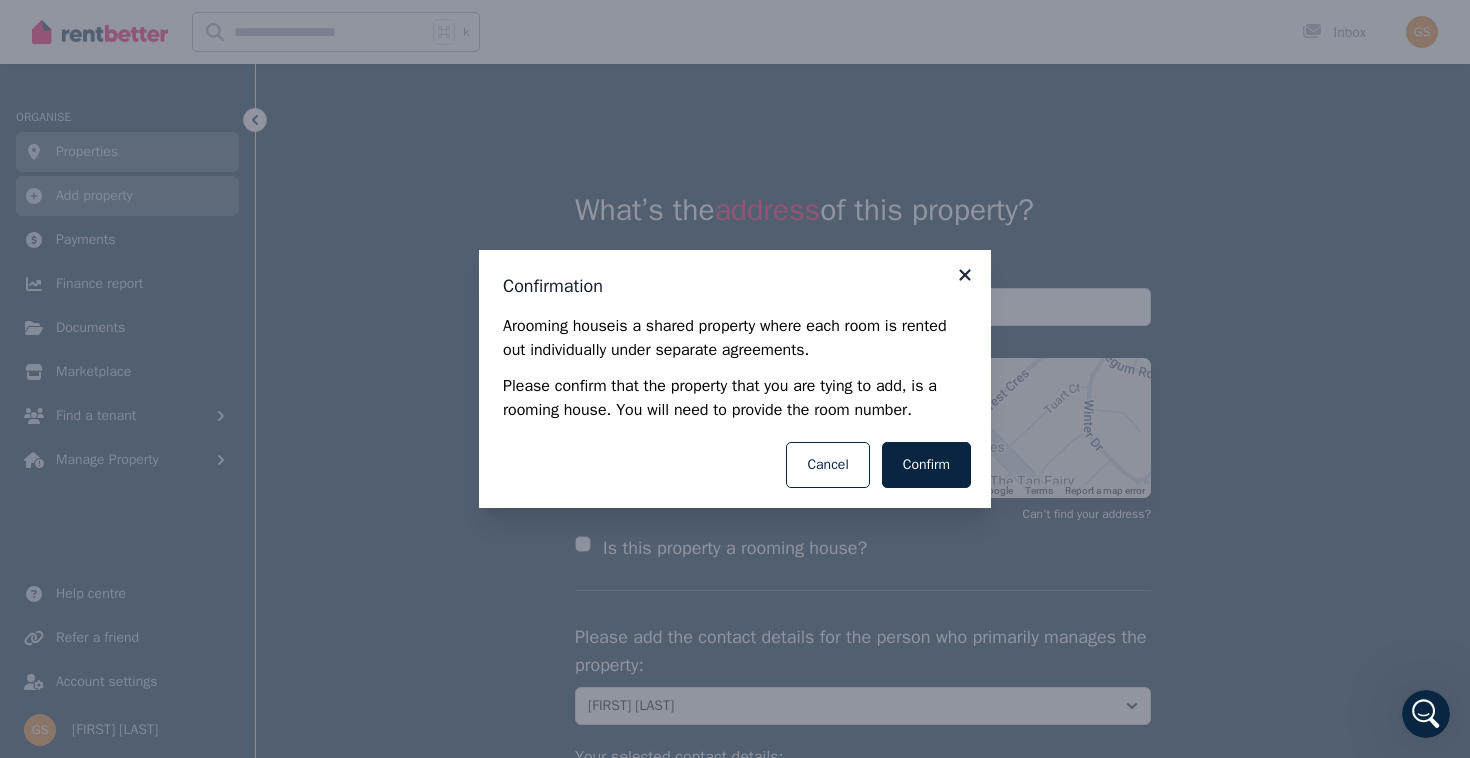 click 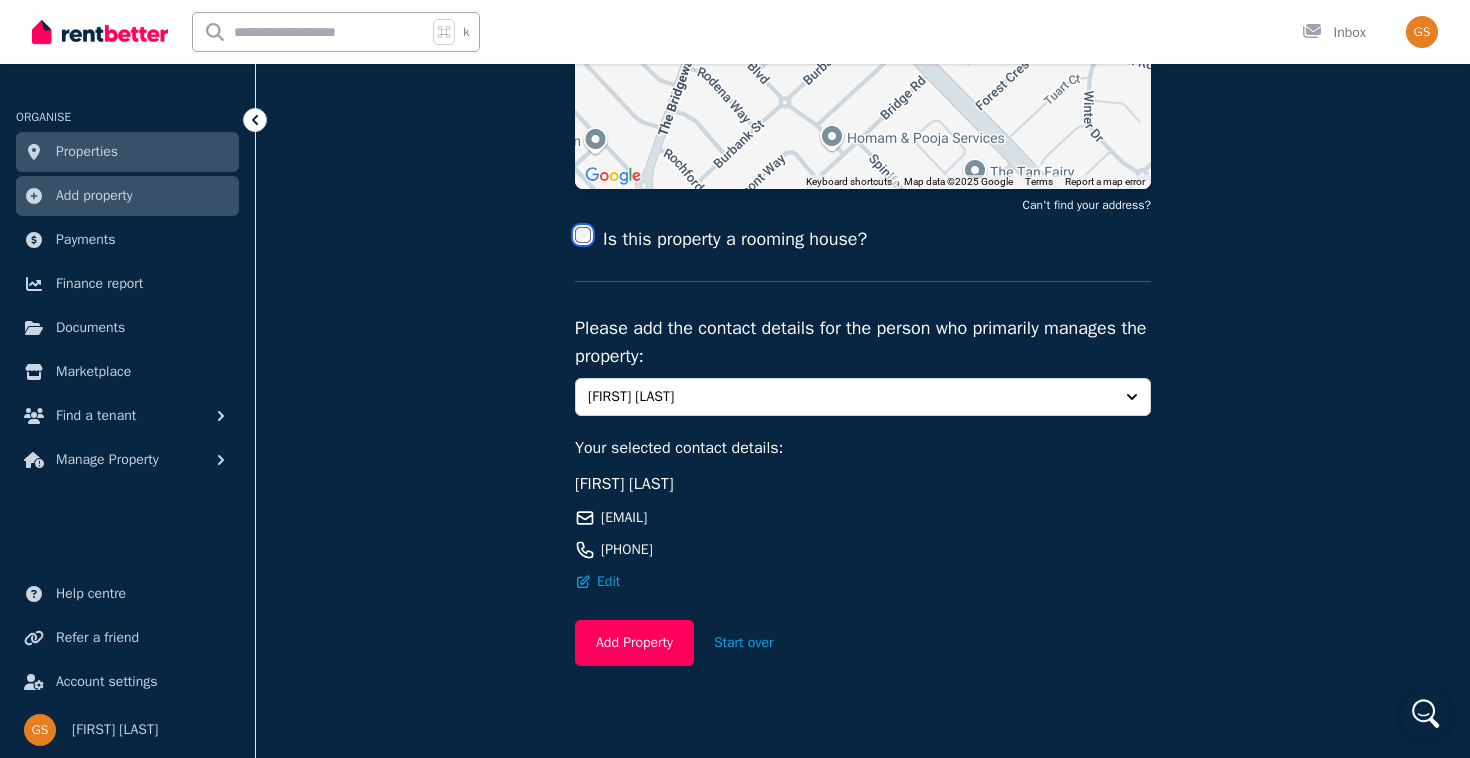 scroll, scrollTop: 329, scrollLeft: 0, axis: vertical 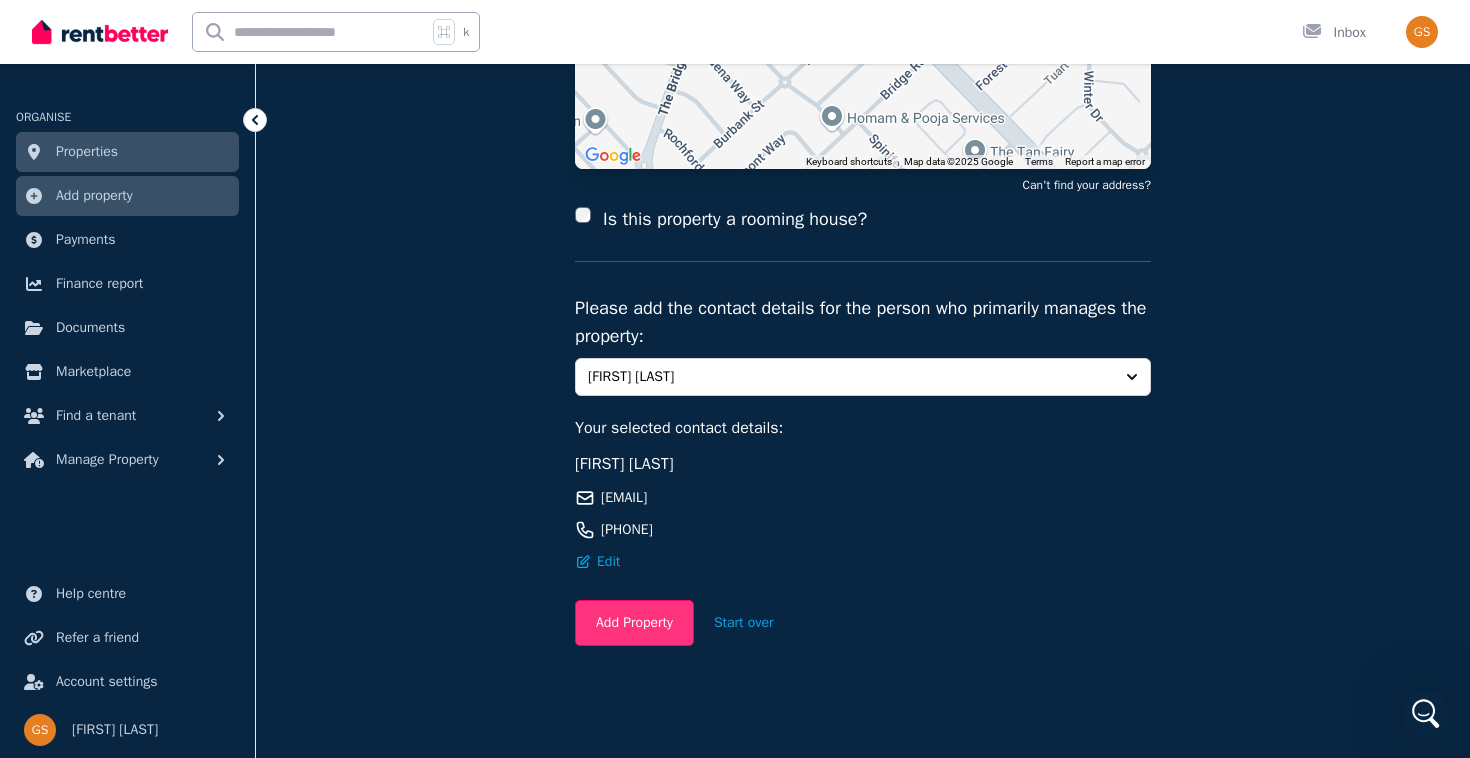 click on "Add Property" at bounding box center (634, 623) 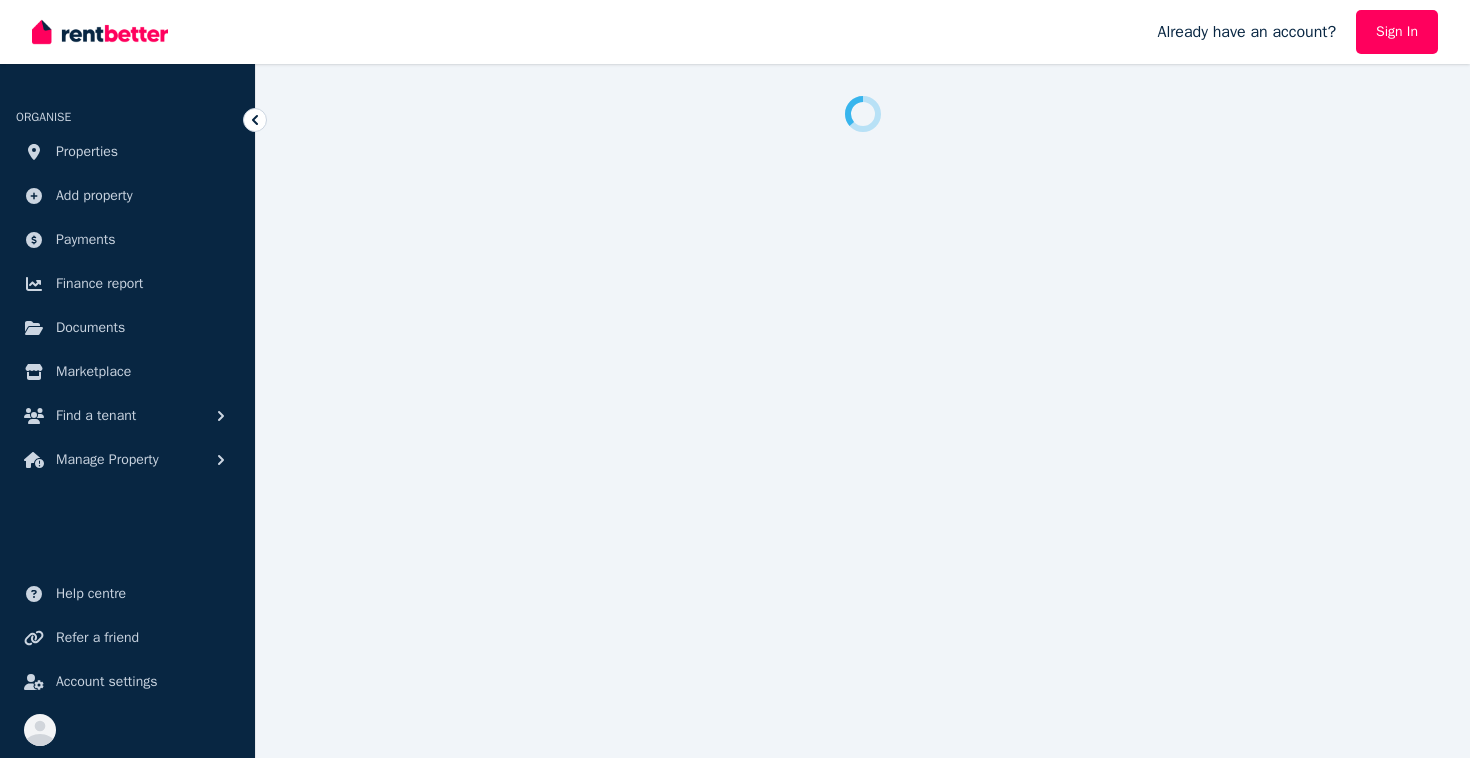 scroll, scrollTop: 0, scrollLeft: 0, axis: both 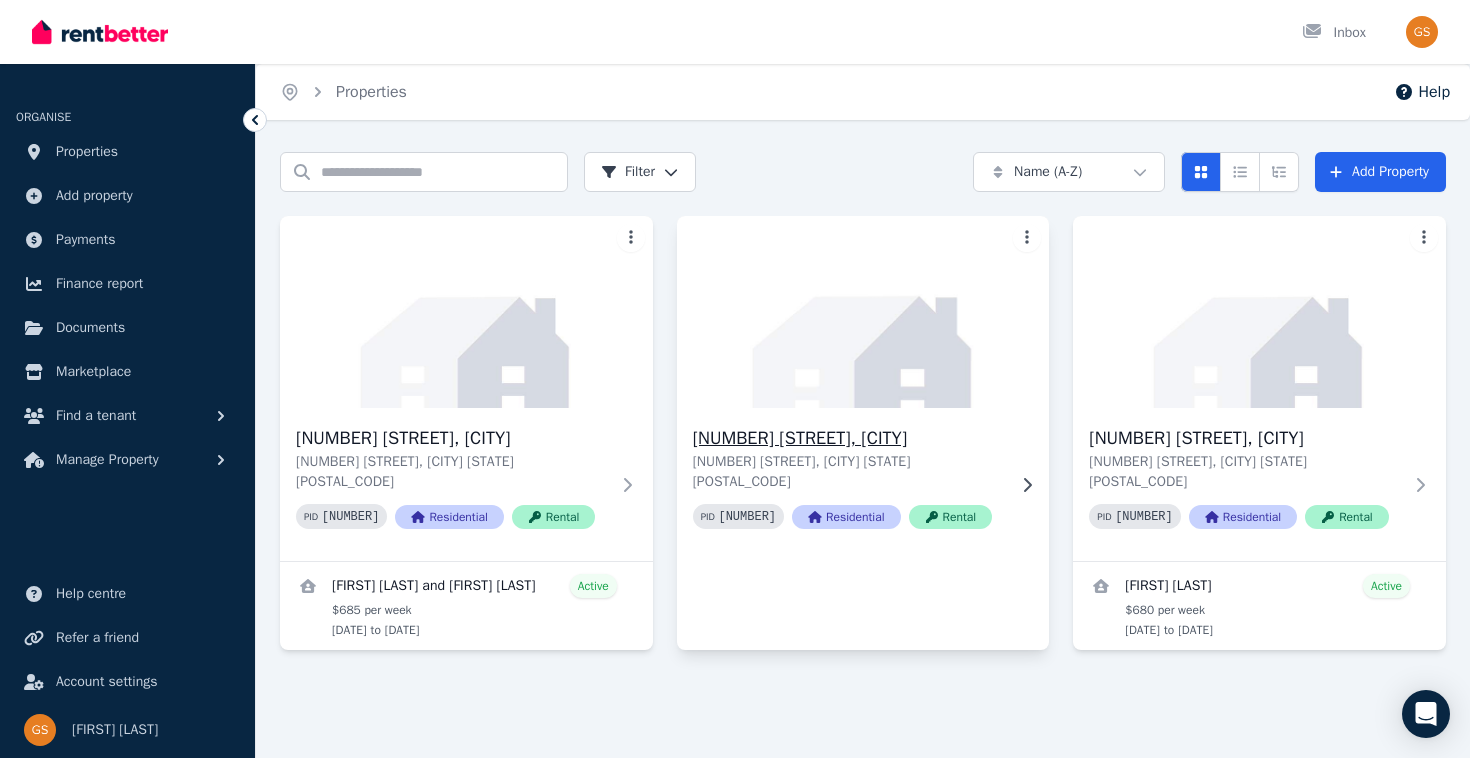 click on "[NUMBER] [STREET], [CITY]" at bounding box center (849, 438) 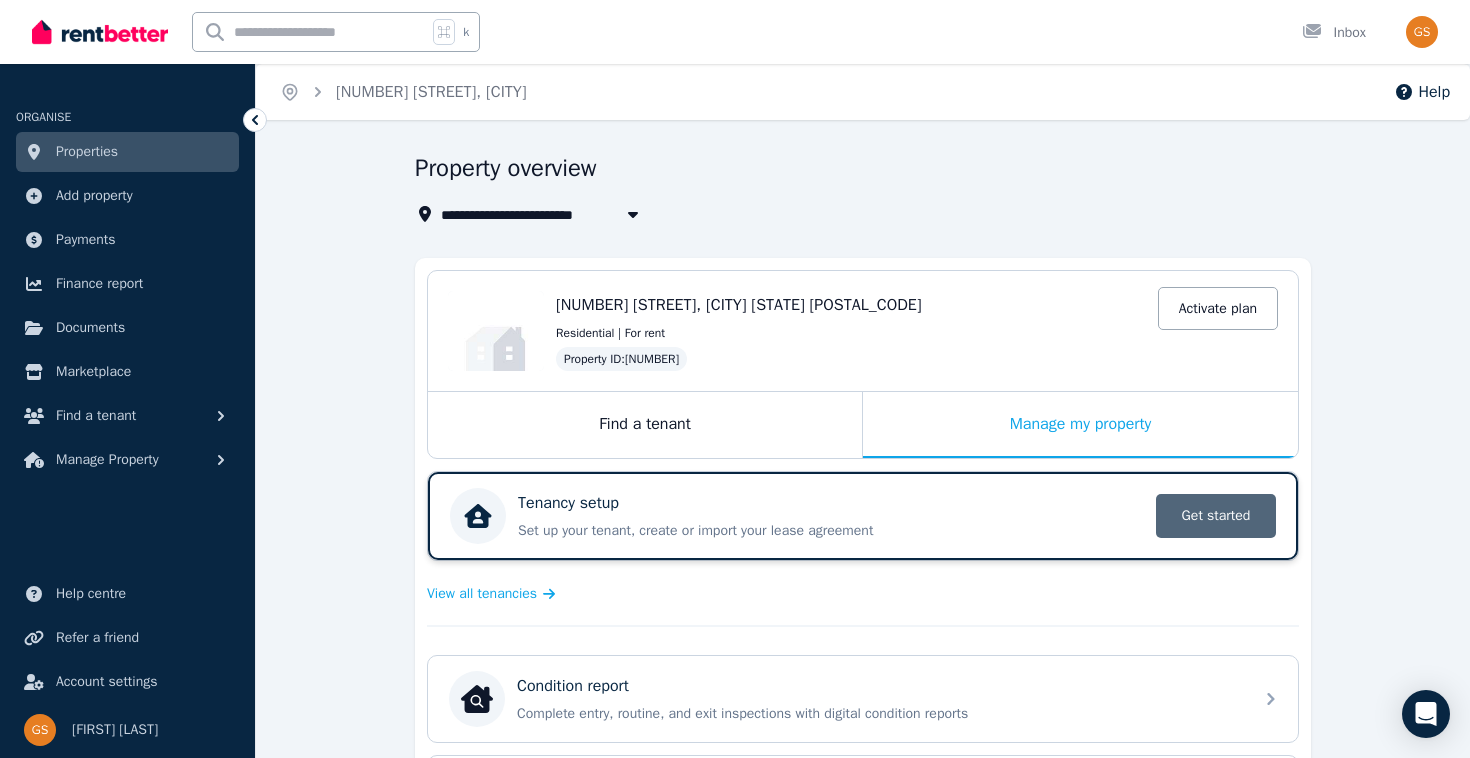 click on "Get started" at bounding box center [1216, 516] 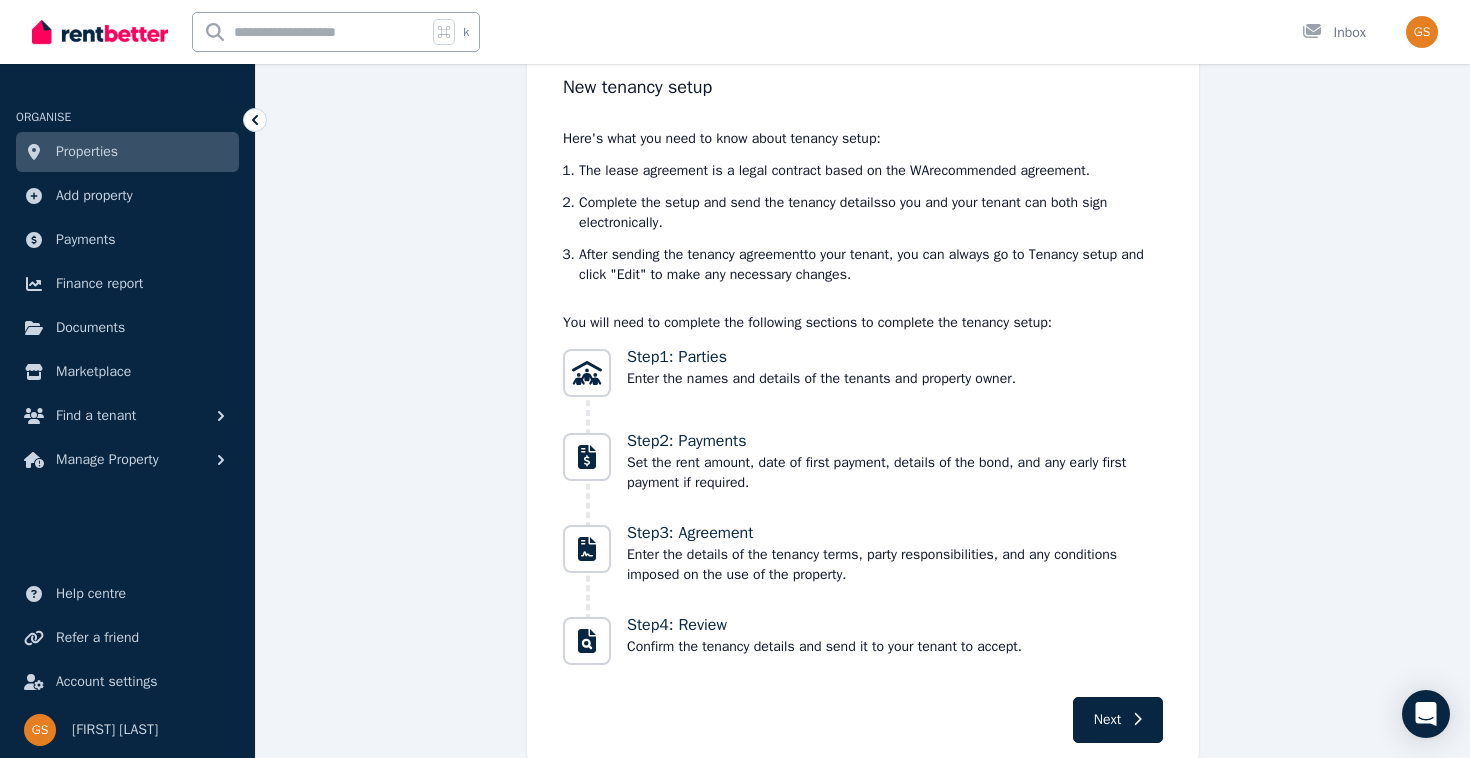 scroll, scrollTop: 212, scrollLeft: 0, axis: vertical 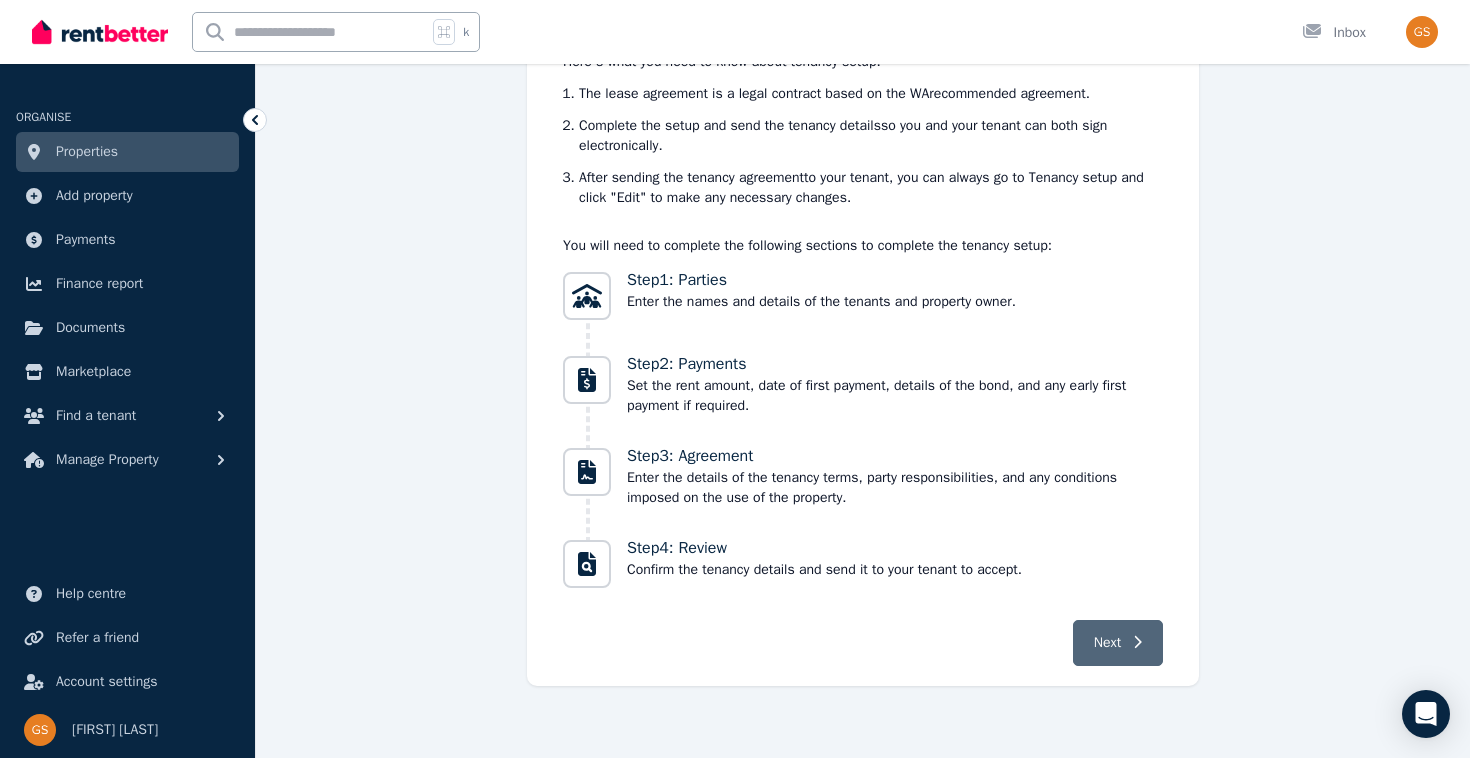 click on "Next" at bounding box center [1107, 643] 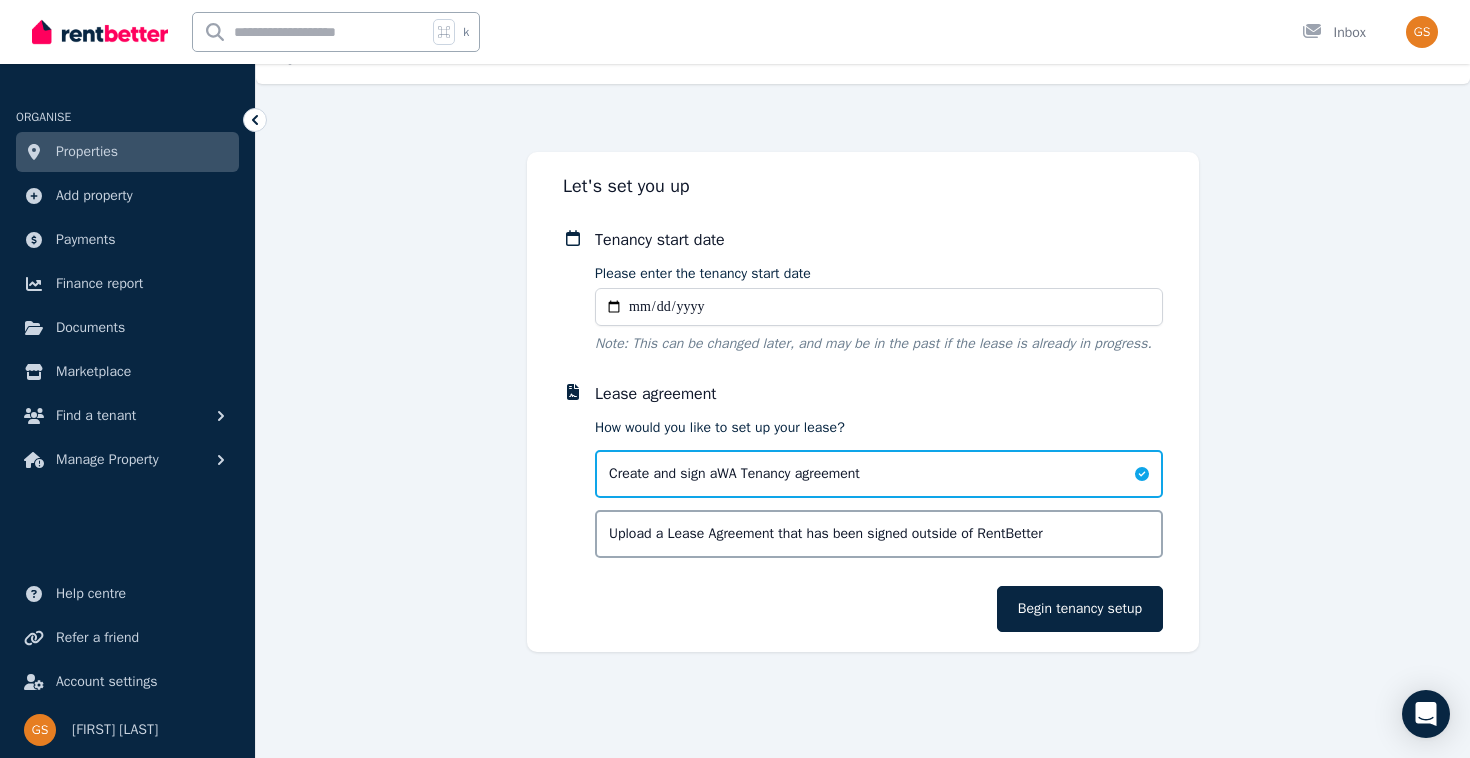 scroll, scrollTop: 36, scrollLeft: 0, axis: vertical 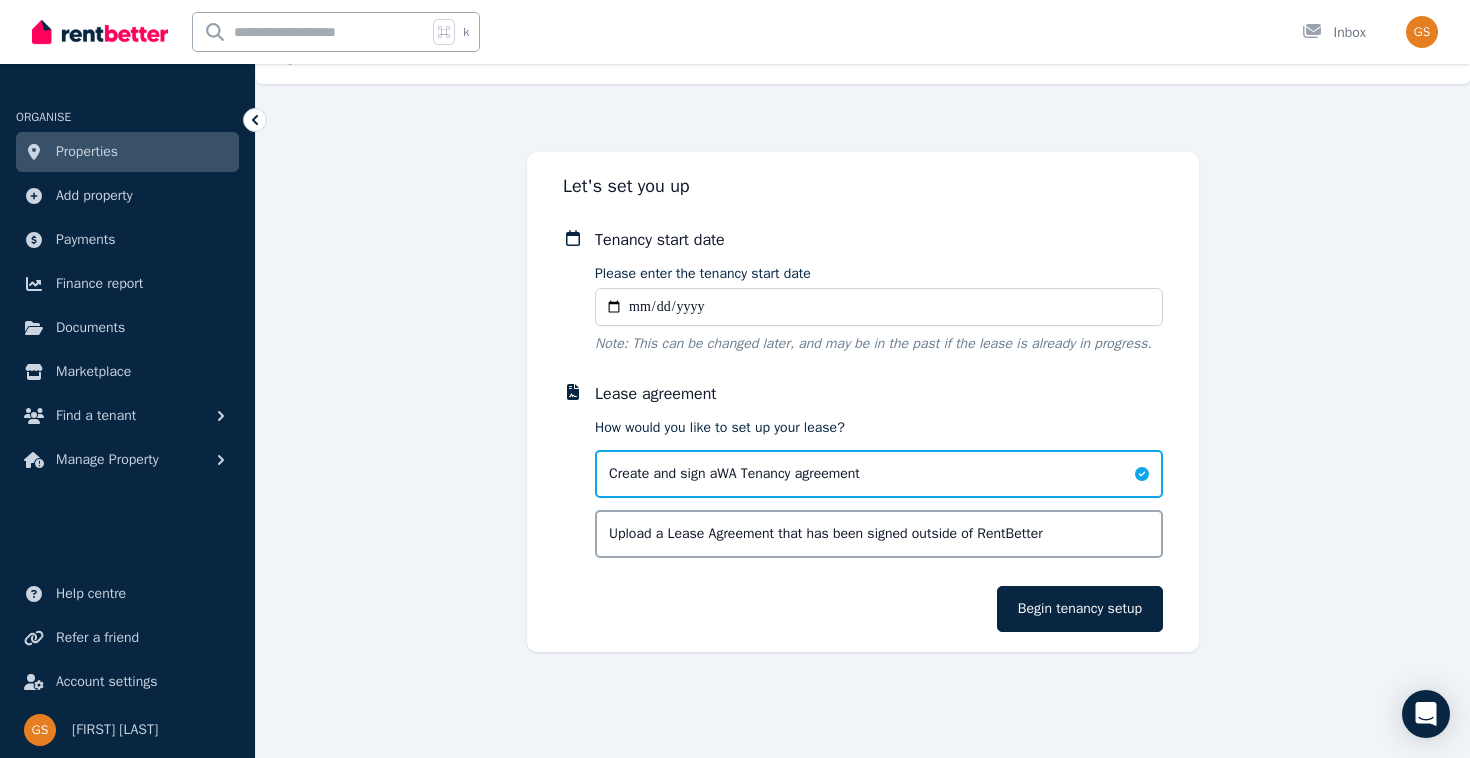 click on "Please enter the tenancy start date" at bounding box center (879, 307) 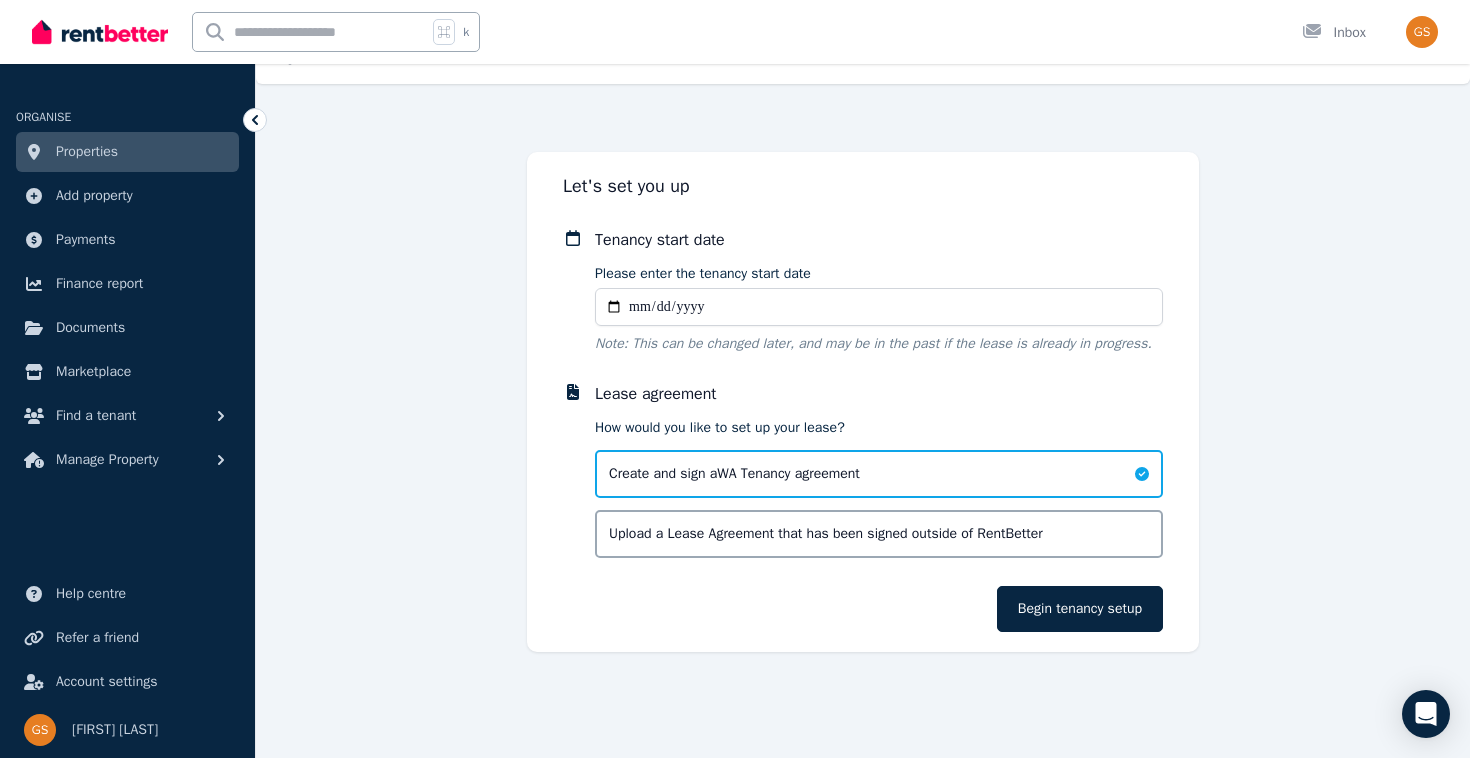 type on "**********" 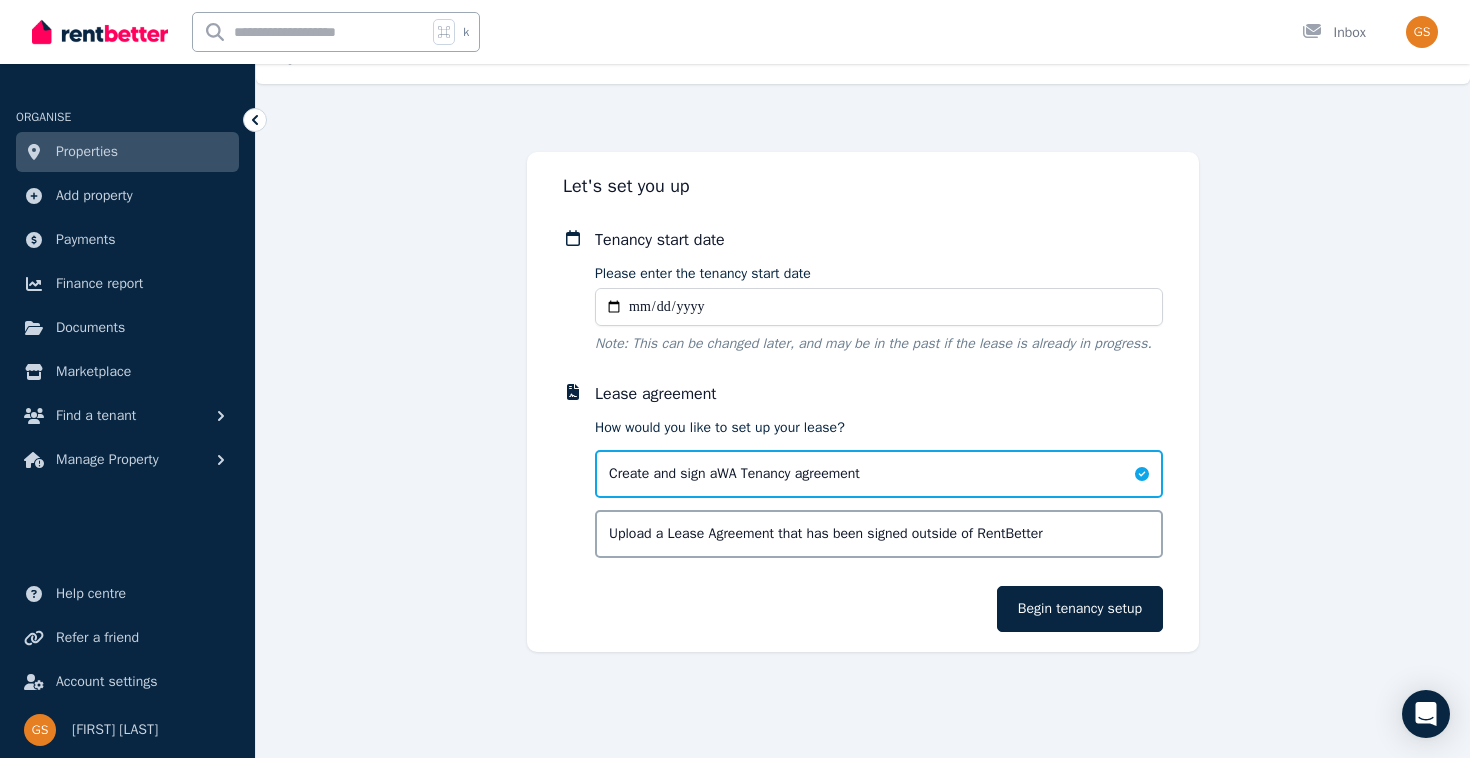 click on "Tenancy start date" at bounding box center [879, 240] 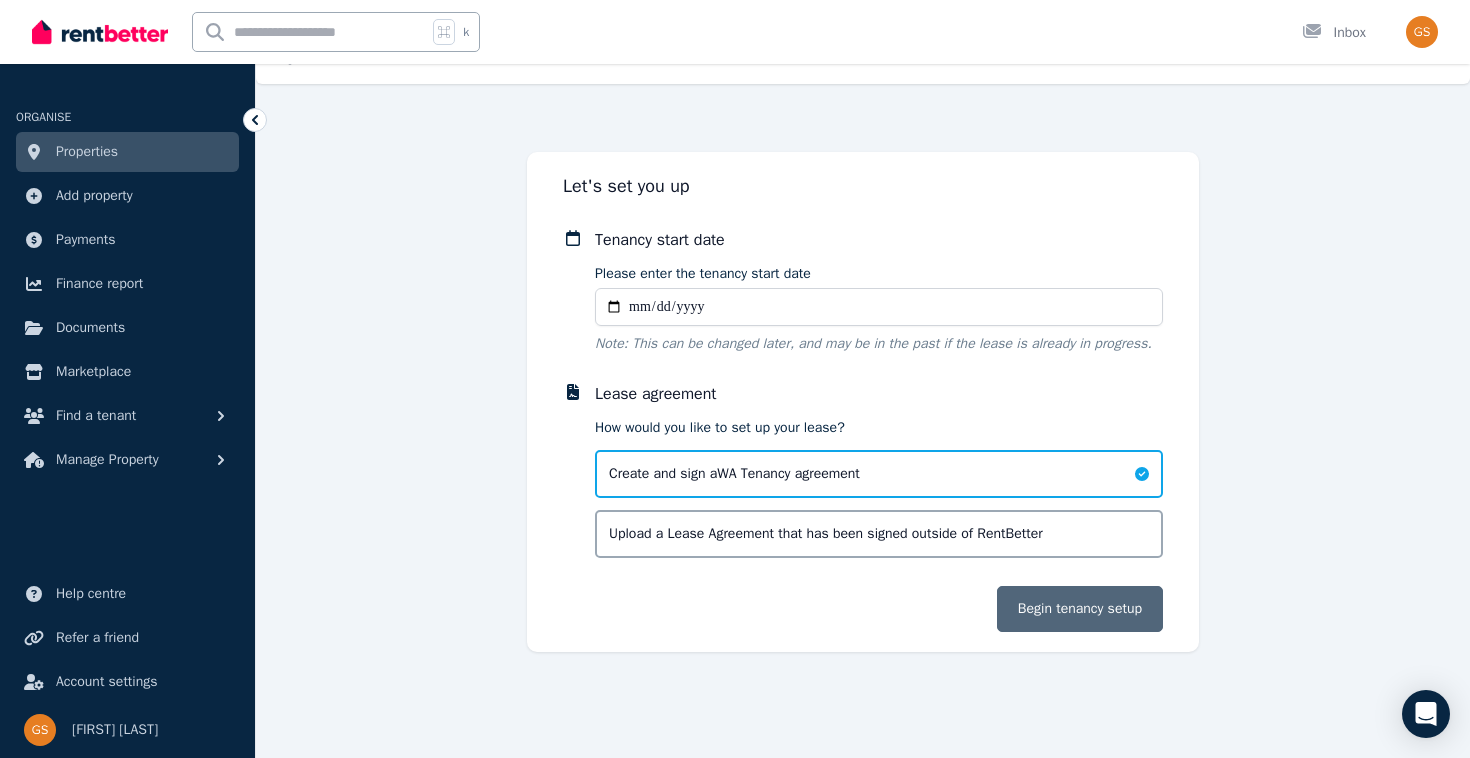 click on "Begin tenancy setup" at bounding box center [1080, 609] 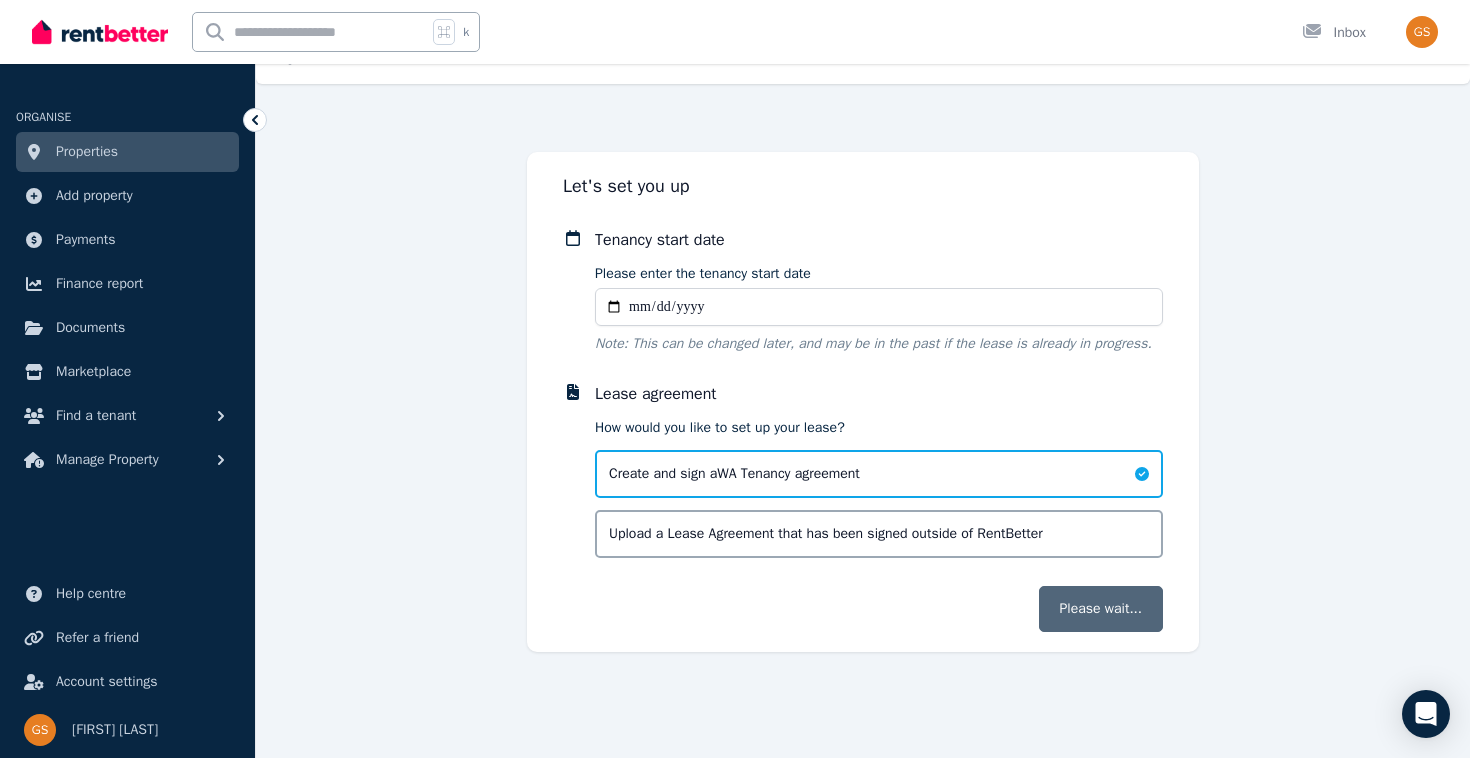 scroll, scrollTop: 0, scrollLeft: 0, axis: both 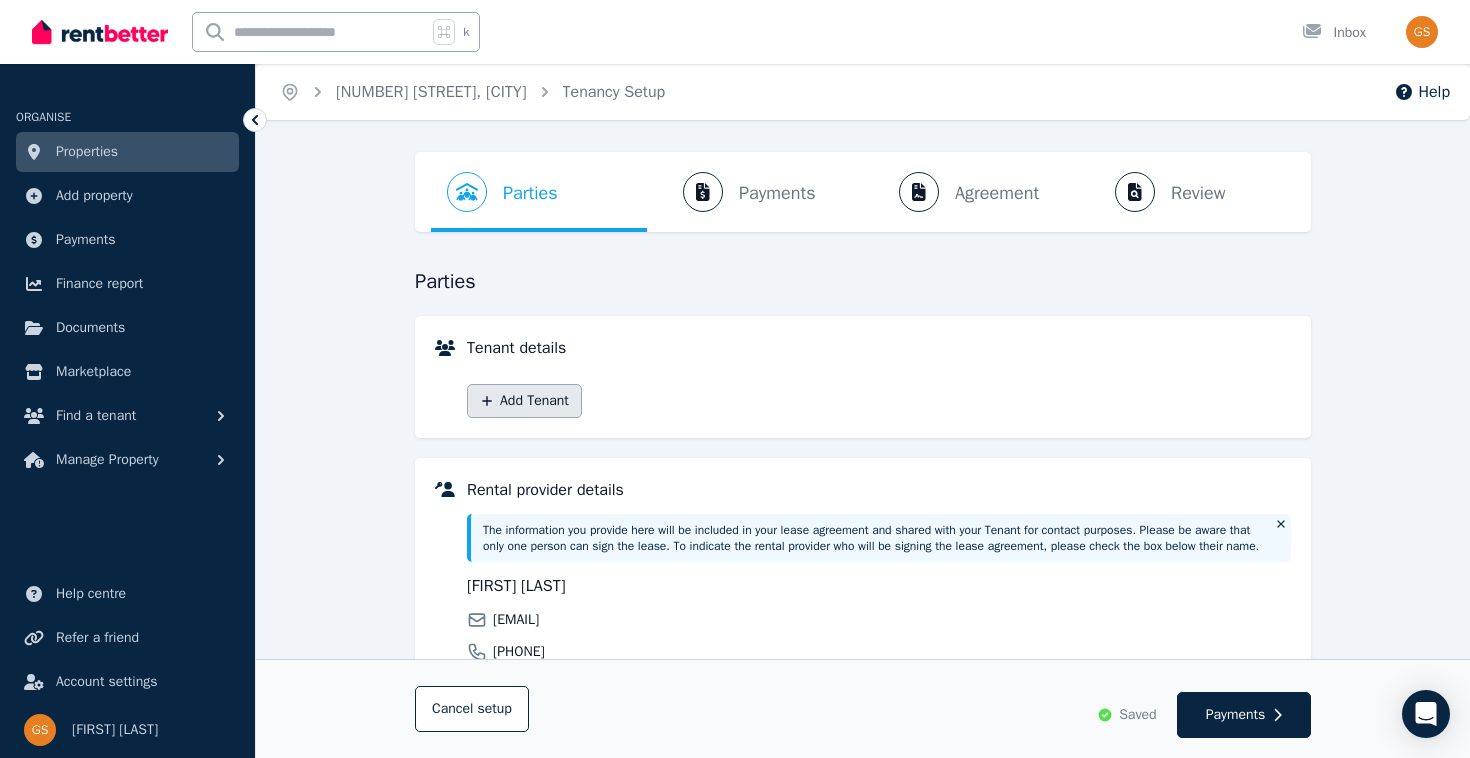 click on "Add Tenant" at bounding box center [524, 401] 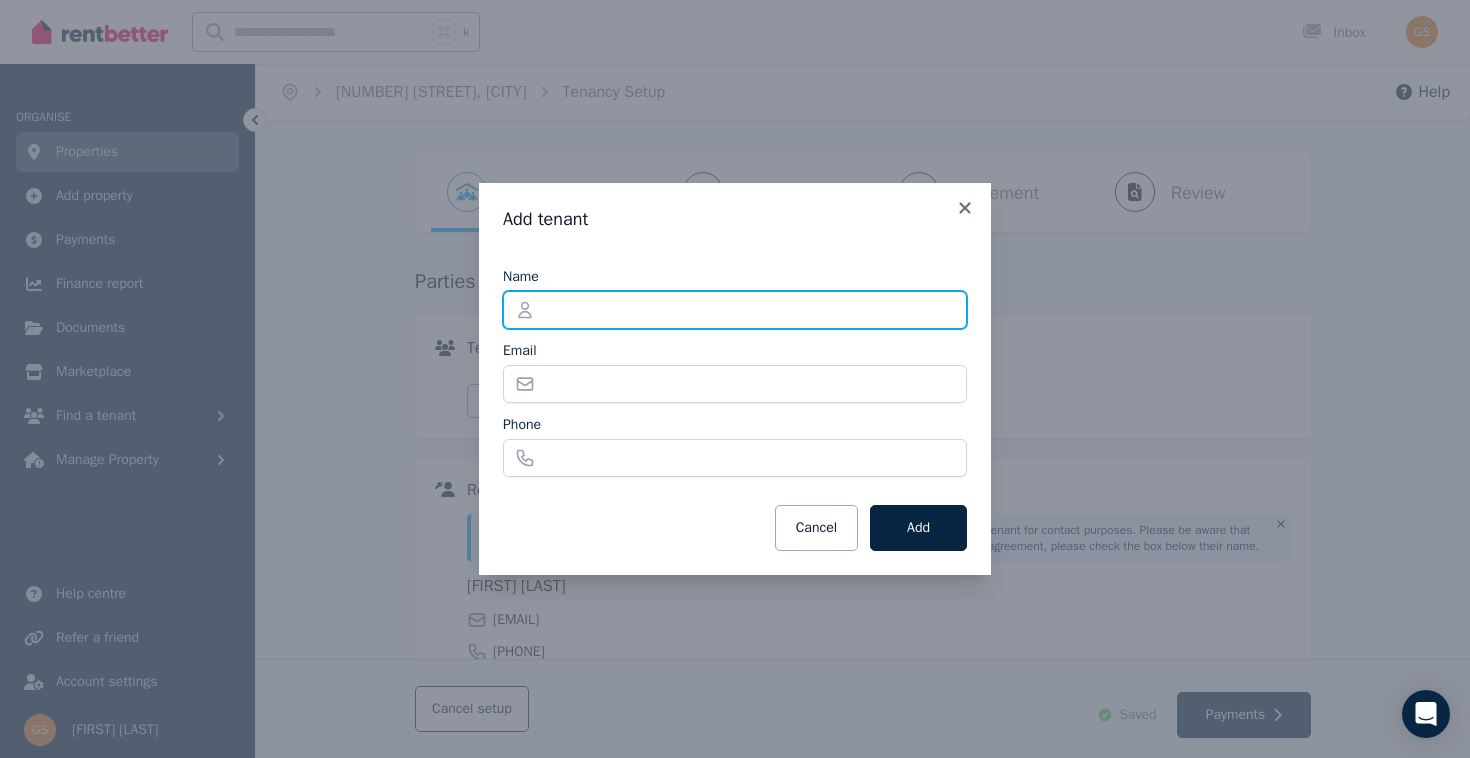 click on "Name" at bounding box center (735, 310) 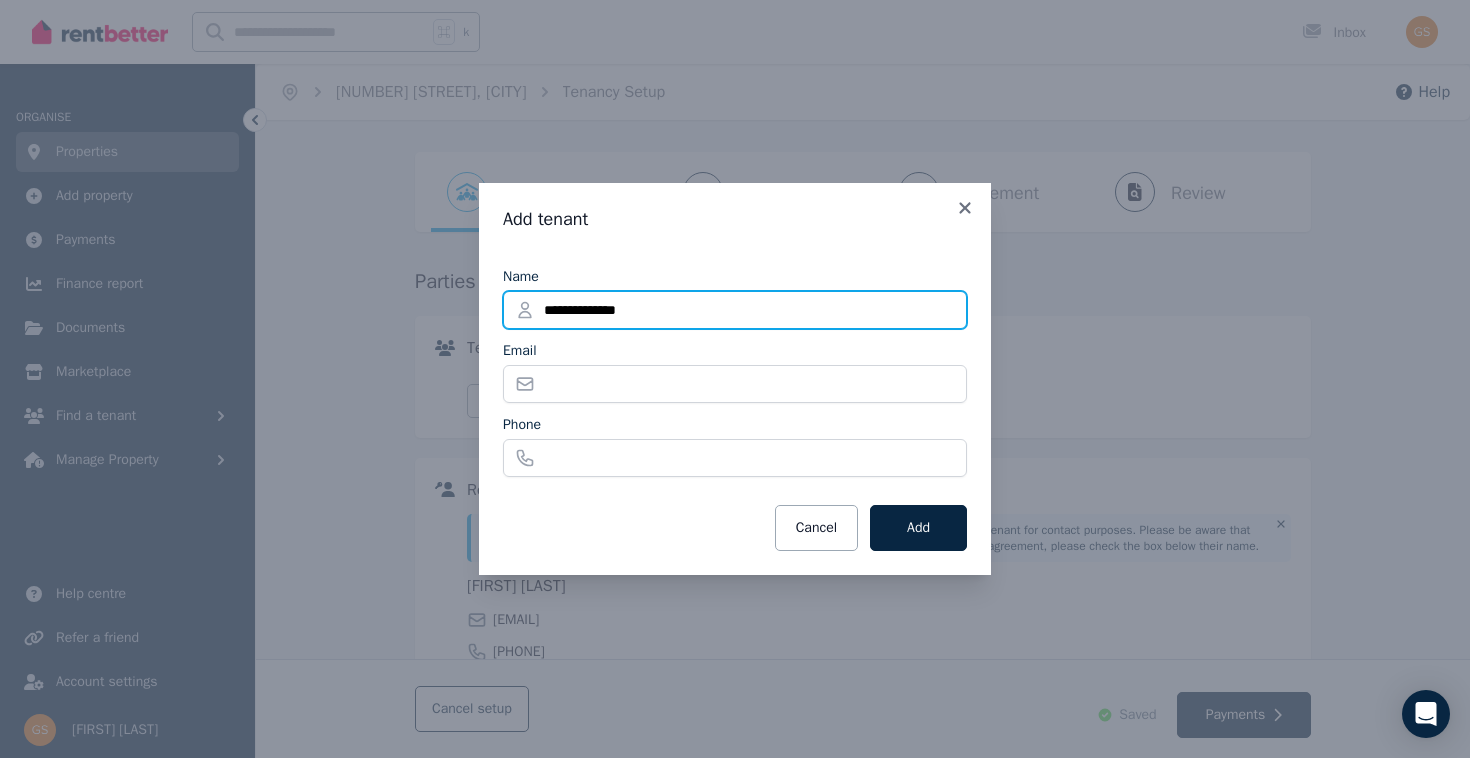 type on "**********" 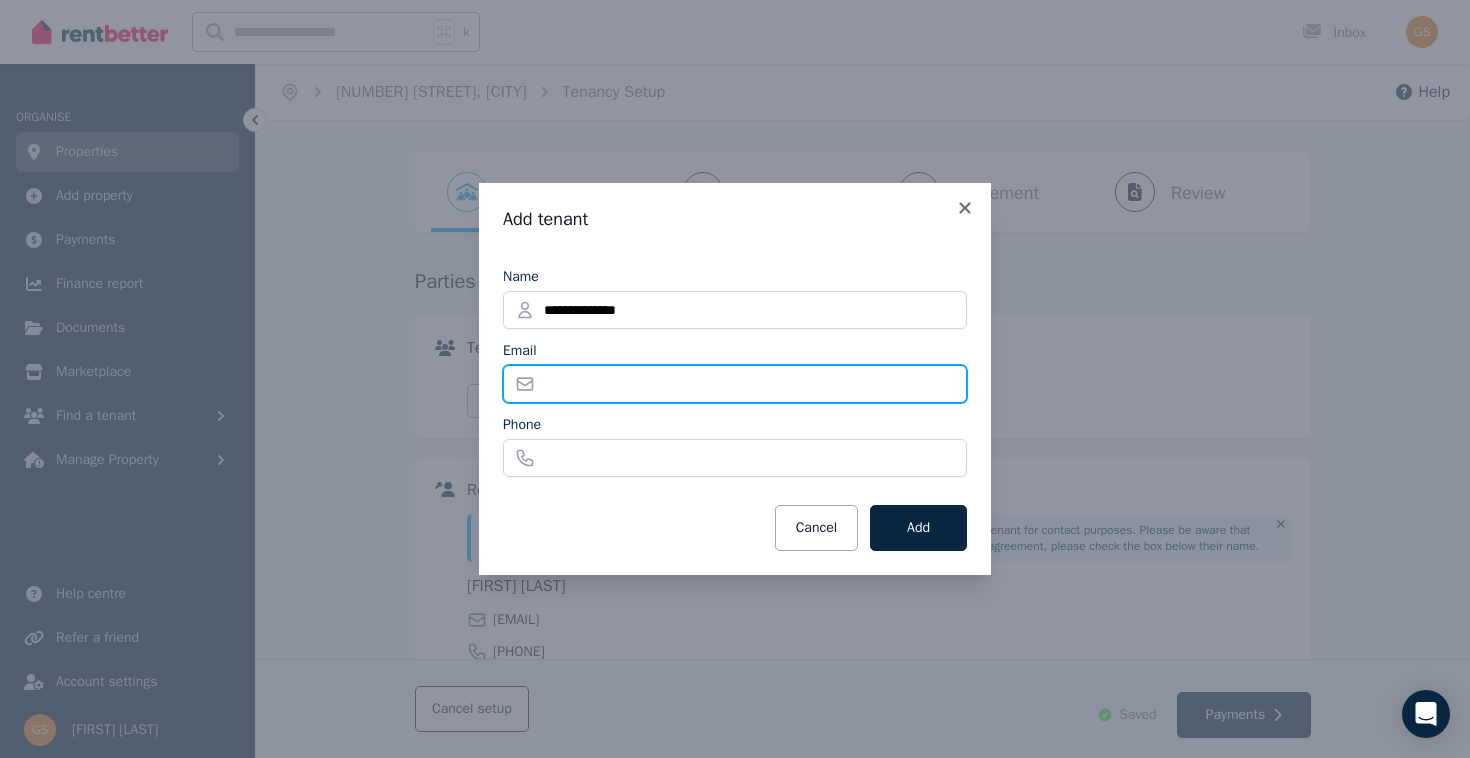 click on "Email" at bounding box center (735, 384) 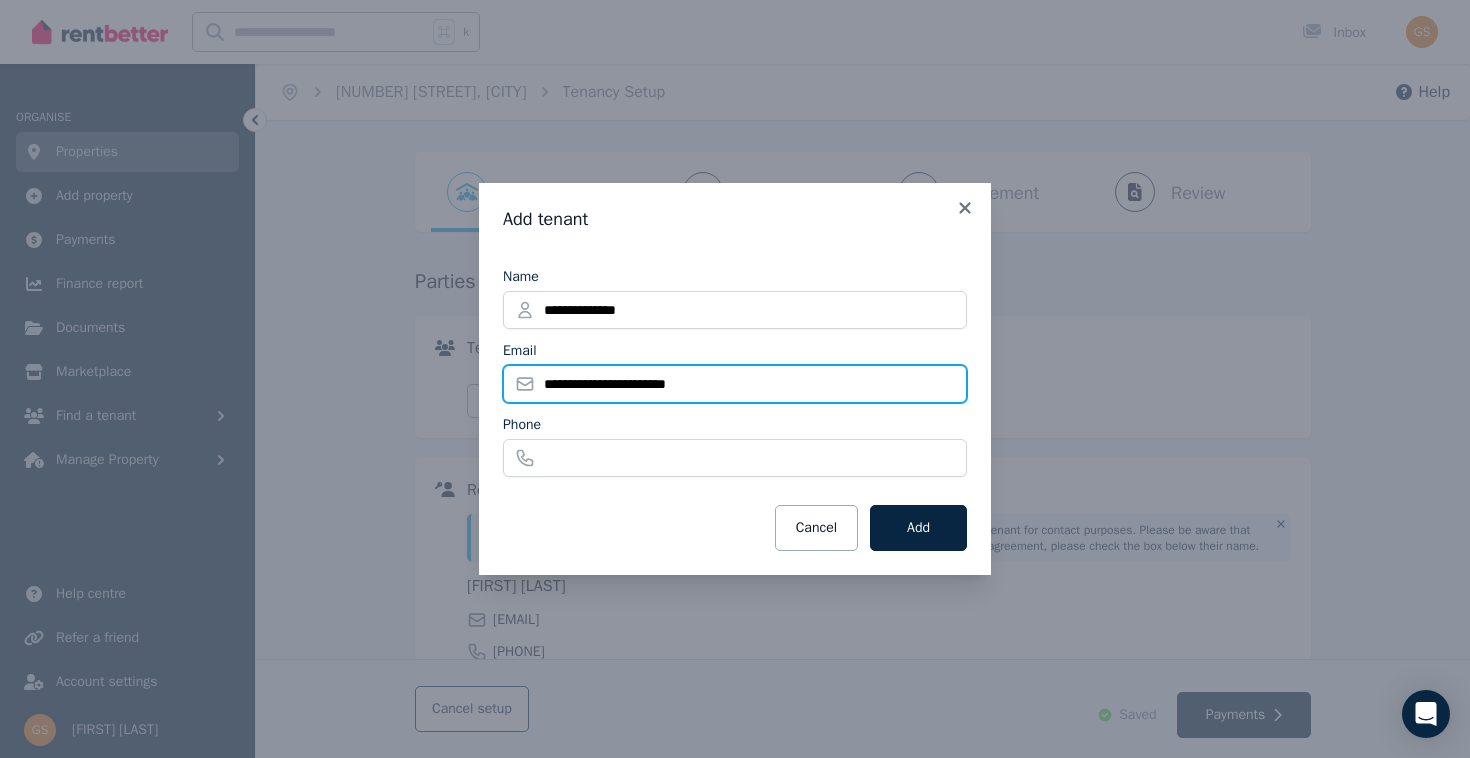 type on "**********" 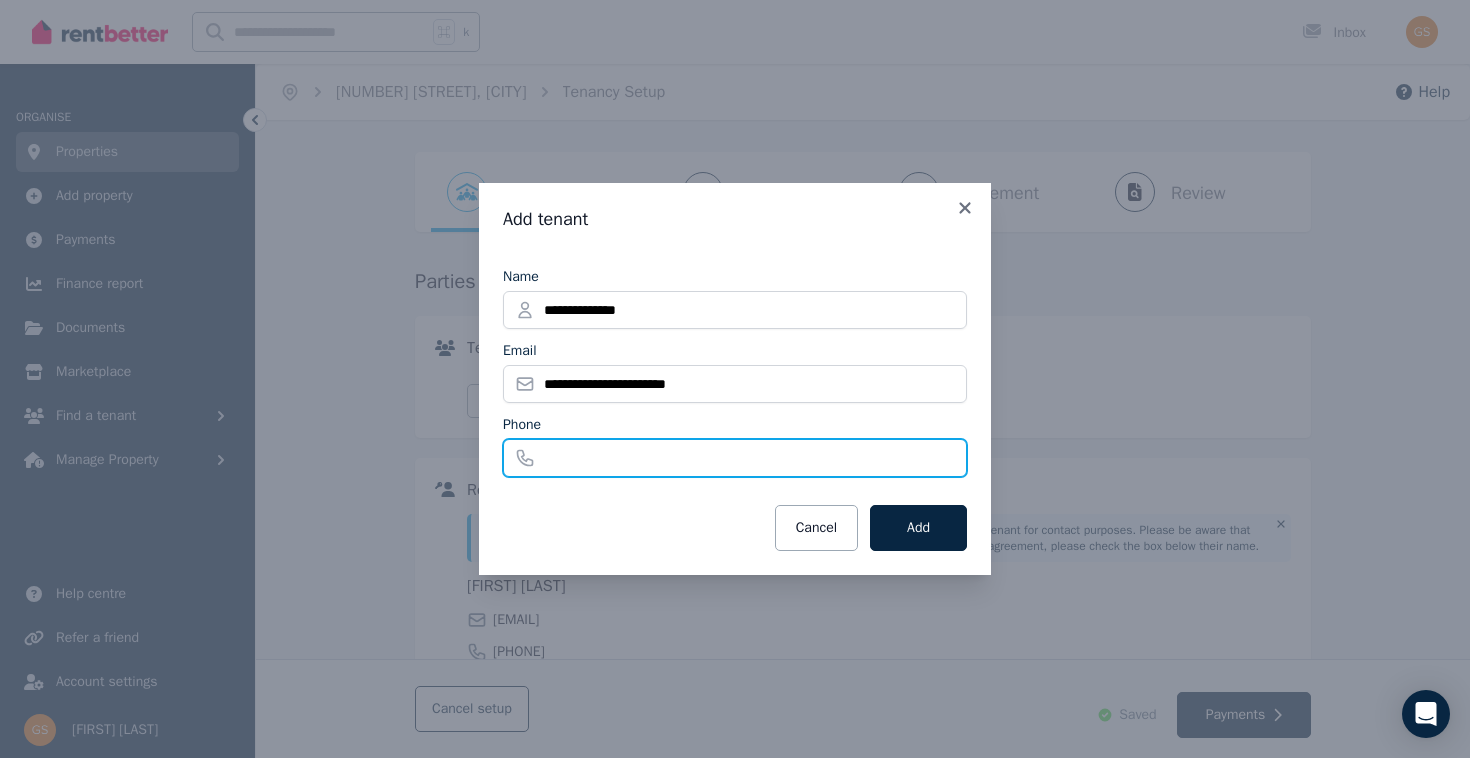 click on "Phone" at bounding box center [735, 458] 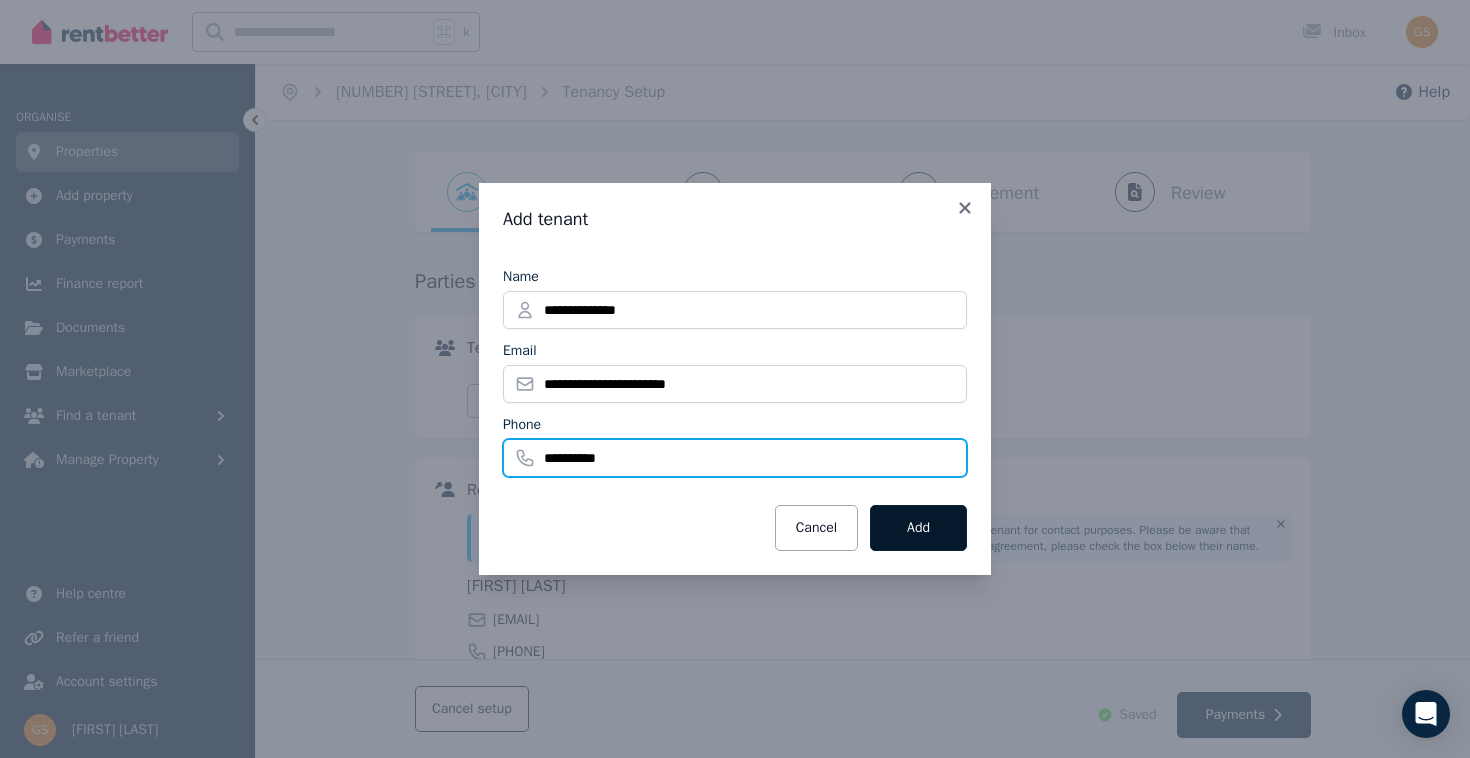 type on "**********" 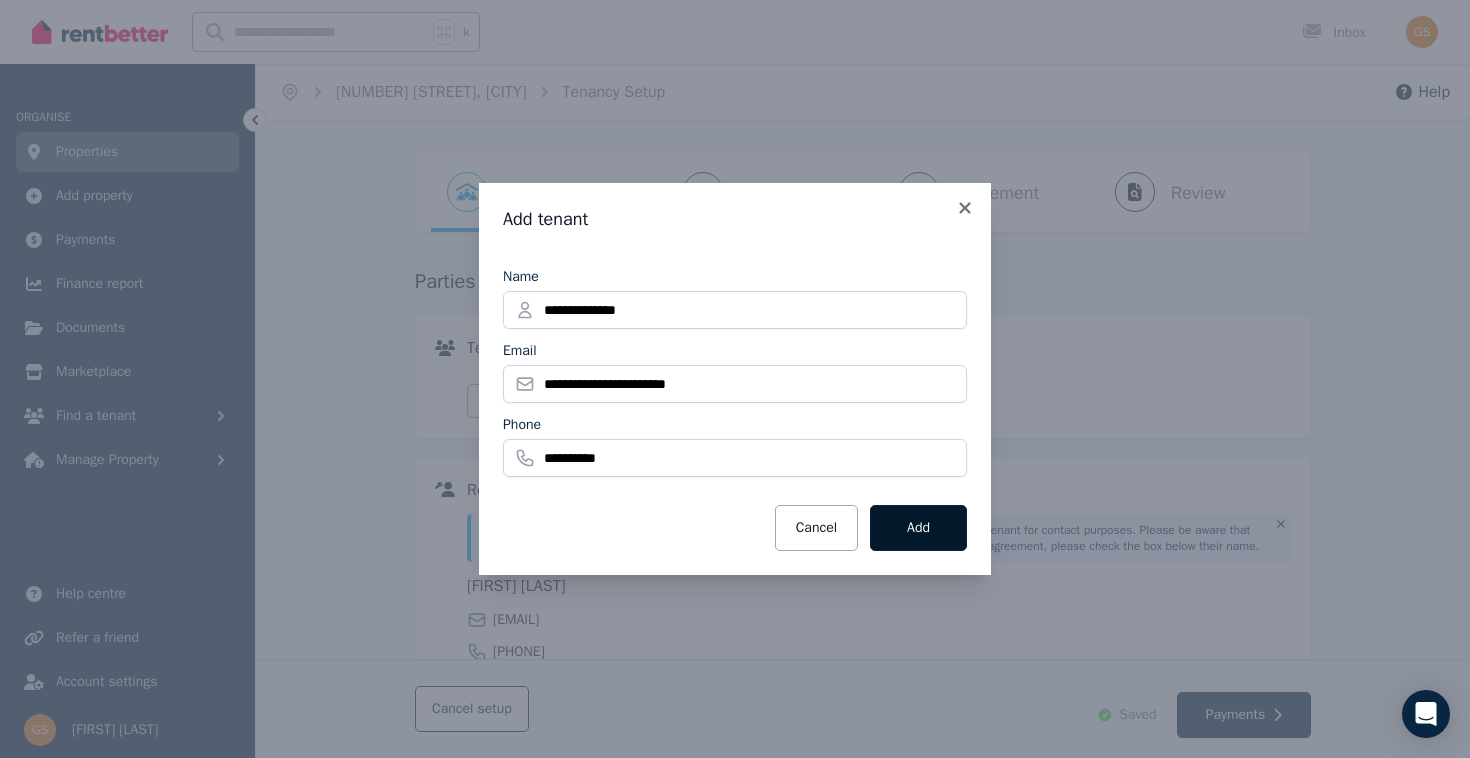 click on "Add" at bounding box center [918, 528] 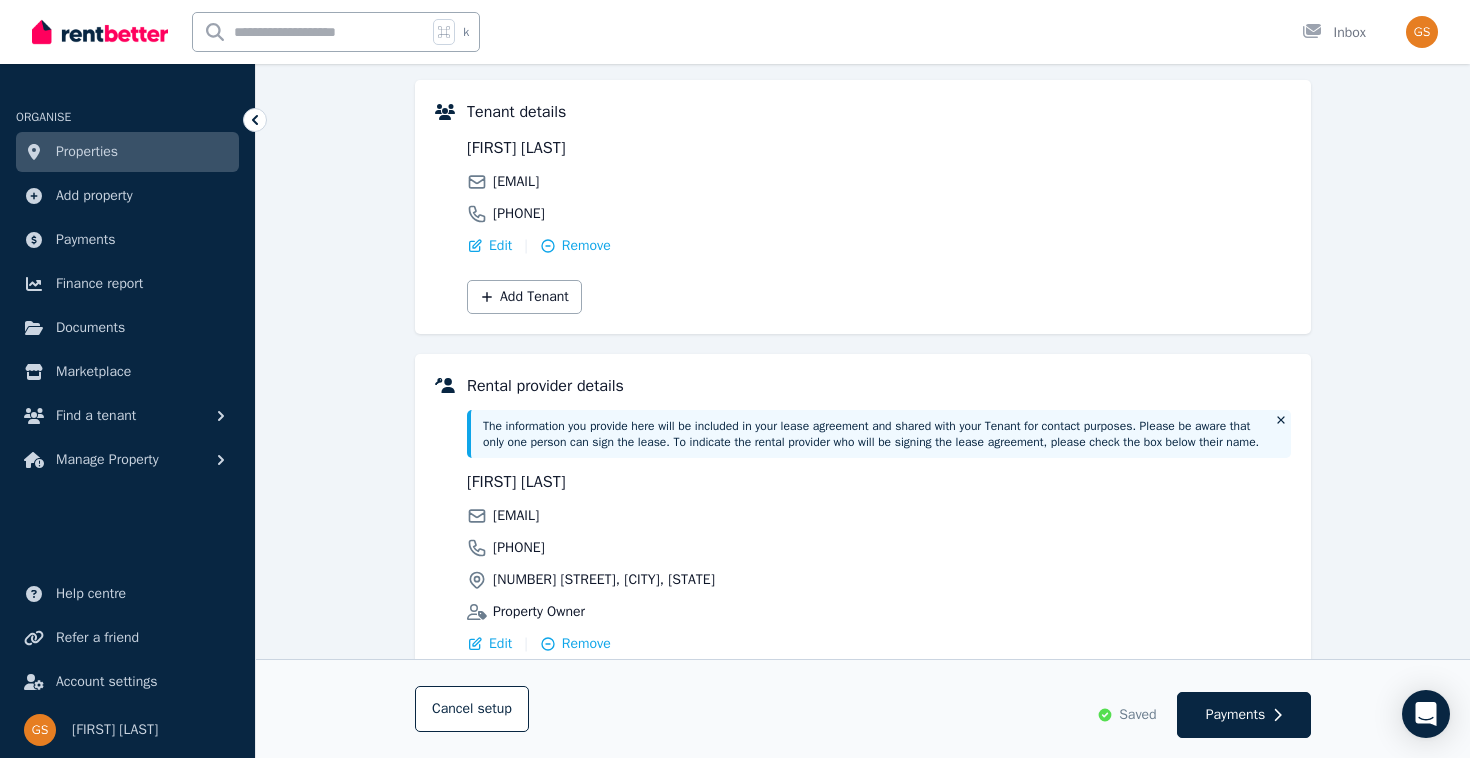 scroll, scrollTop: 237, scrollLeft: 0, axis: vertical 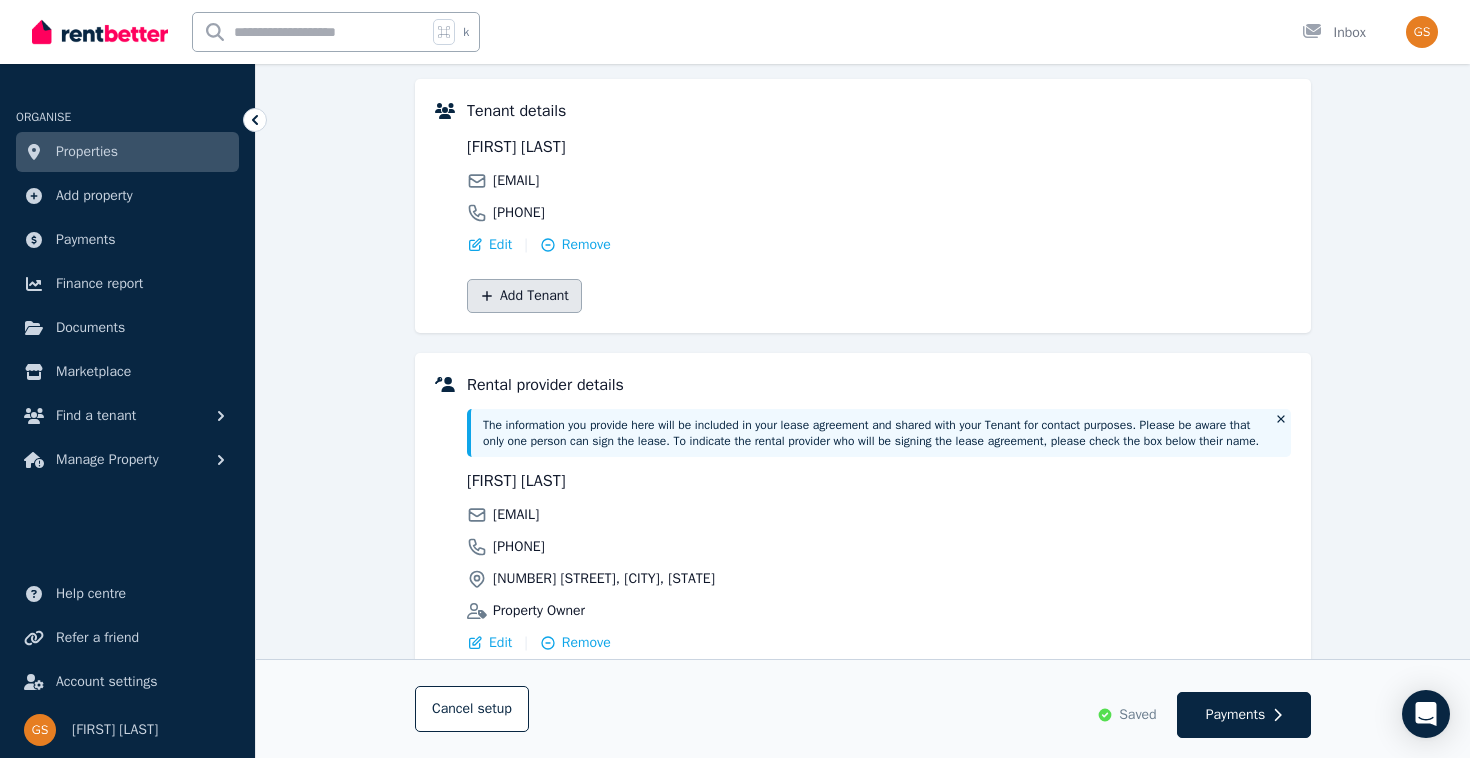 click on "Add Tenant" at bounding box center [524, 296] 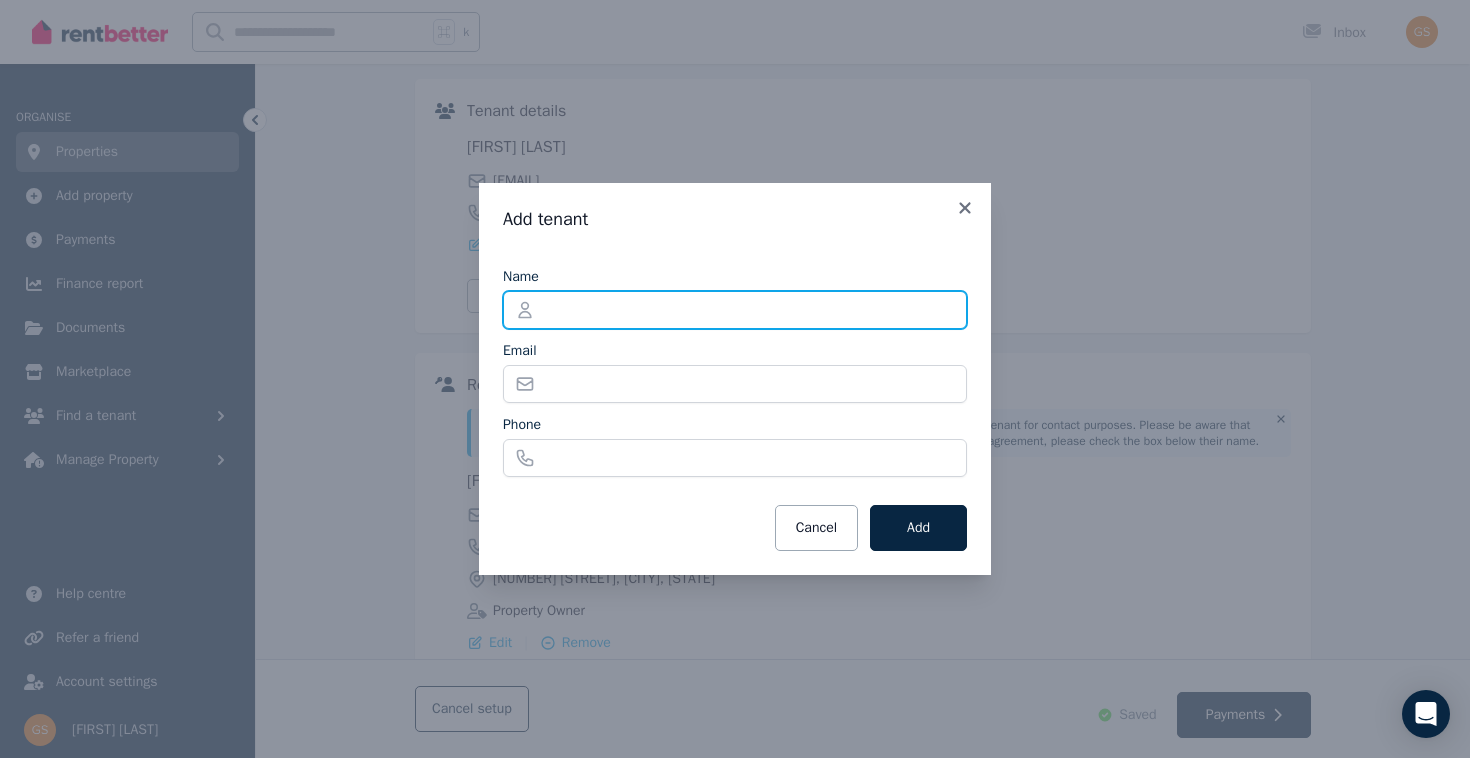 click on "Name" at bounding box center (735, 310) 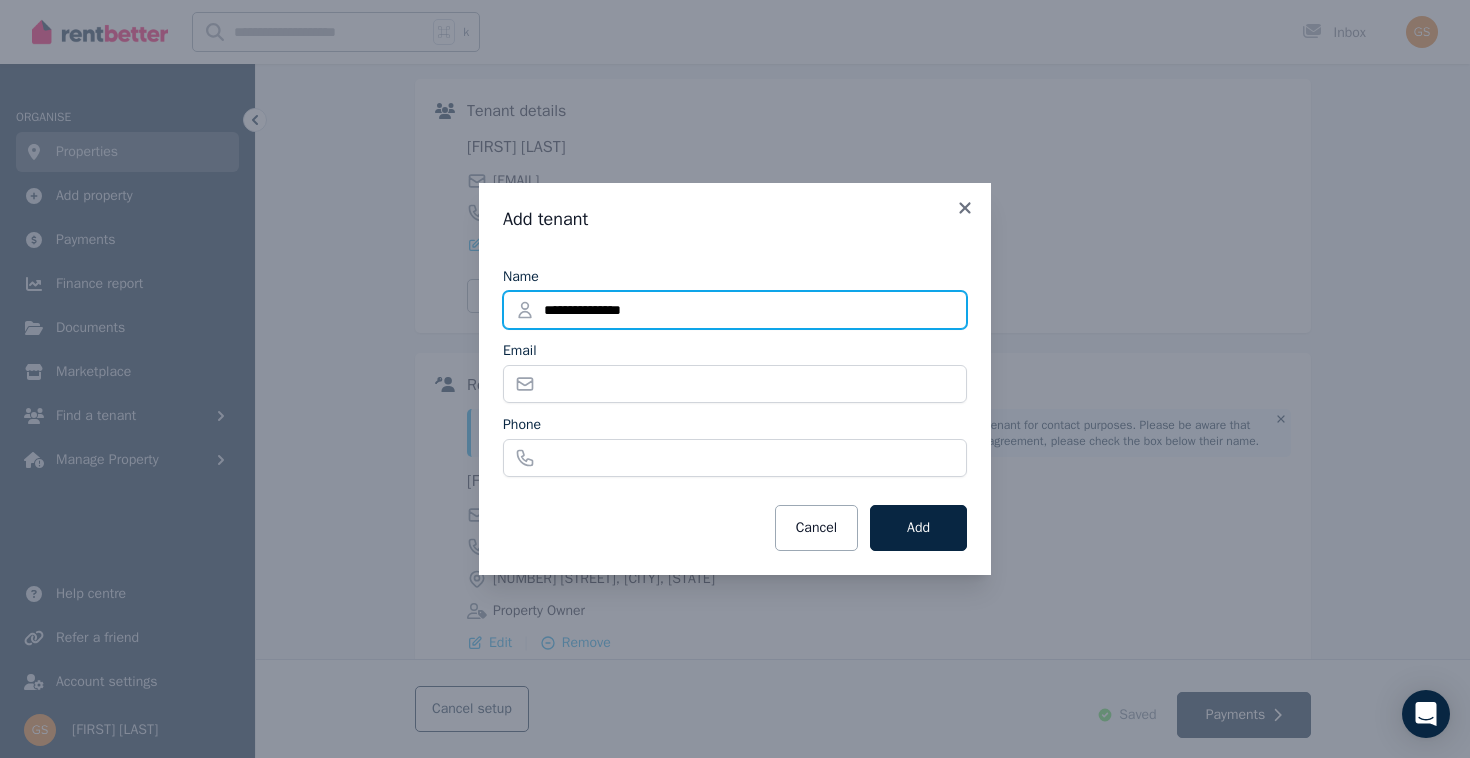 type on "**********" 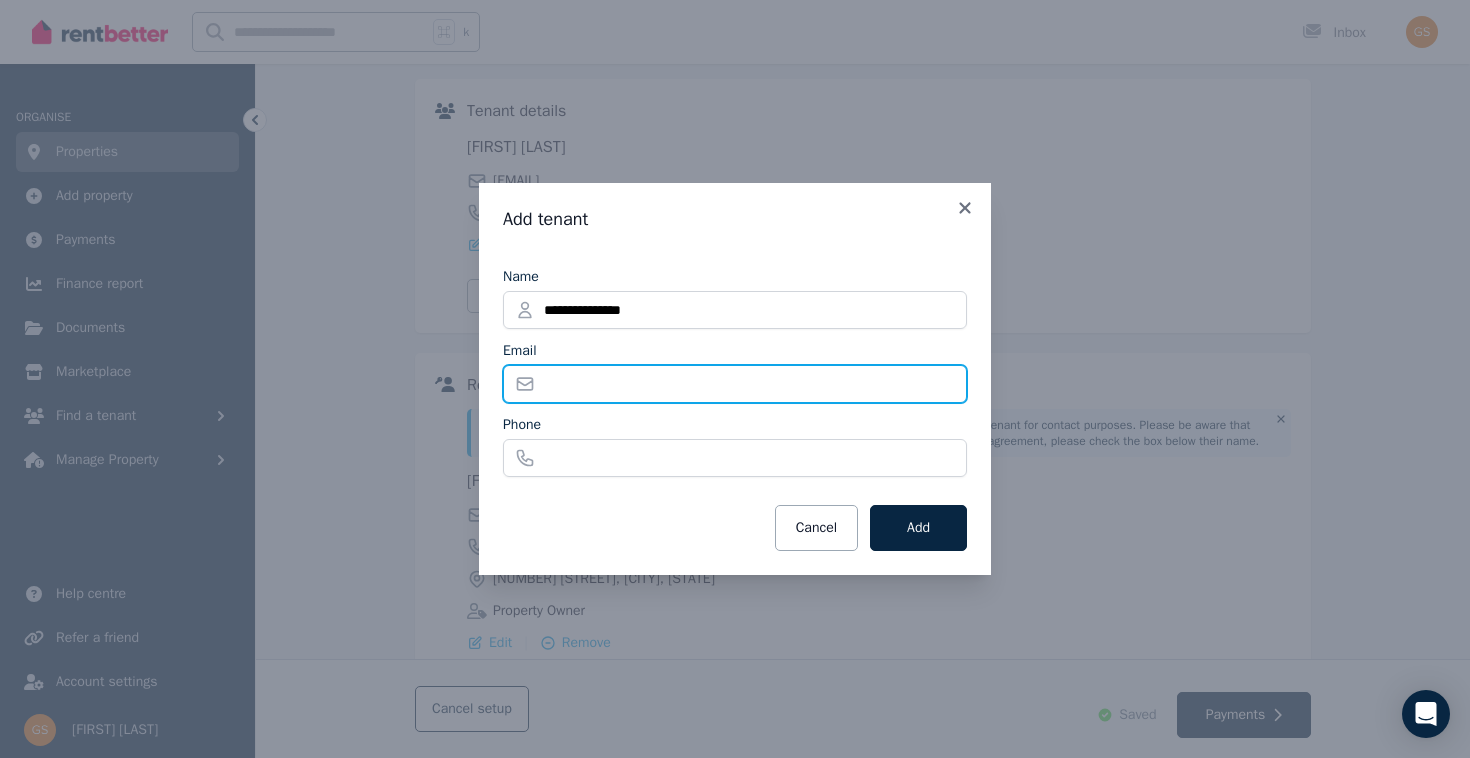 click on "Email" at bounding box center [735, 384] 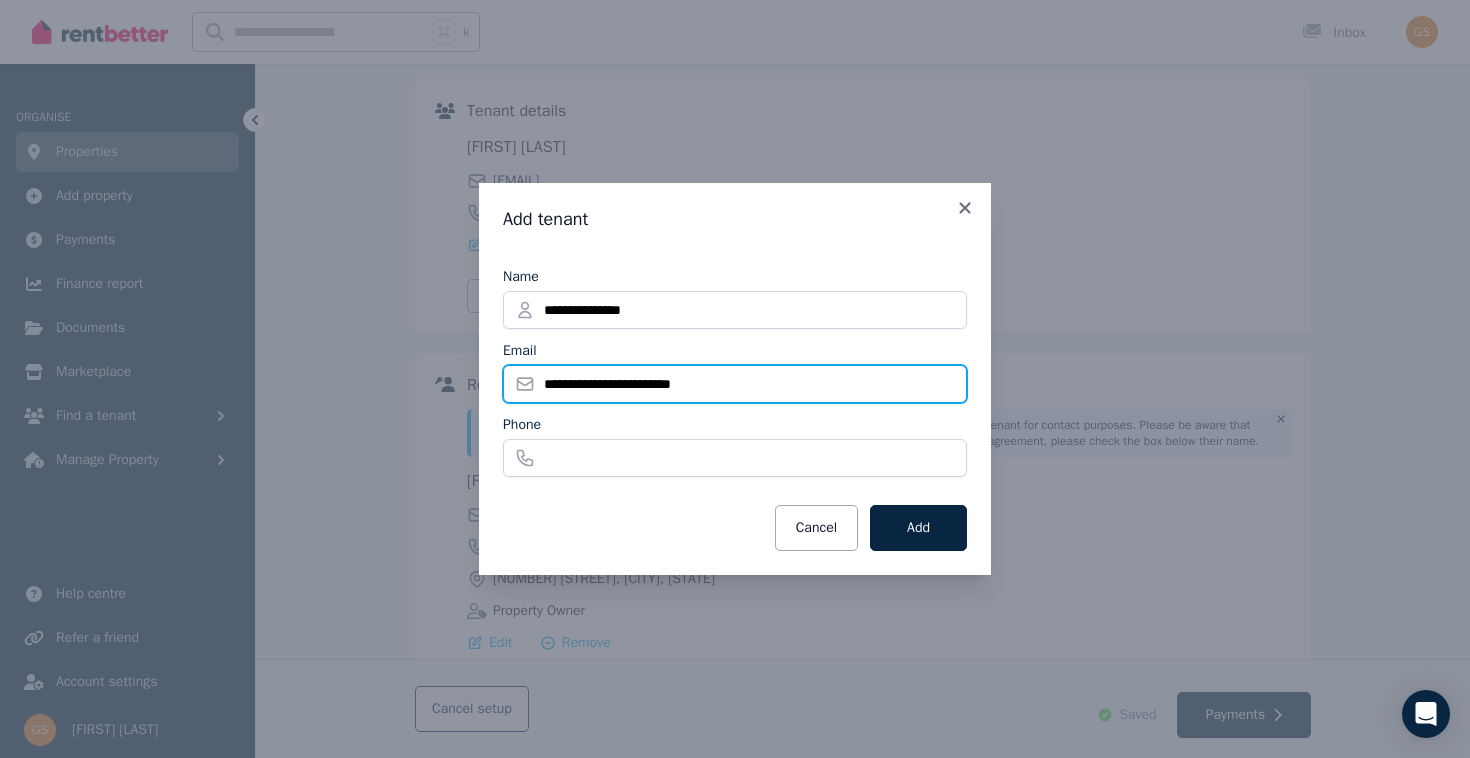type on "**********" 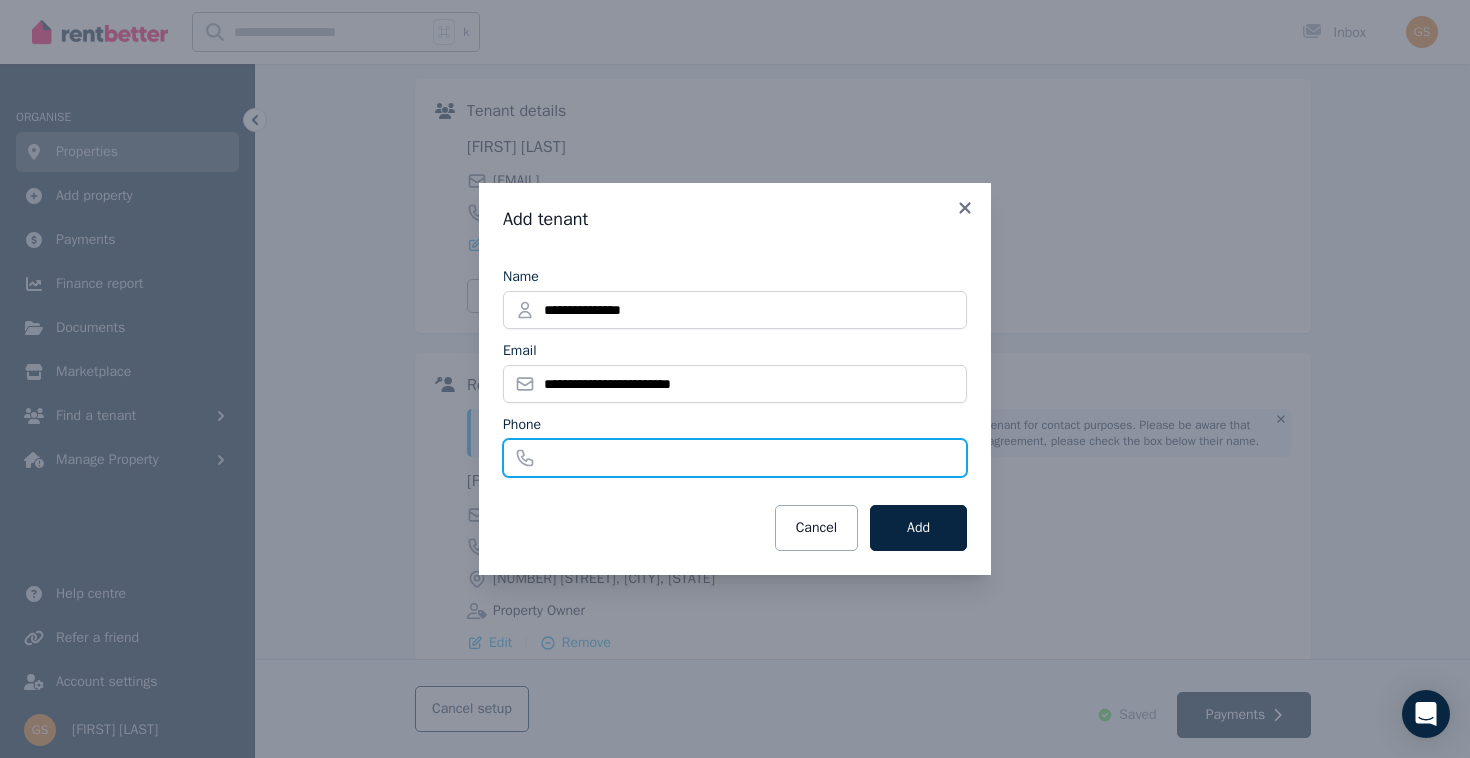 click on "Phone" at bounding box center (735, 458) 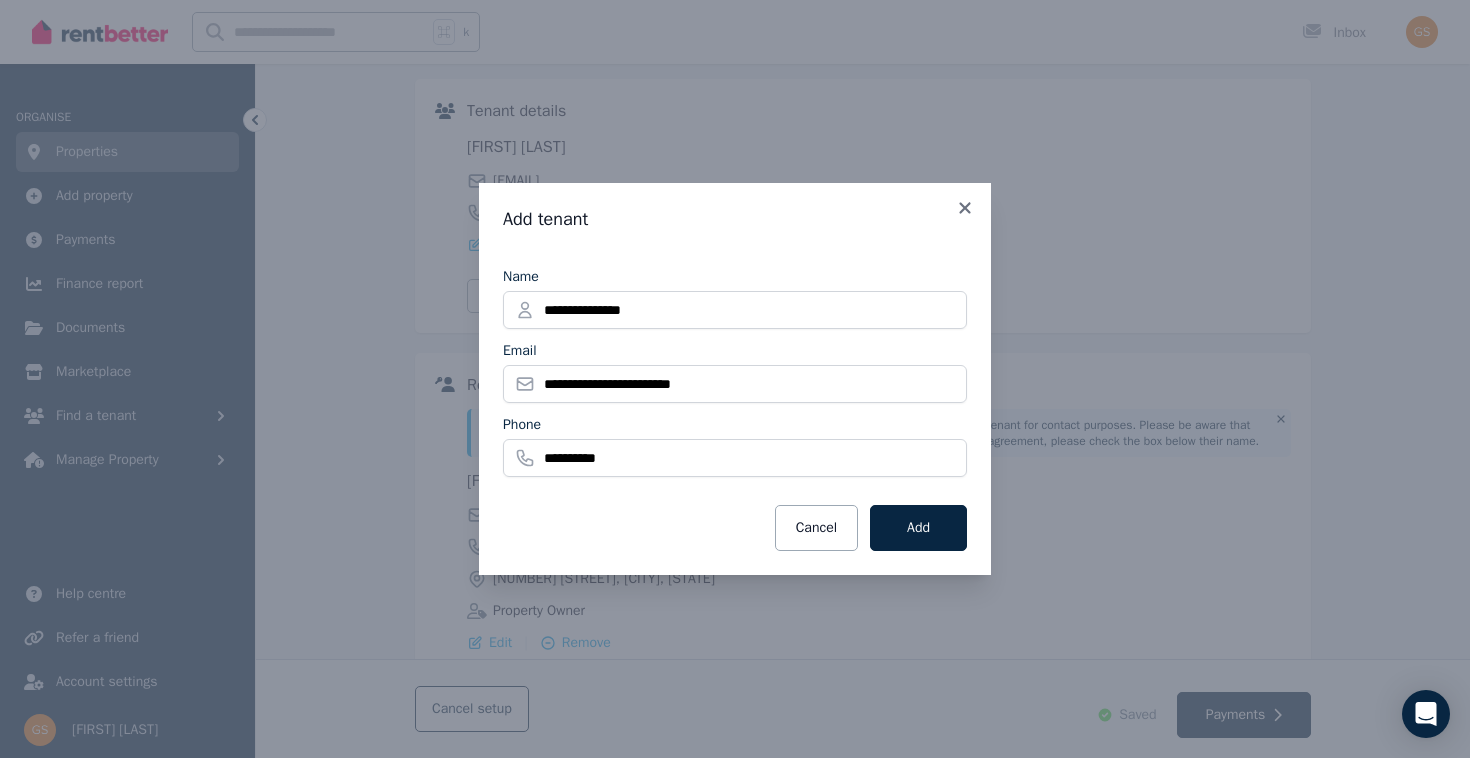 click on "Cancel Add" at bounding box center [735, 528] 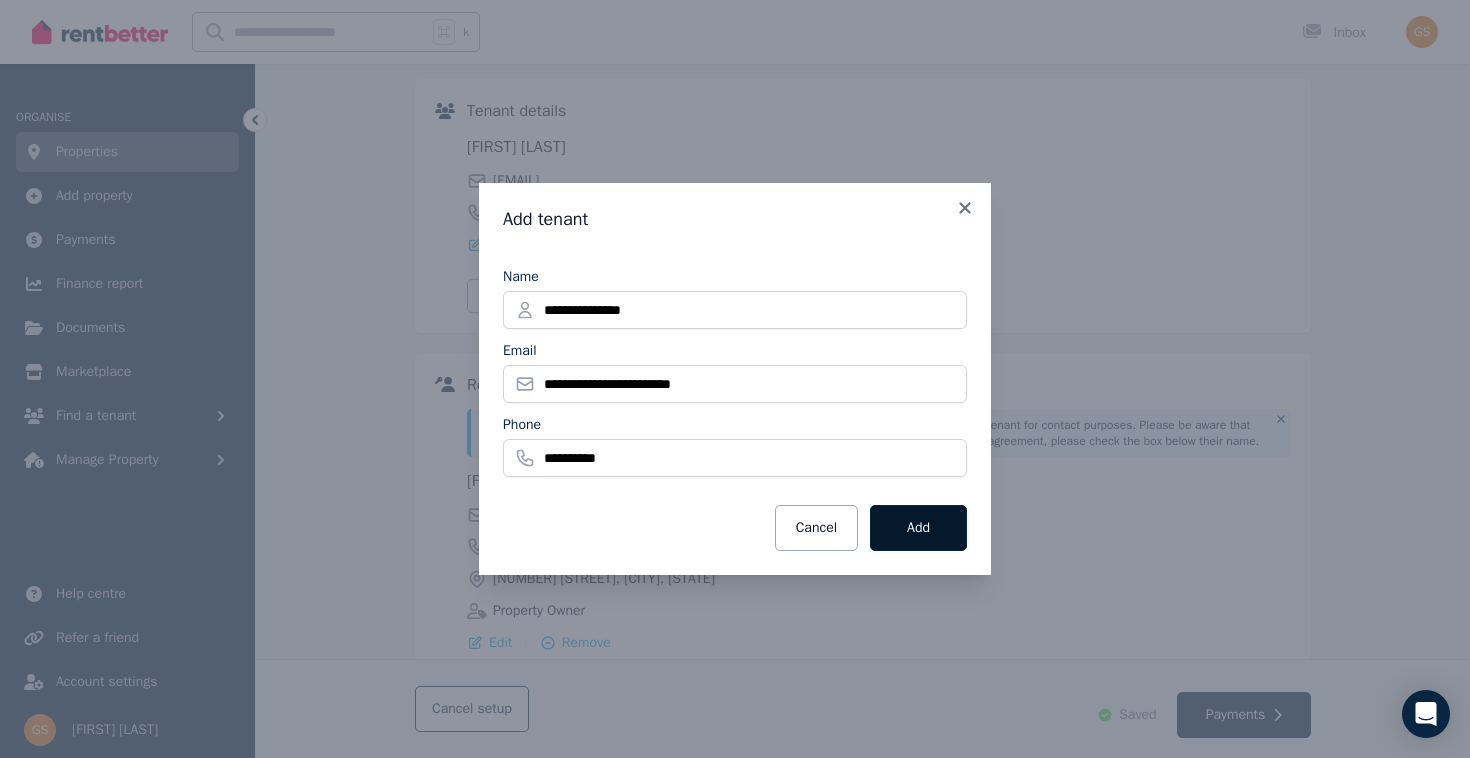 click on "Add" at bounding box center [918, 528] 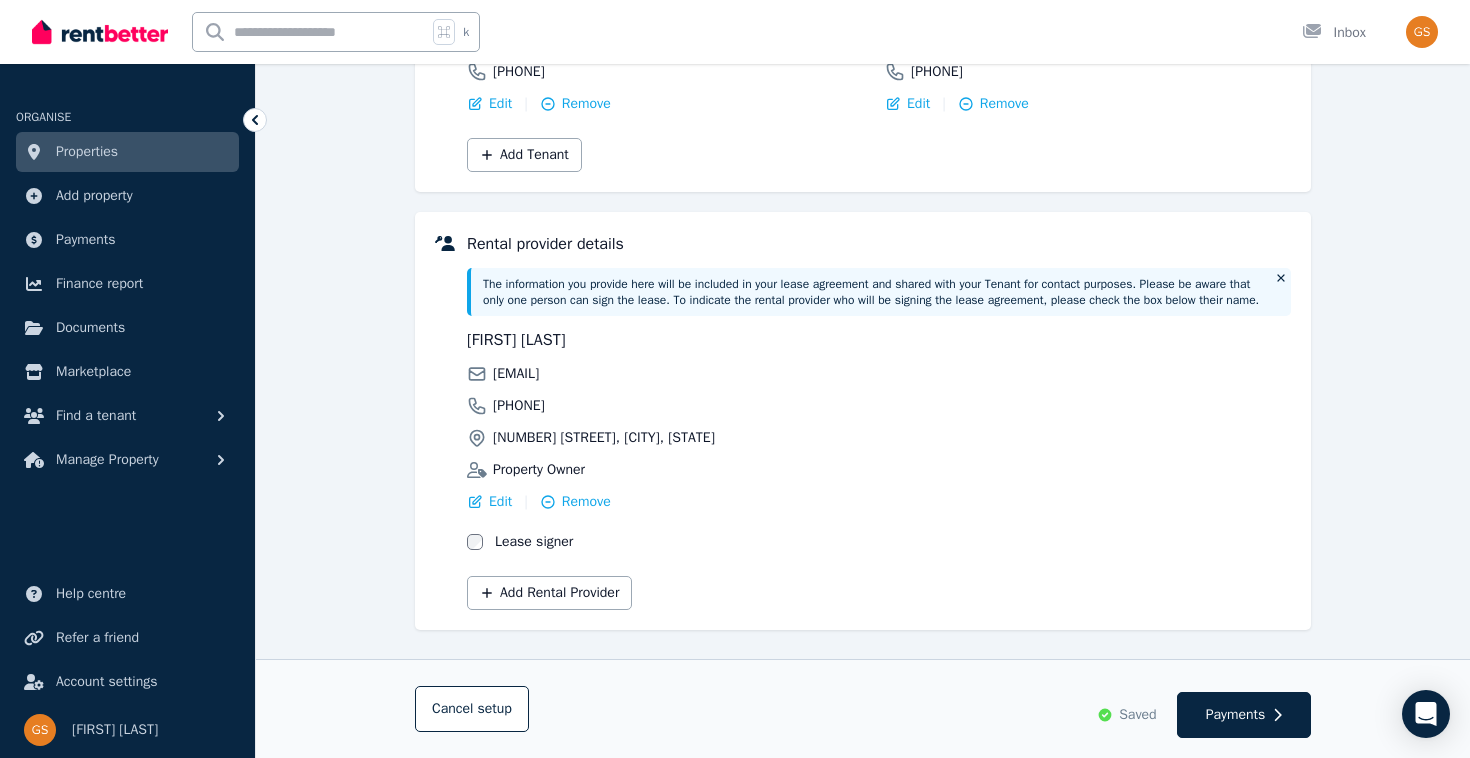 scroll, scrollTop: 421, scrollLeft: 0, axis: vertical 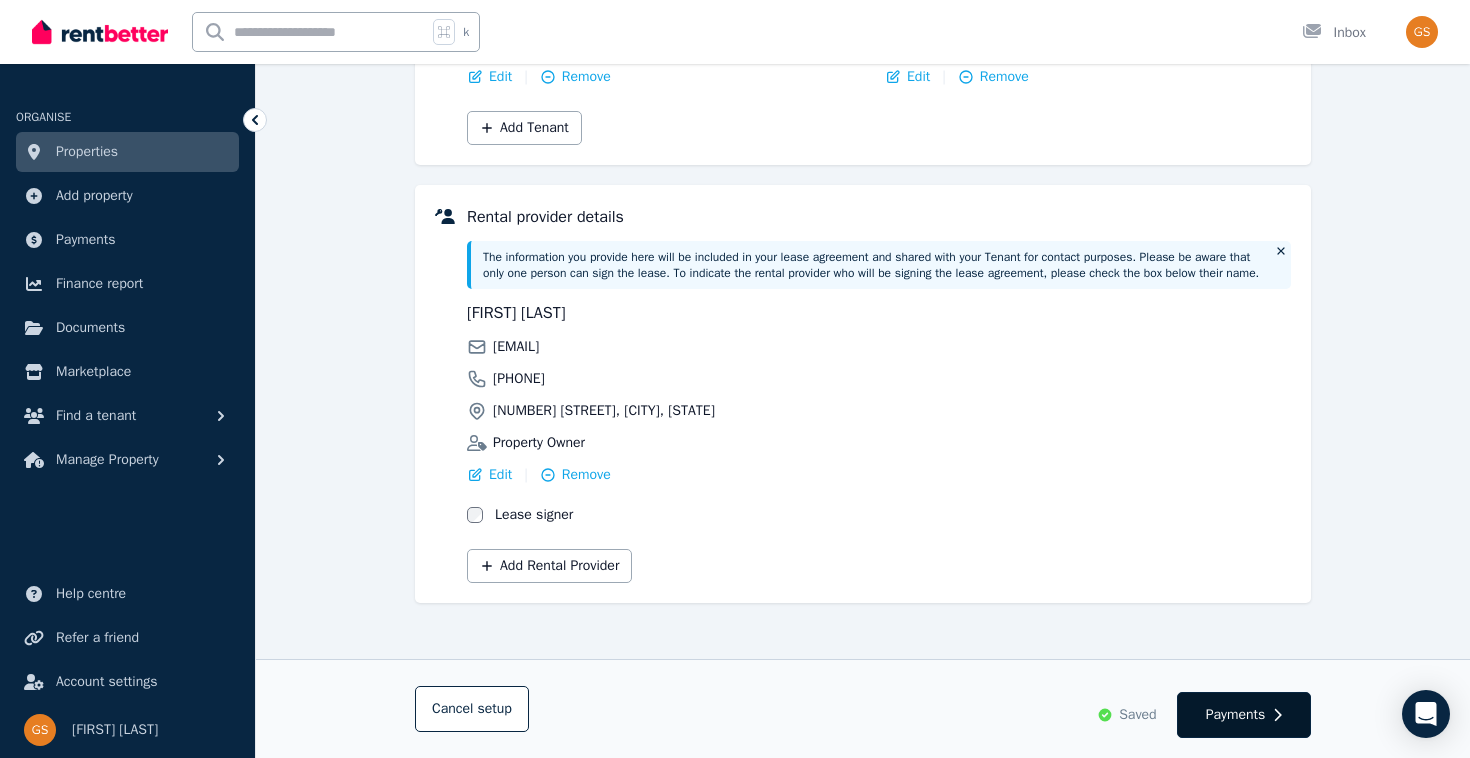 click on "Payments" at bounding box center [1244, 715] 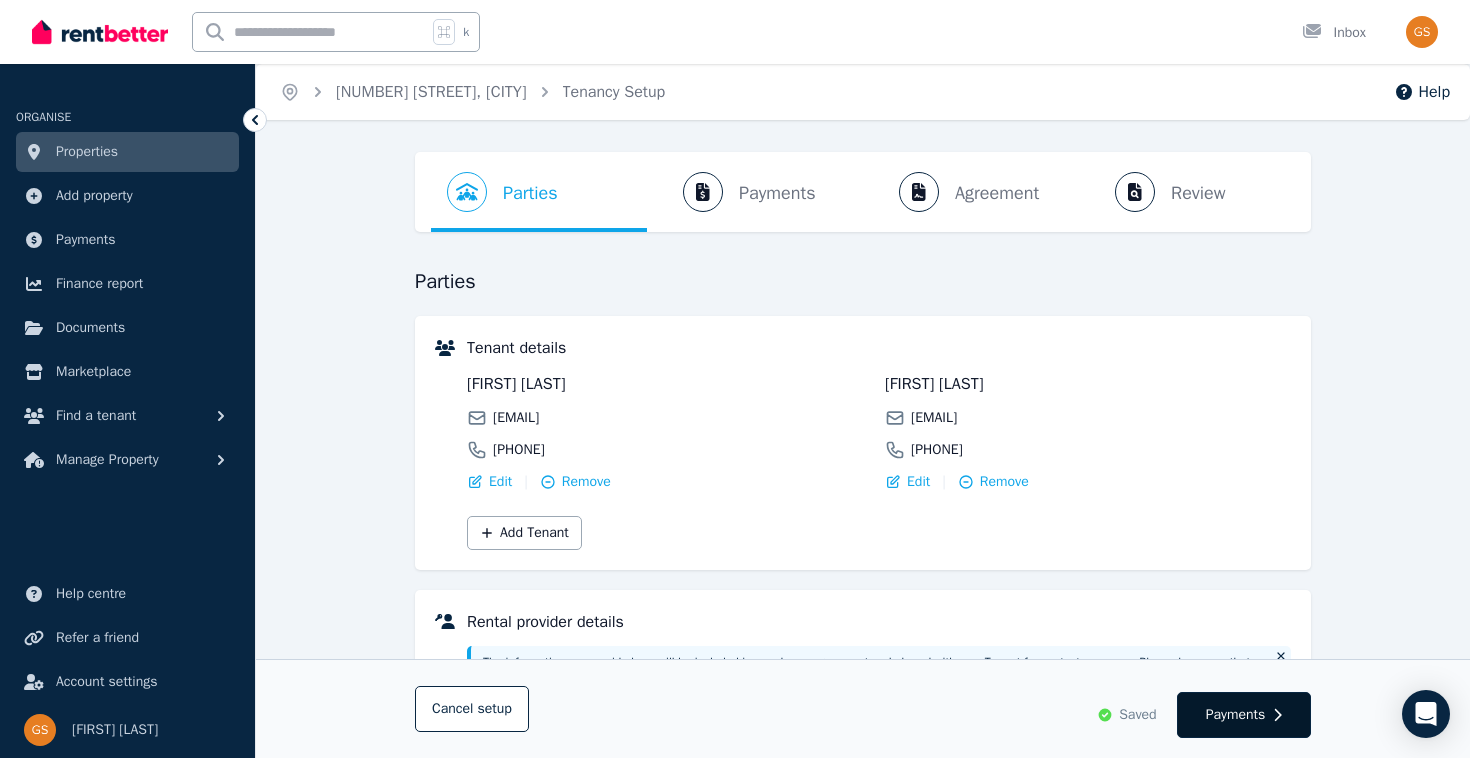 select on "**********" 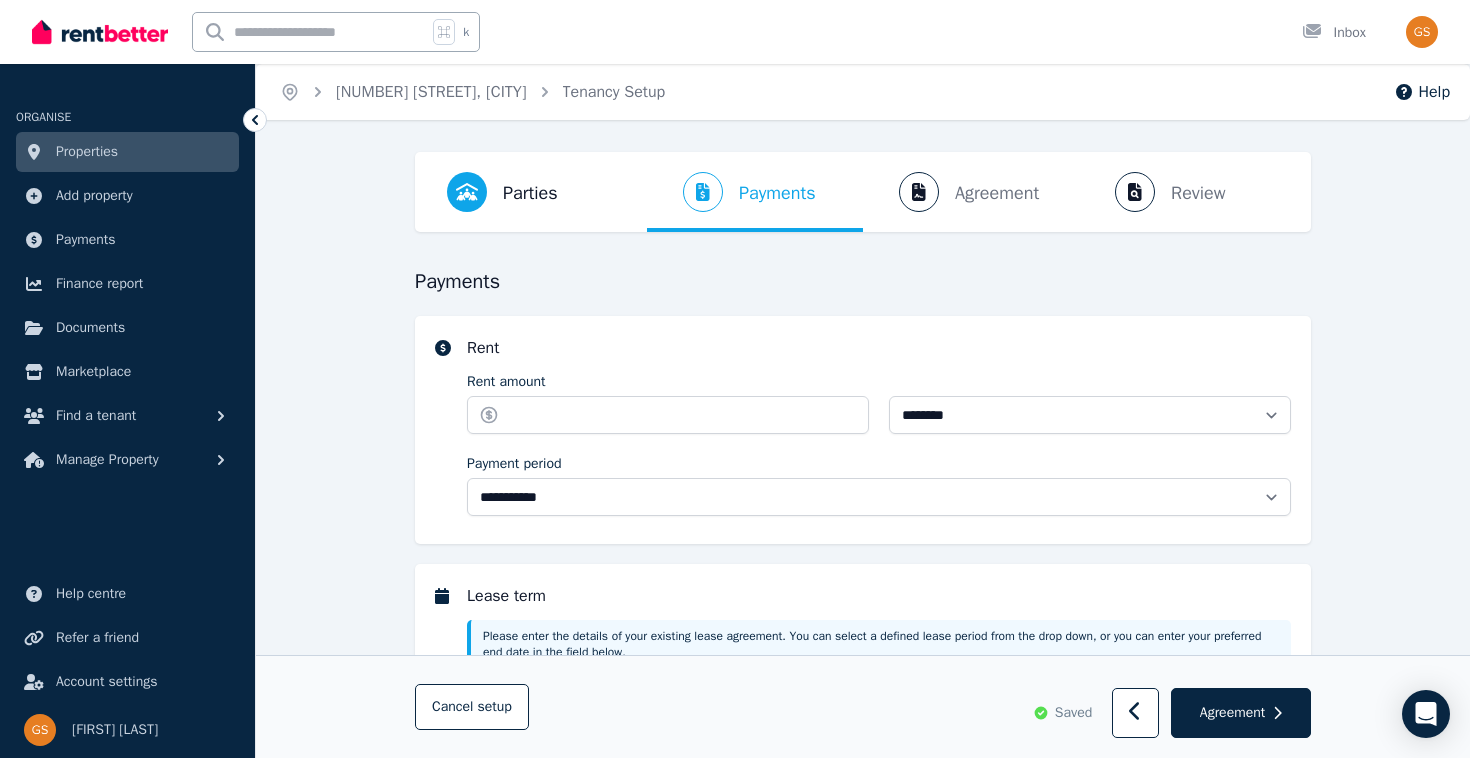 select on "**********" 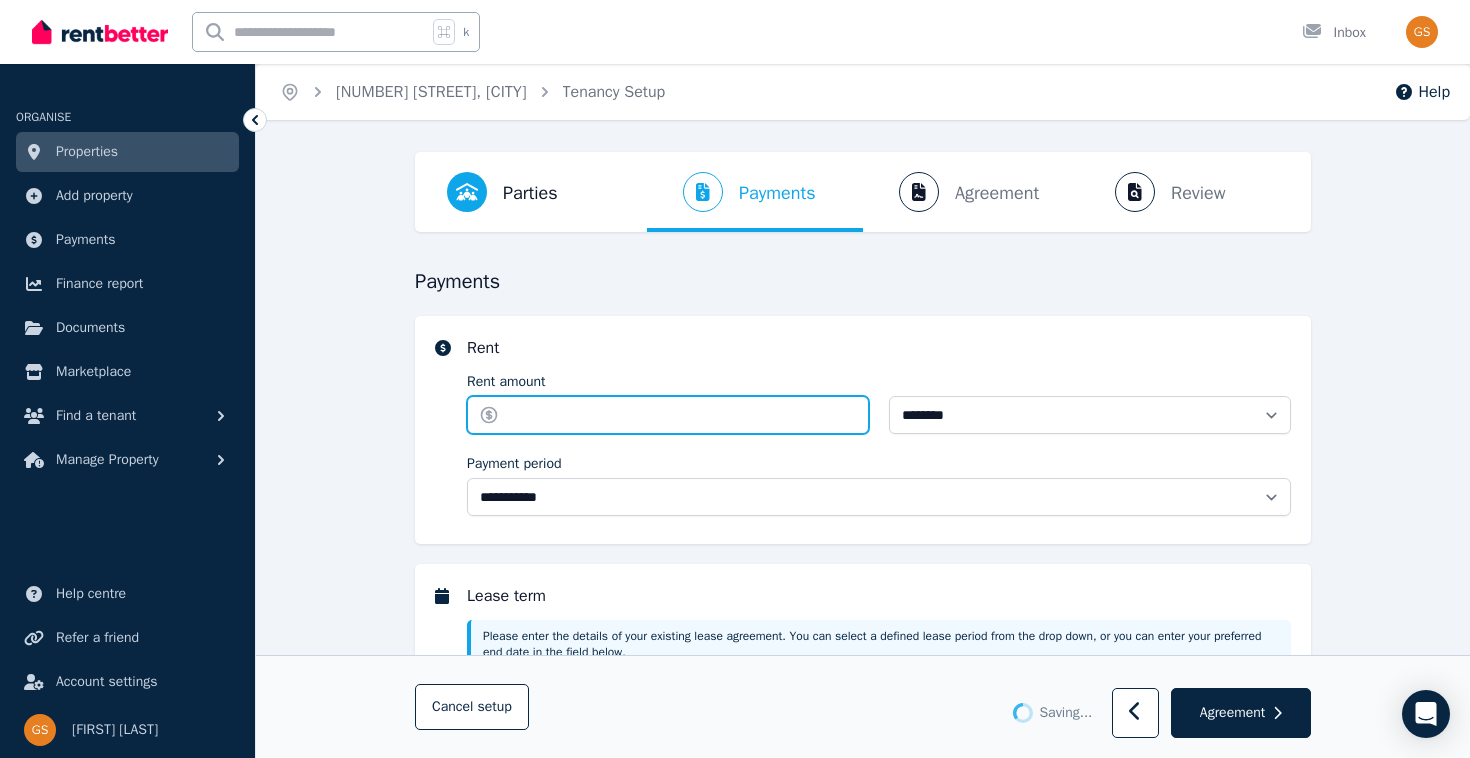 select on "**********" 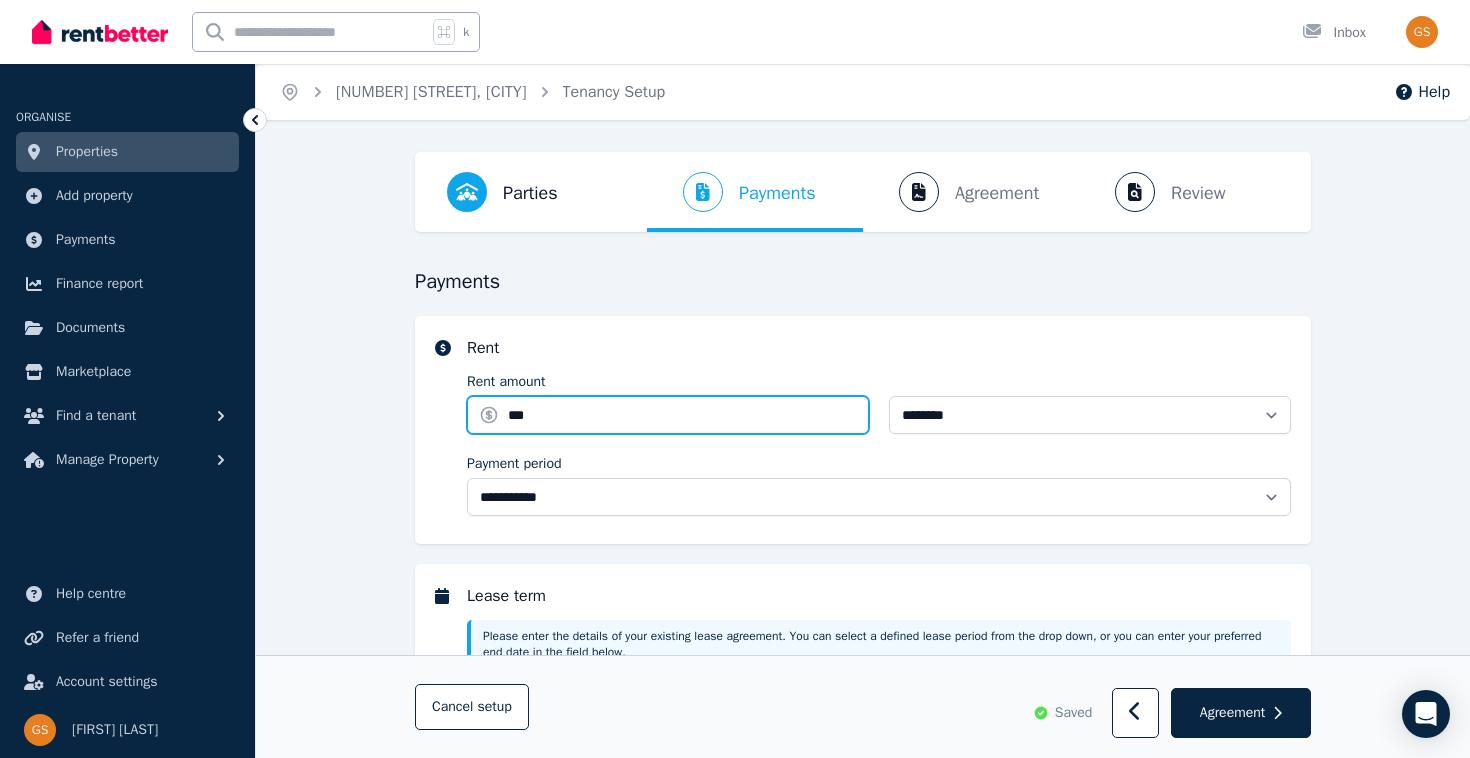 type on "***" 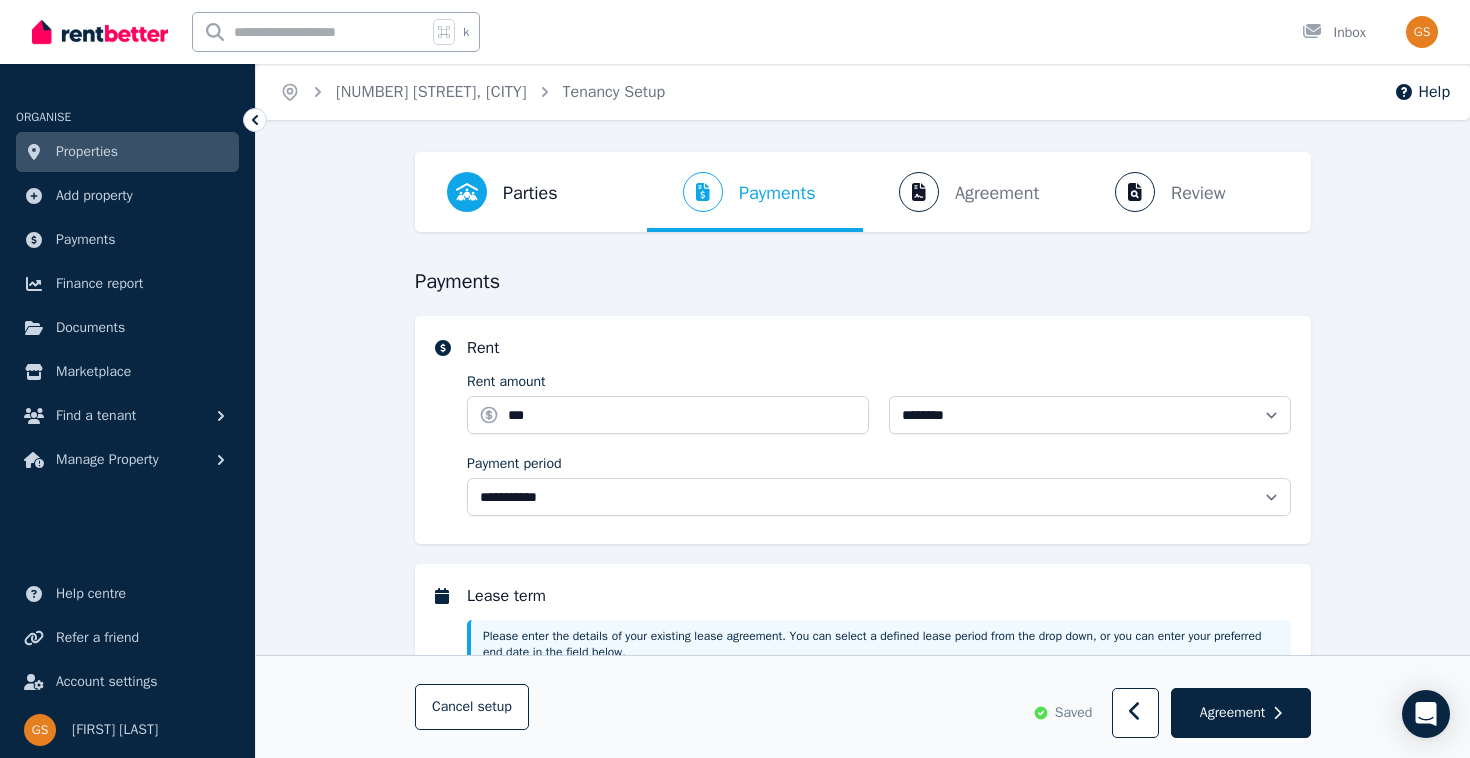 click on "**********" at bounding box center (879, 430) 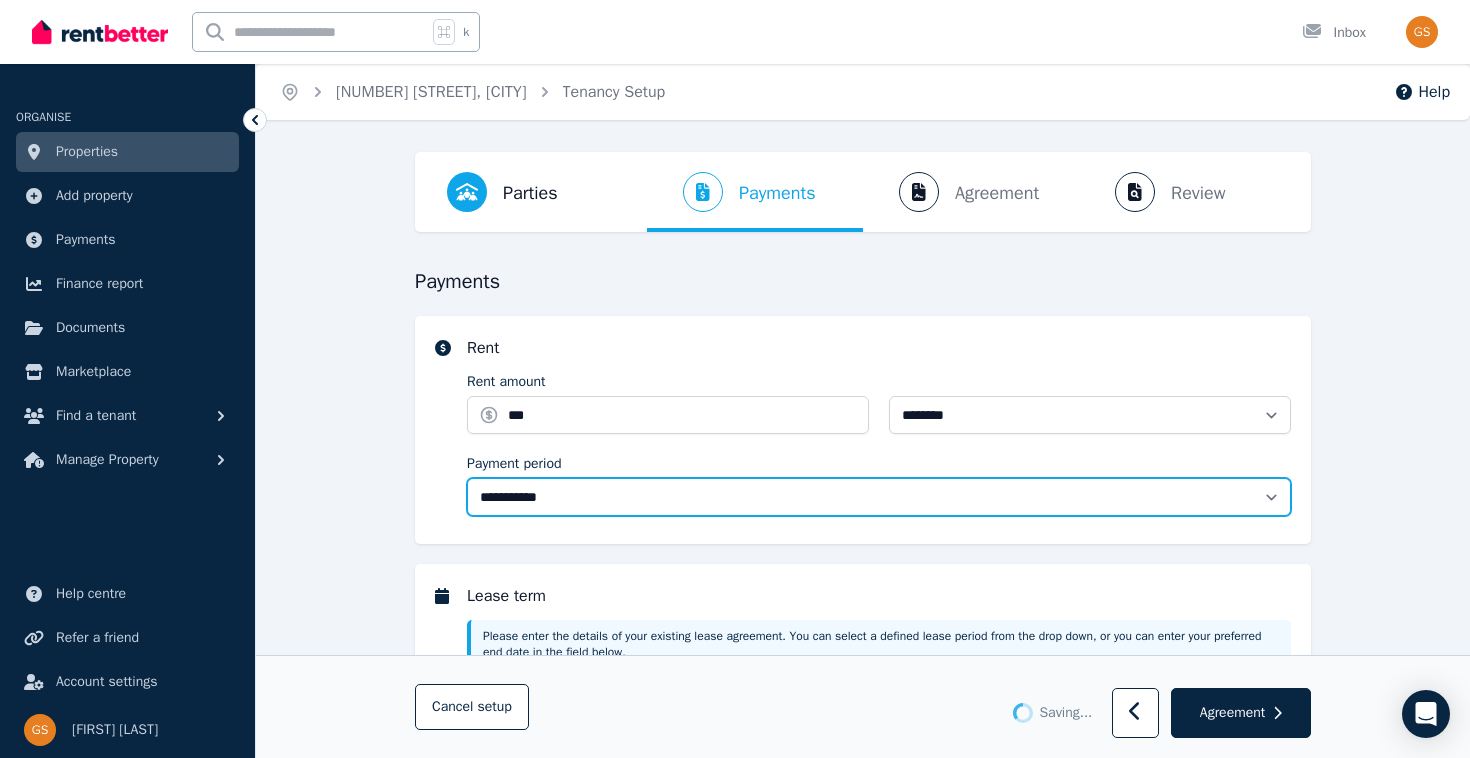 click on "**********" at bounding box center (879, 497) 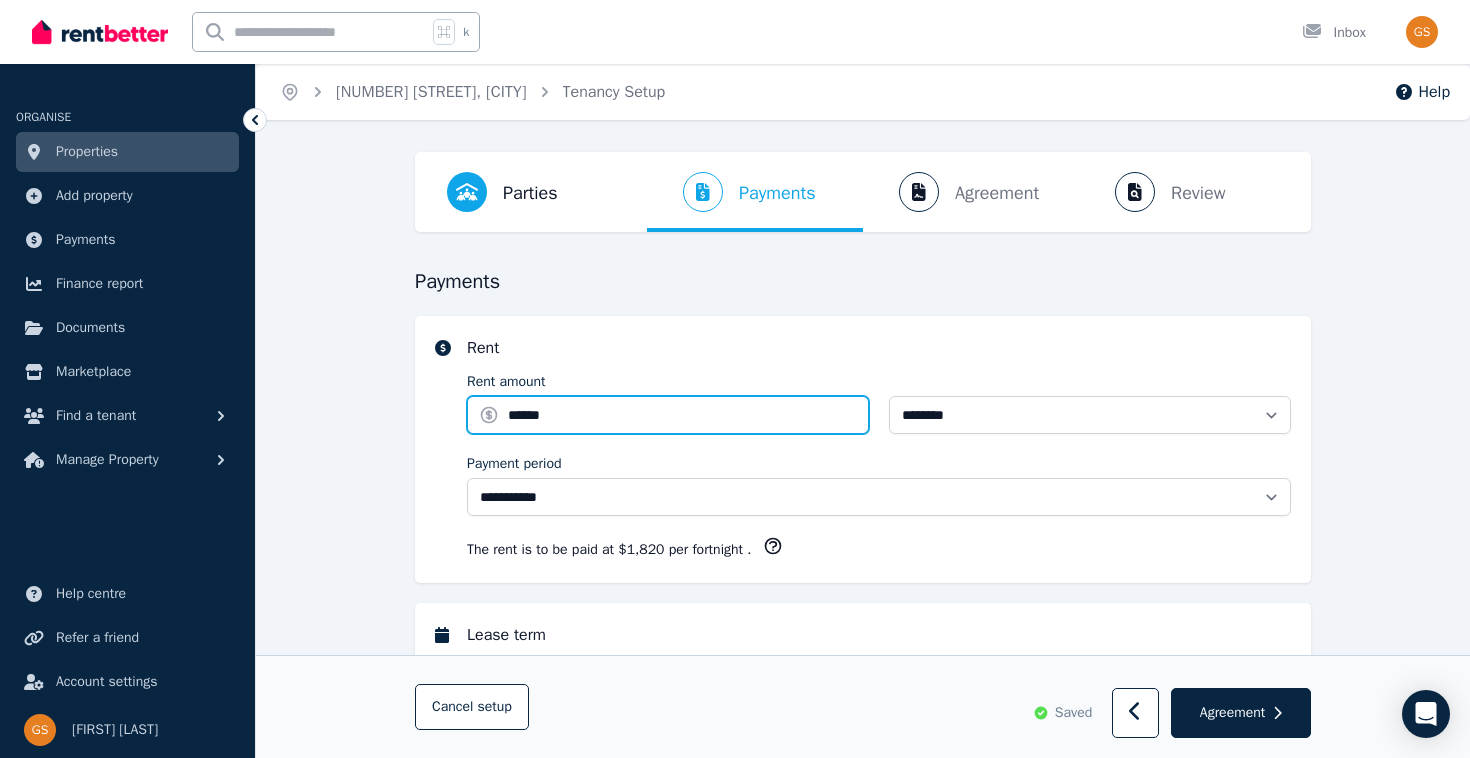 click on "******" at bounding box center [668, 415] 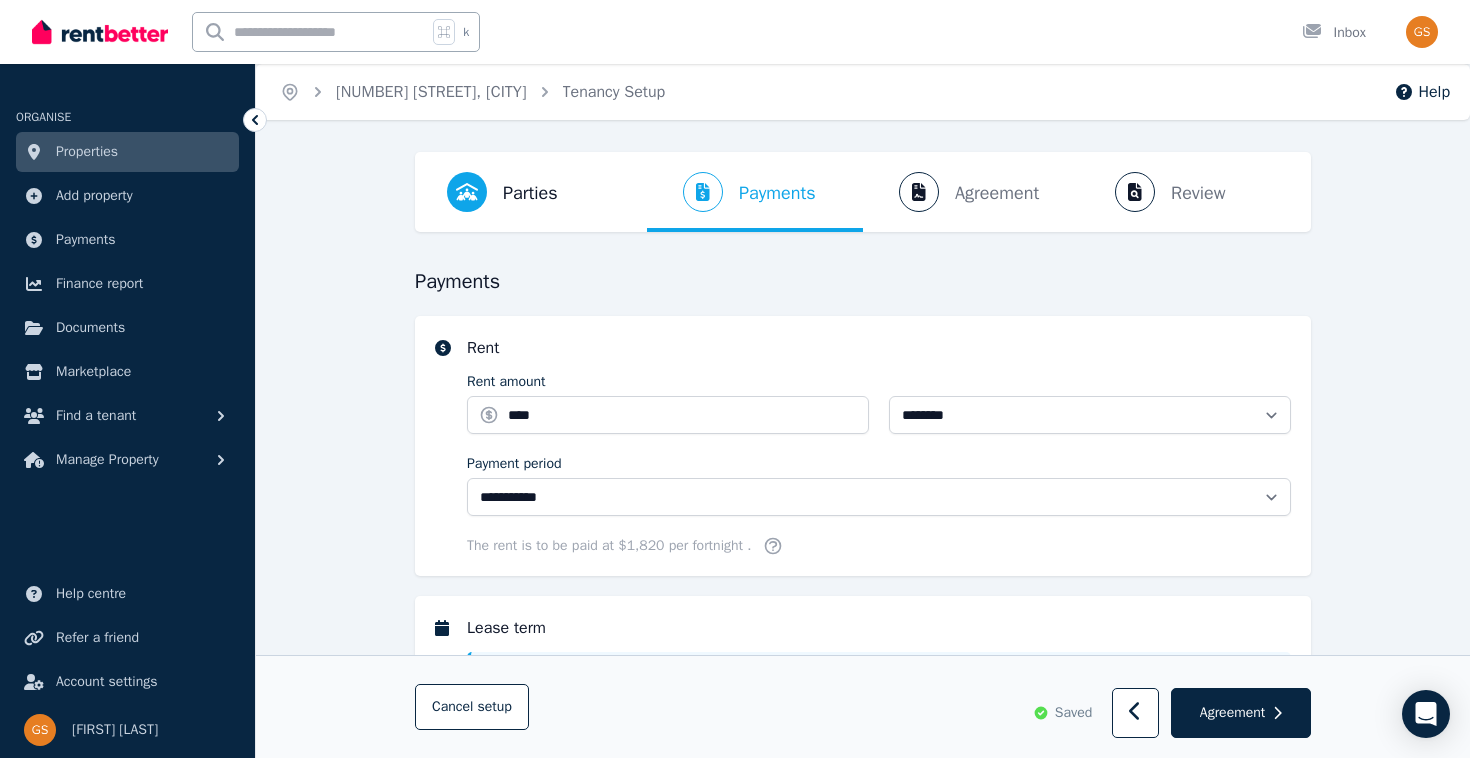 click on "**********" at bounding box center [879, 446] 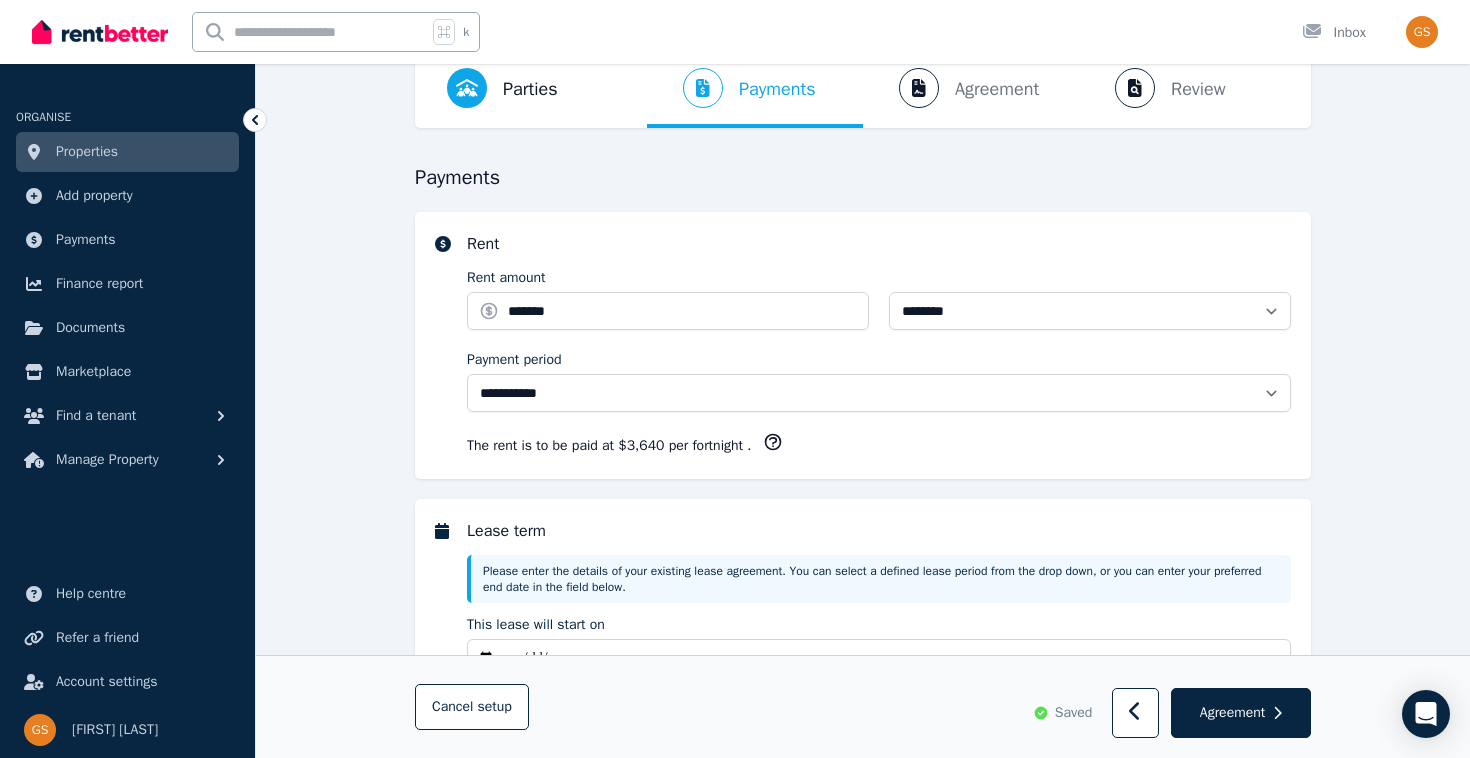 scroll, scrollTop: 107, scrollLeft: 0, axis: vertical 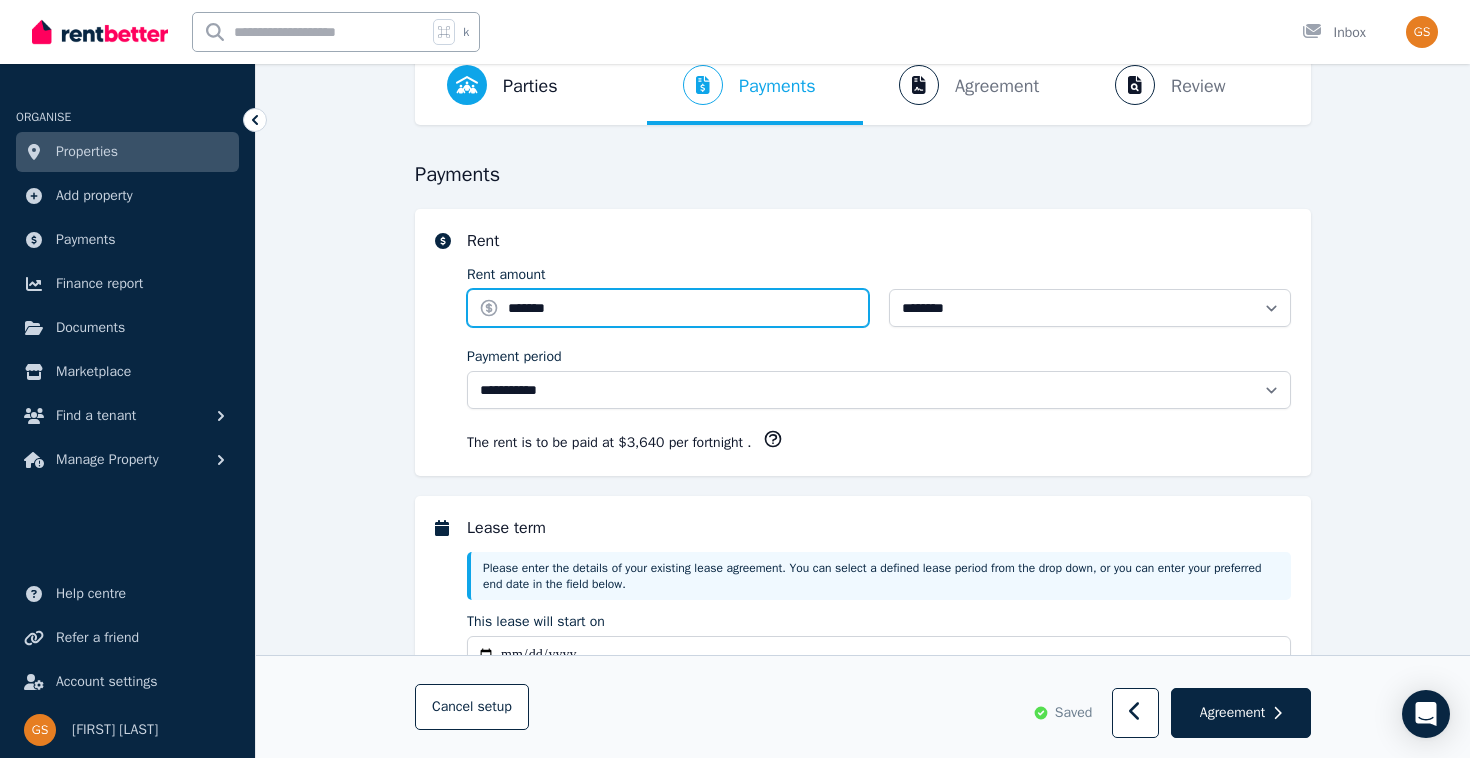 click on "*******" at bounding box center (668, 308) 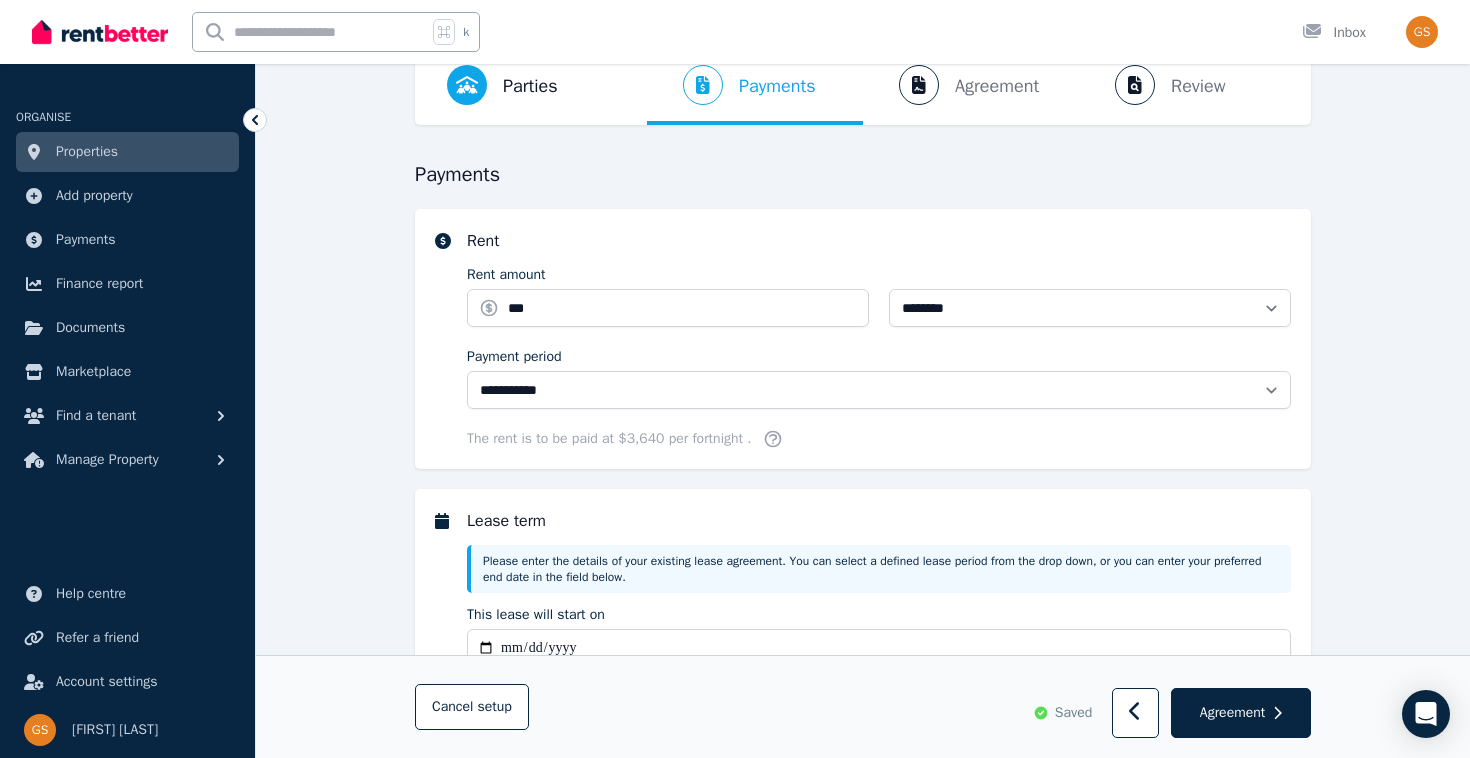 click on "**********" at bounding box center (863, 339) 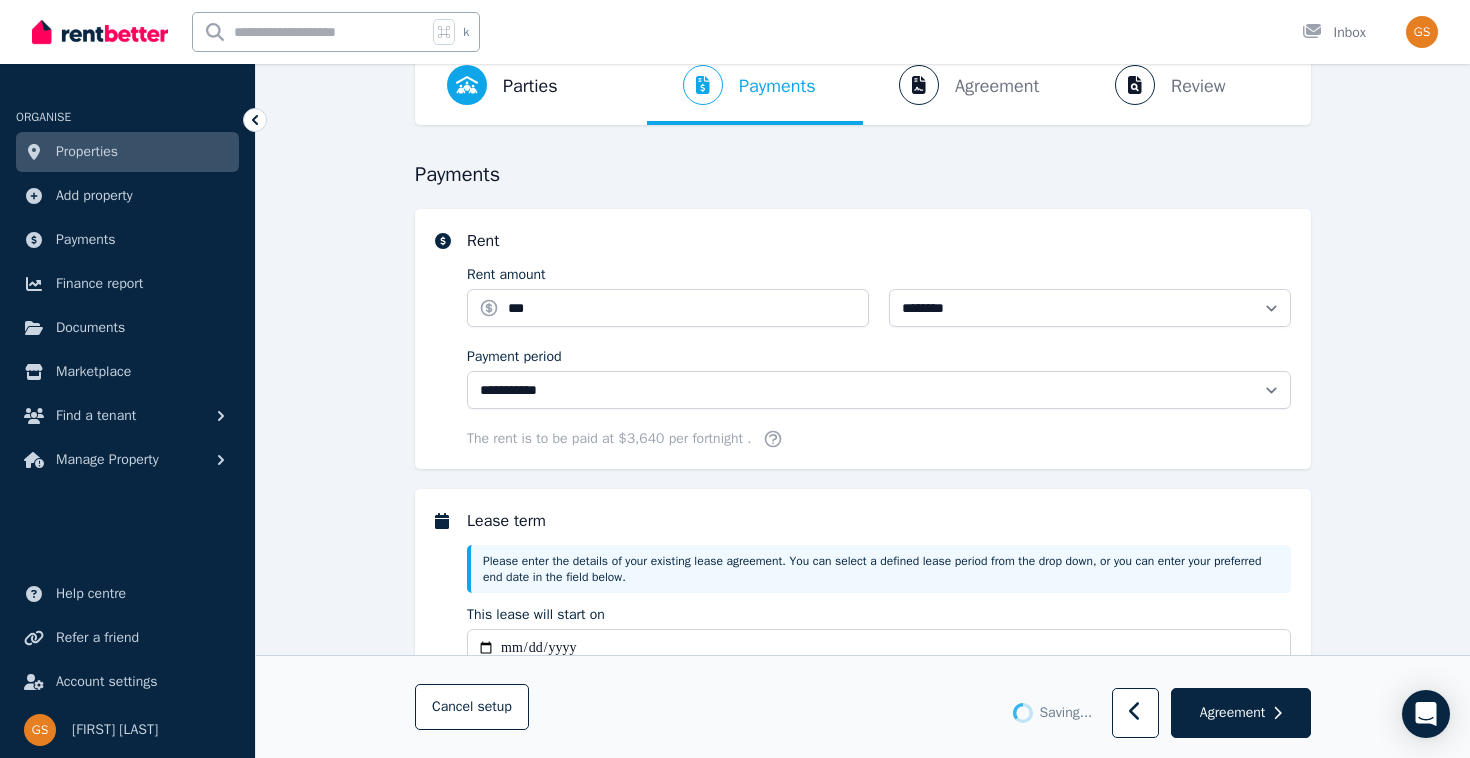 type on "******" 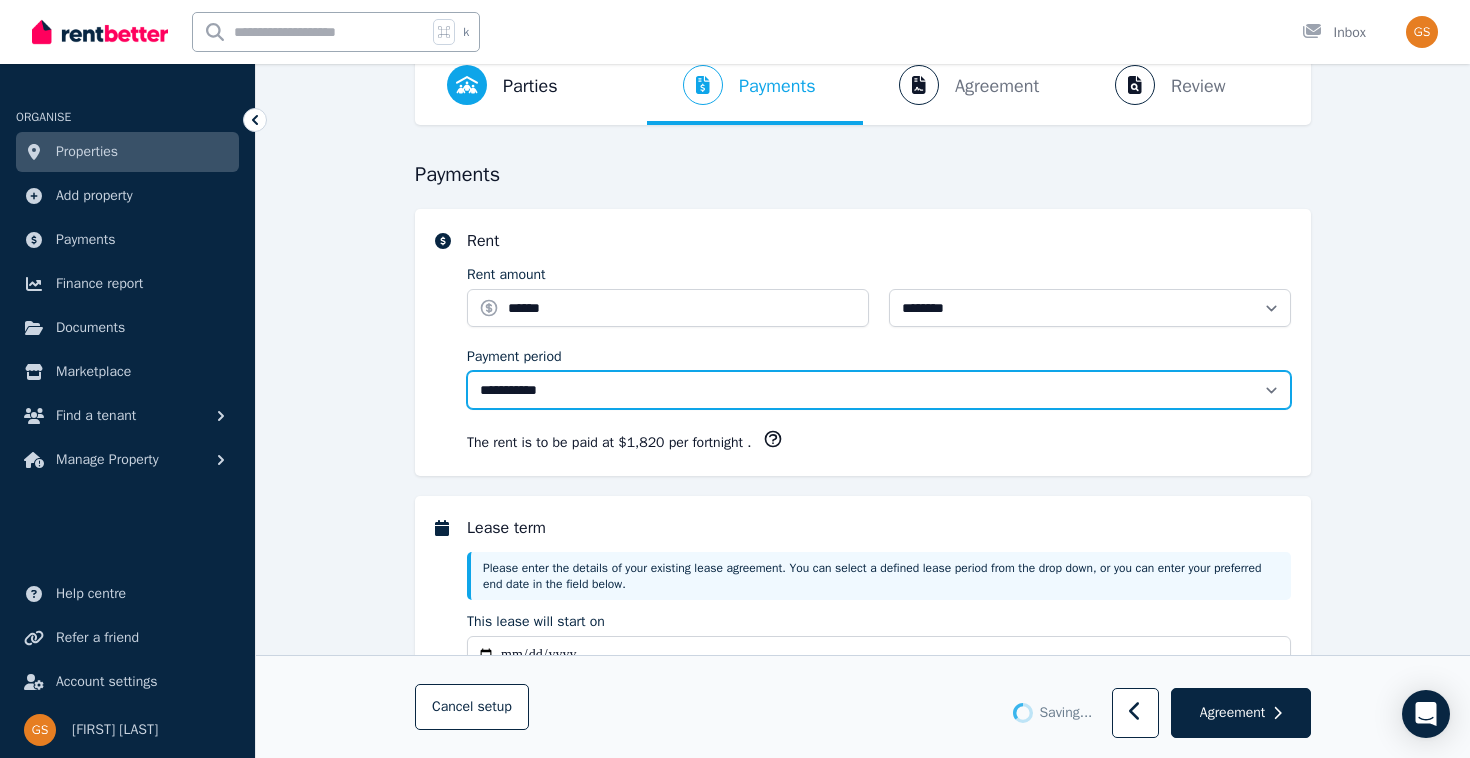 click on "**********" at bounding box center (879, 390) 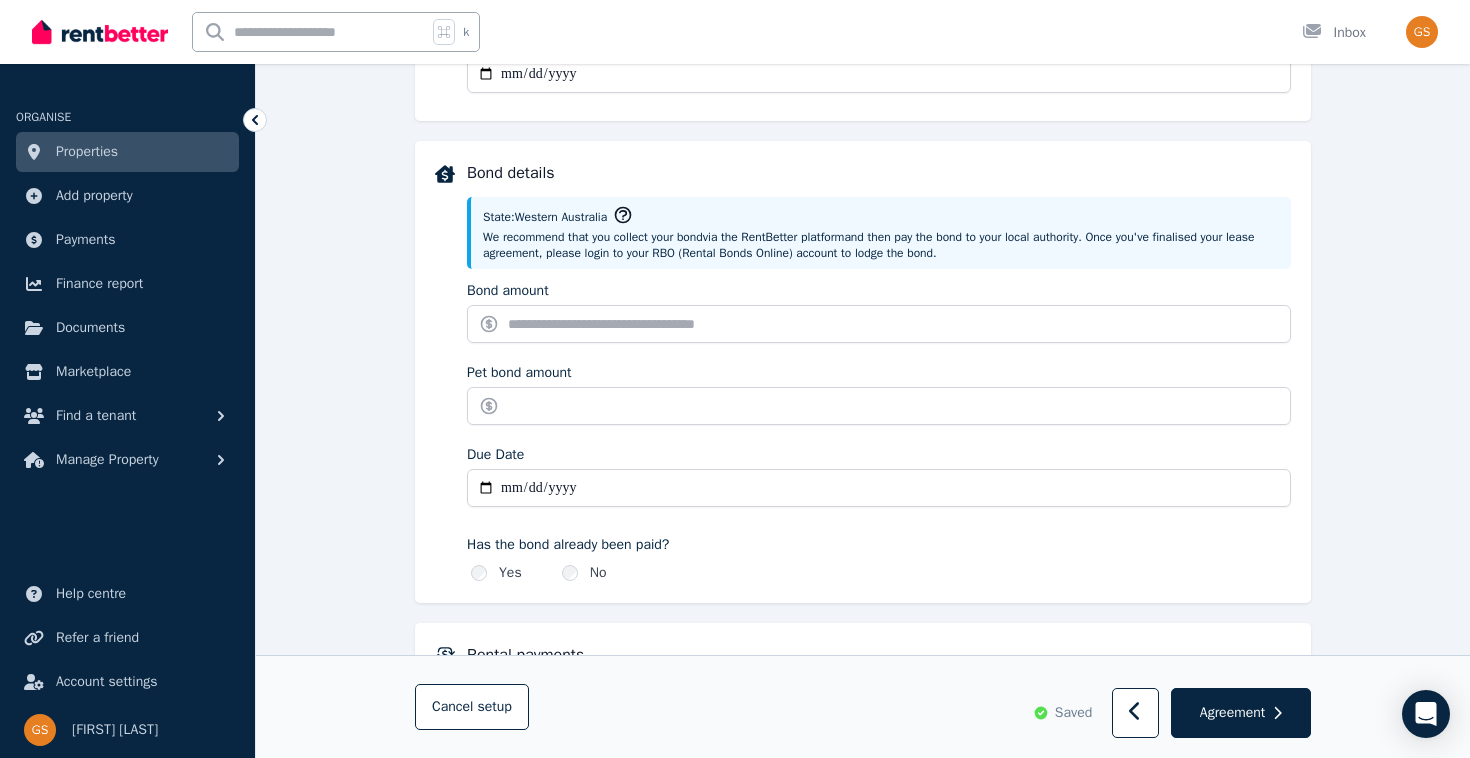 scroll, scrollTop: 866, scrollLeft: 0, axis: vertical 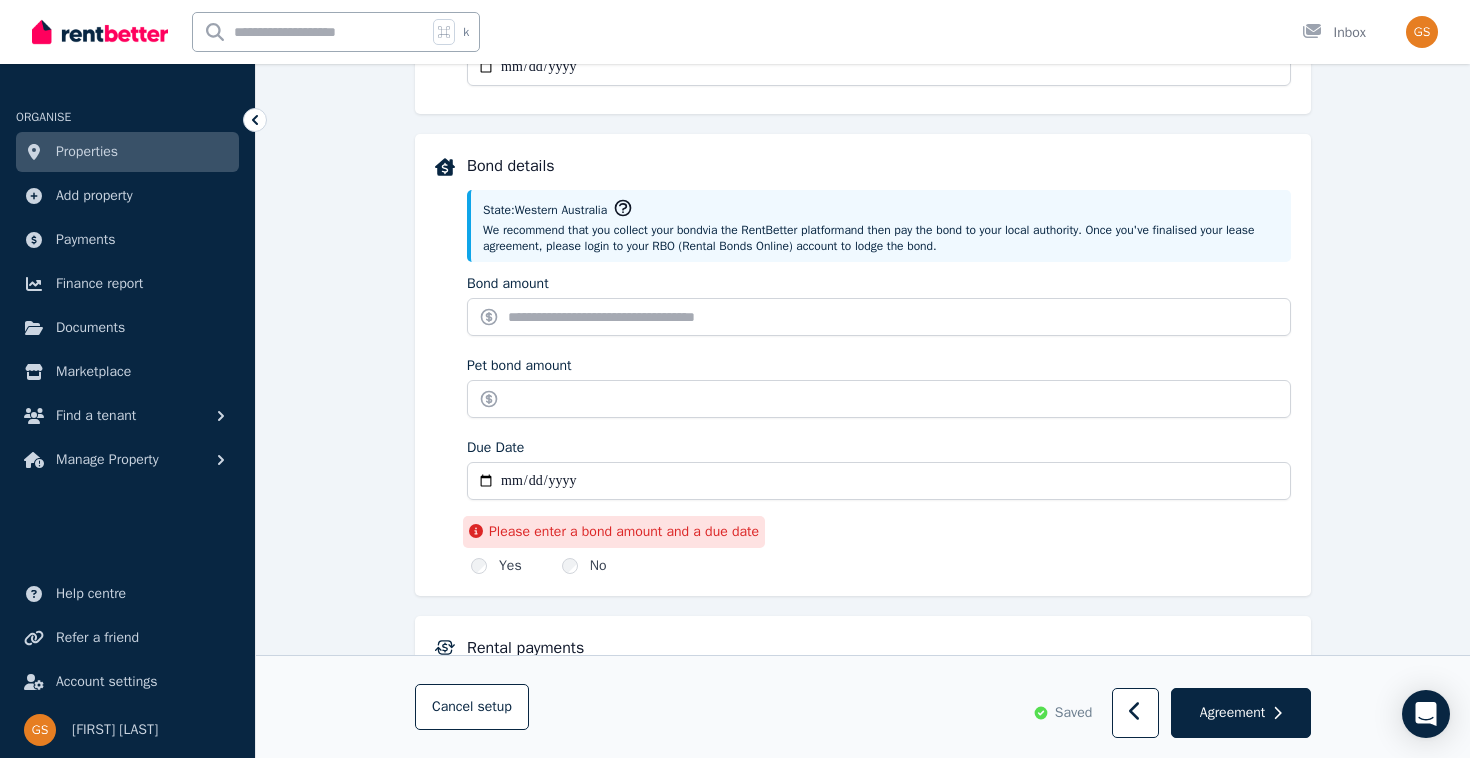 click on "Yes Please enter a bond amount and a due date" at bounding box center (496, 566) 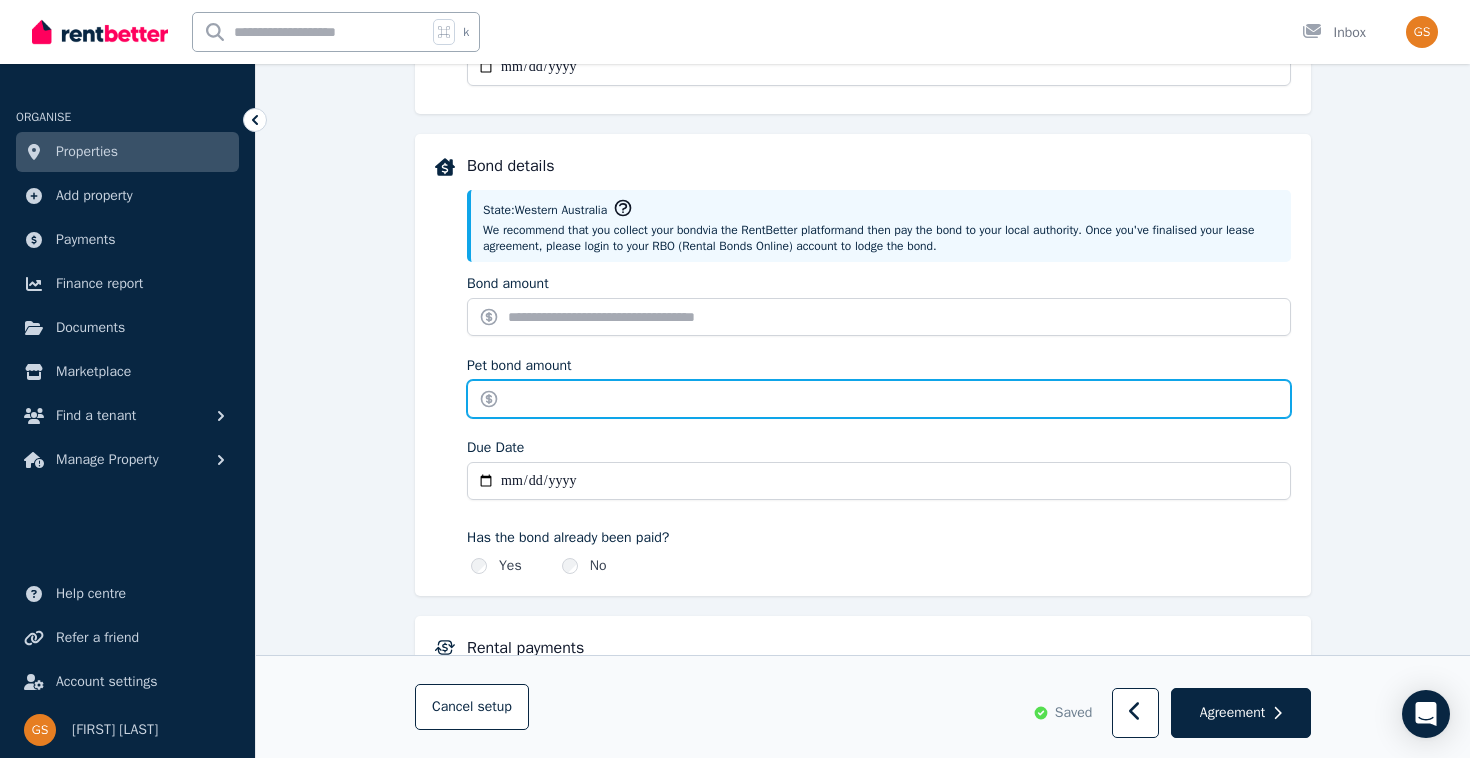 click on "Pet bond amount" at bounding box center [879, 399] 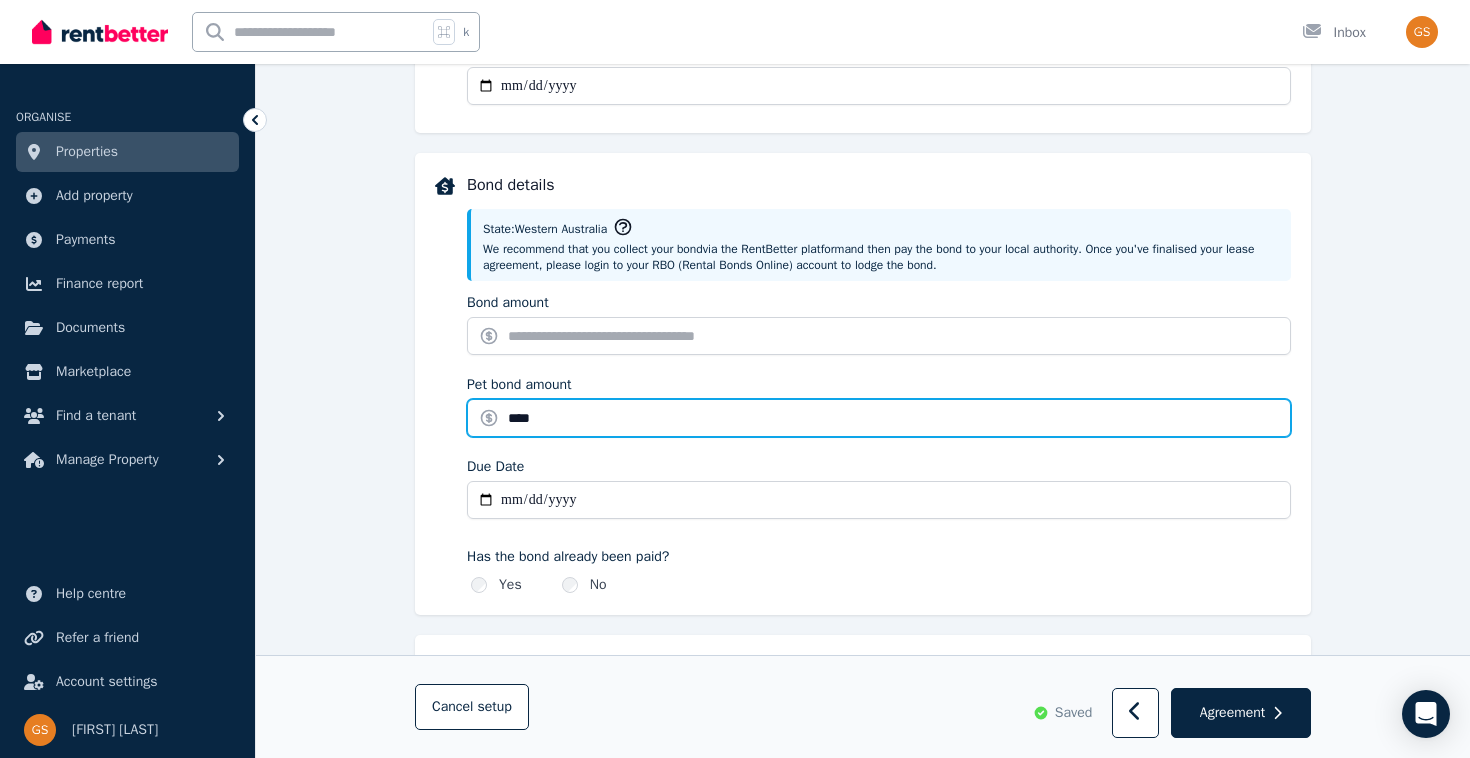 scroll, scrollTop: 848, scrollLeft: 0, axis: vertical 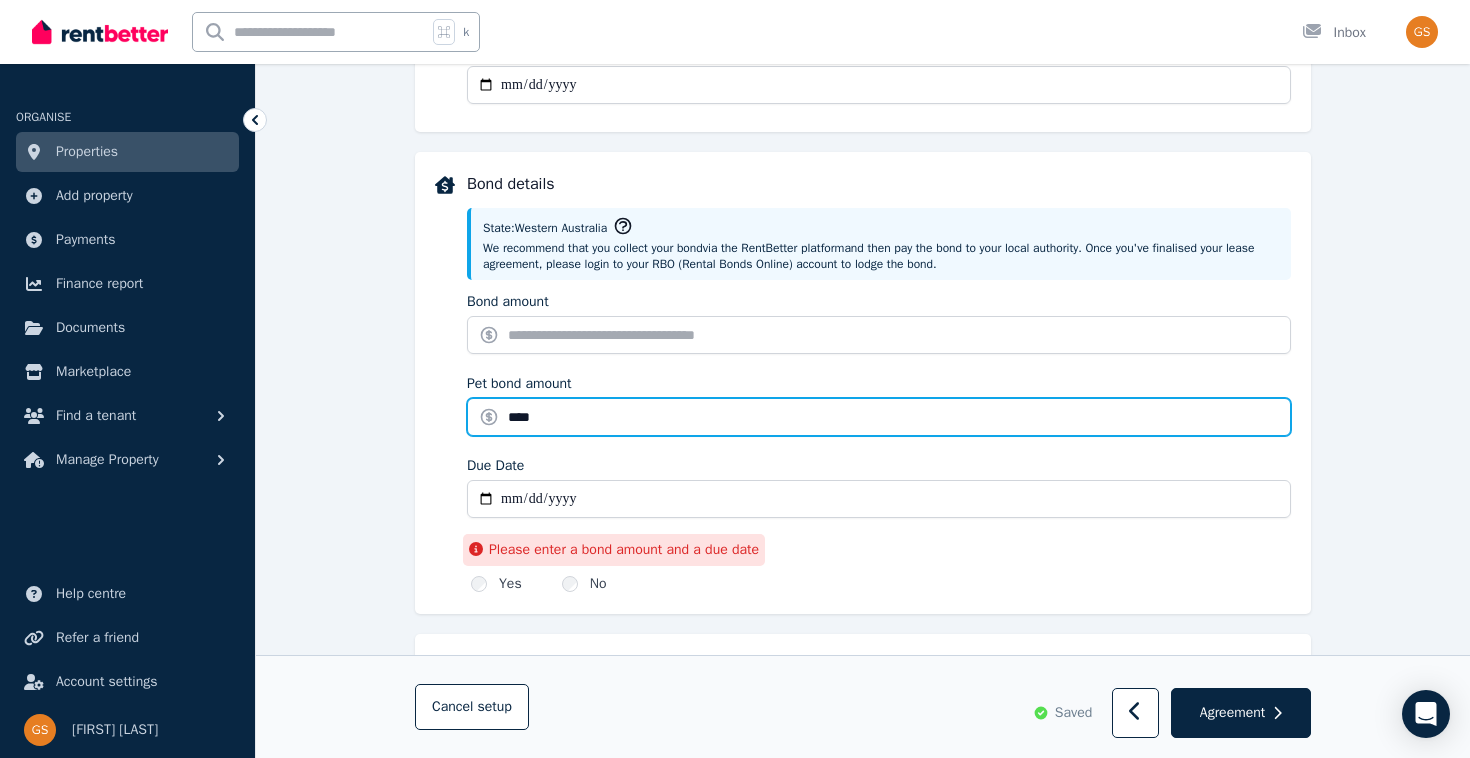 type on "****" 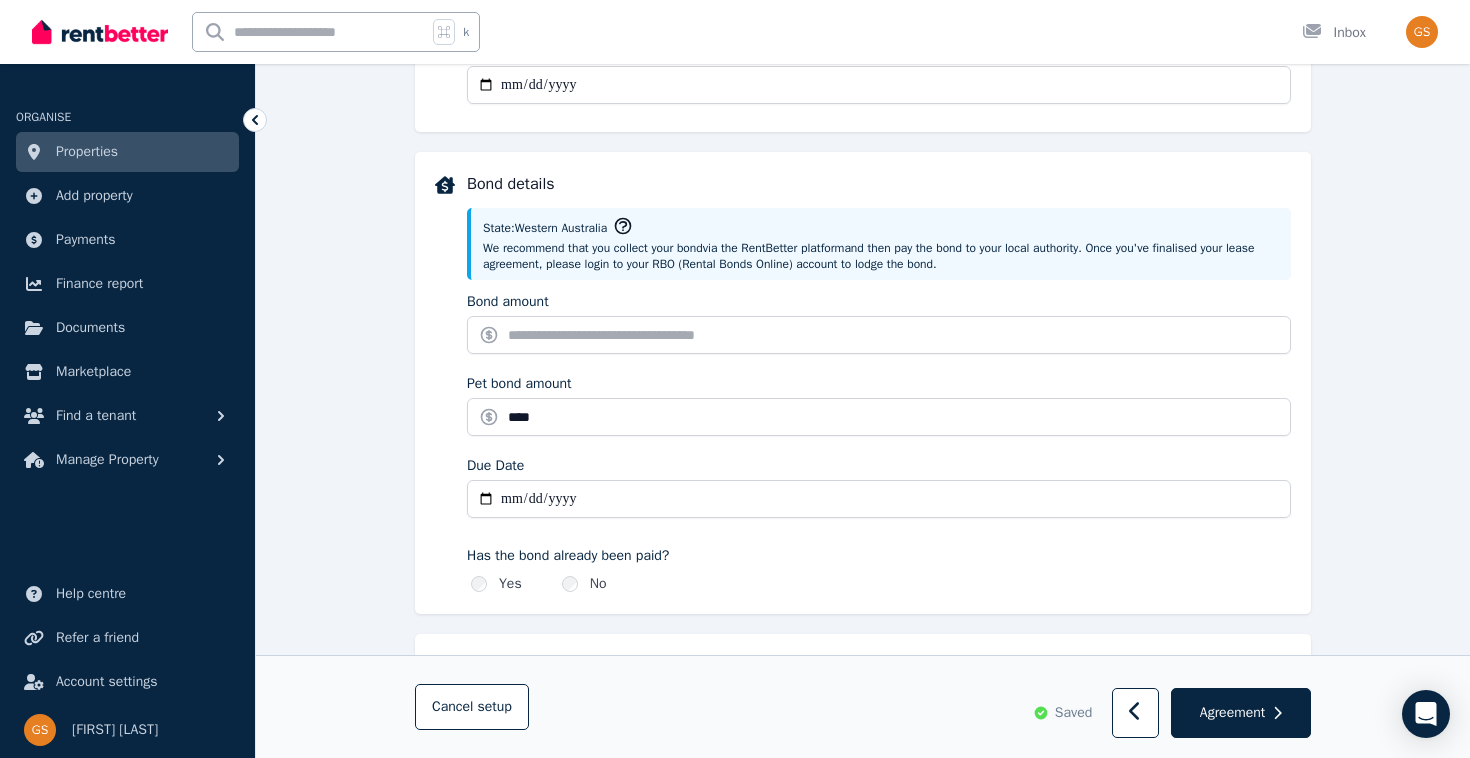 click on "Due Date" at bounding box center (879, 499) 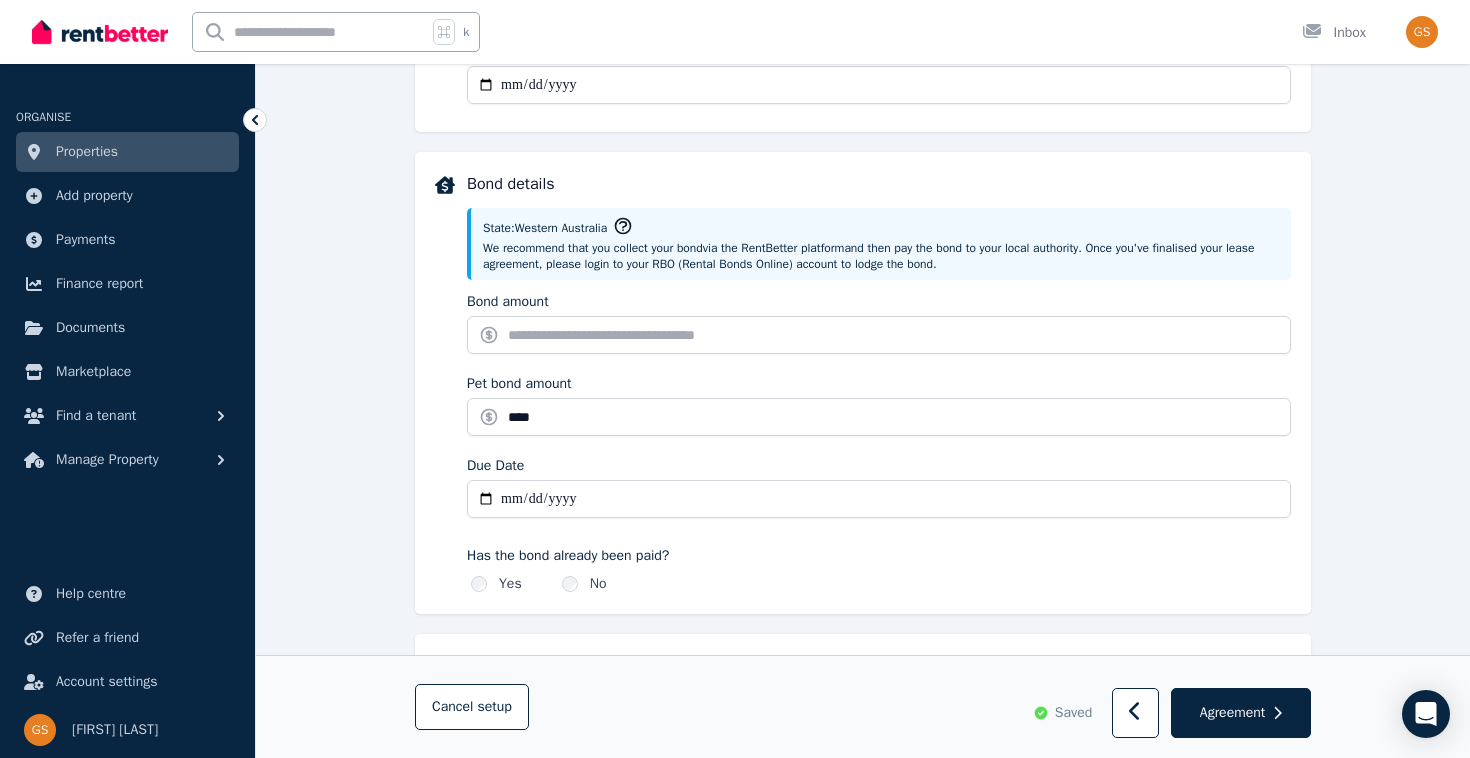 type on "**********" 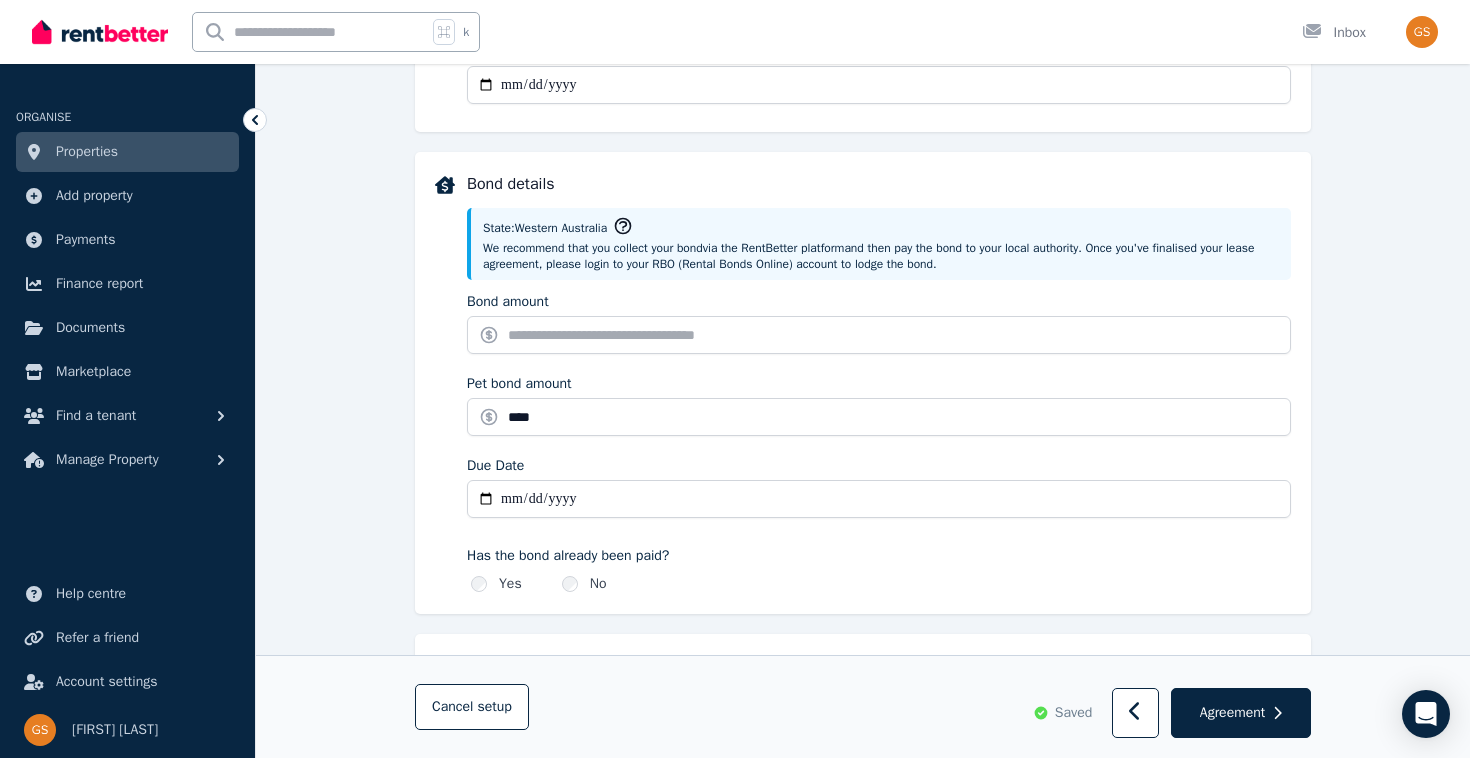 click on "Has the bond already been paid?" at bounding box center [879, 556] 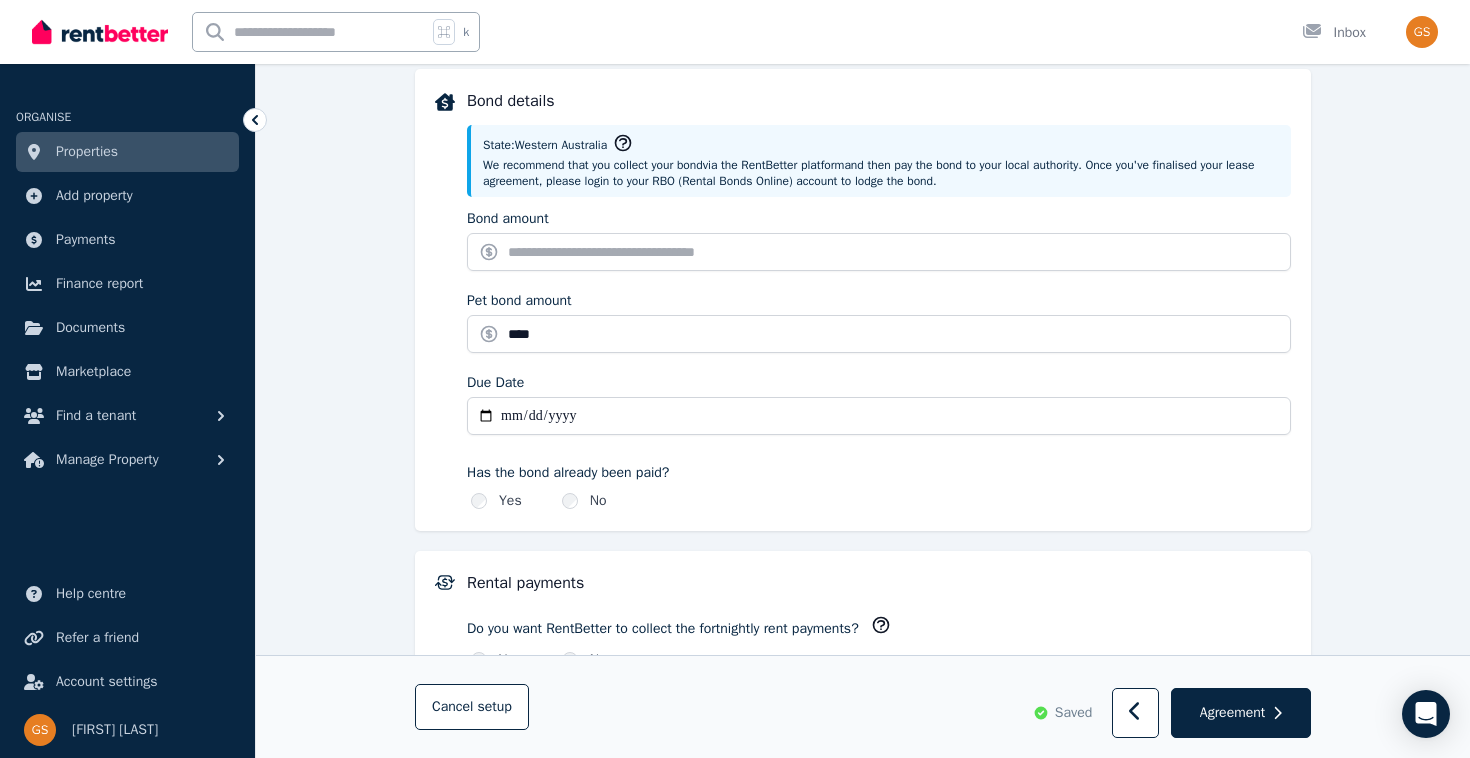 scroll, scrollTop: 934, scrollLeft: 0, axis: vertical 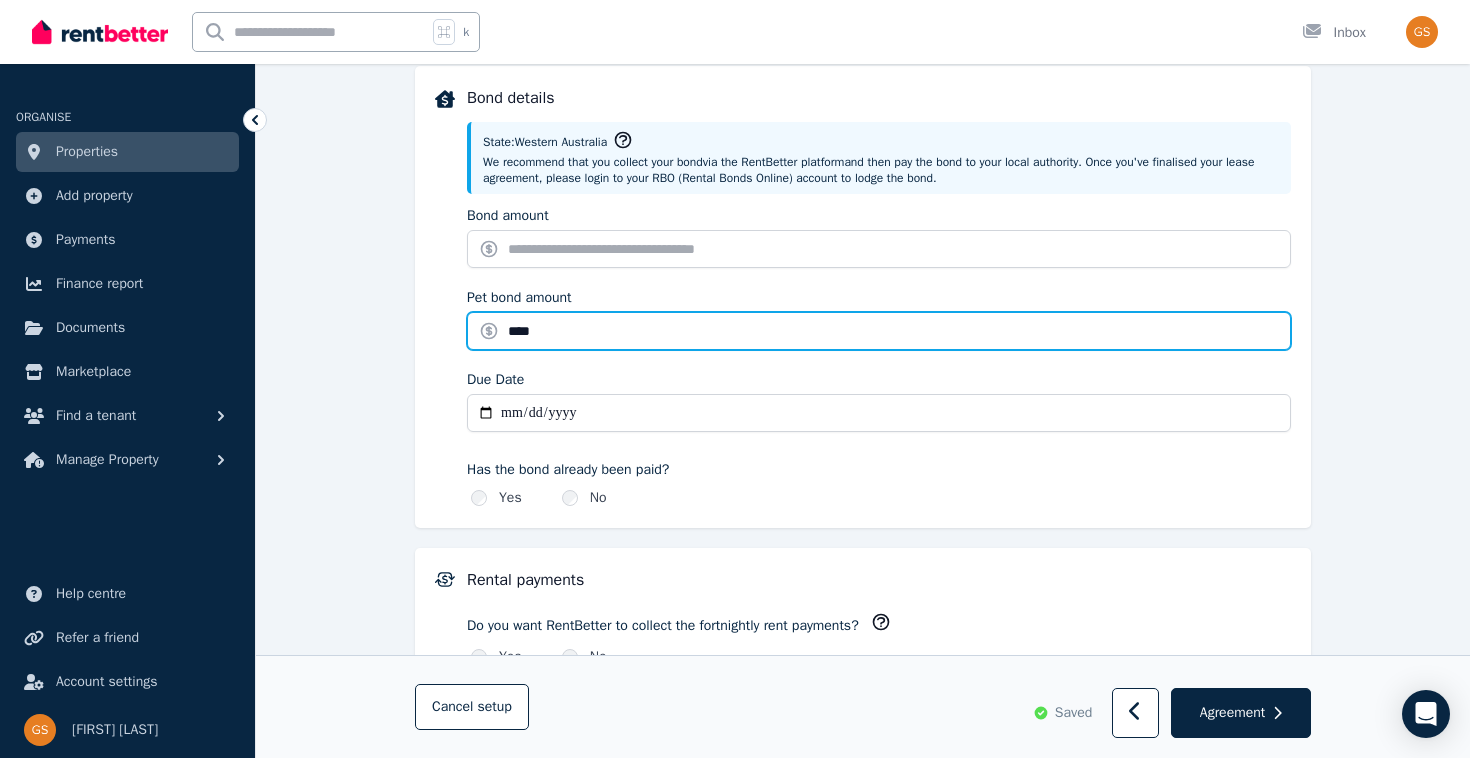 click on "****" at bounding box center [879, 331] 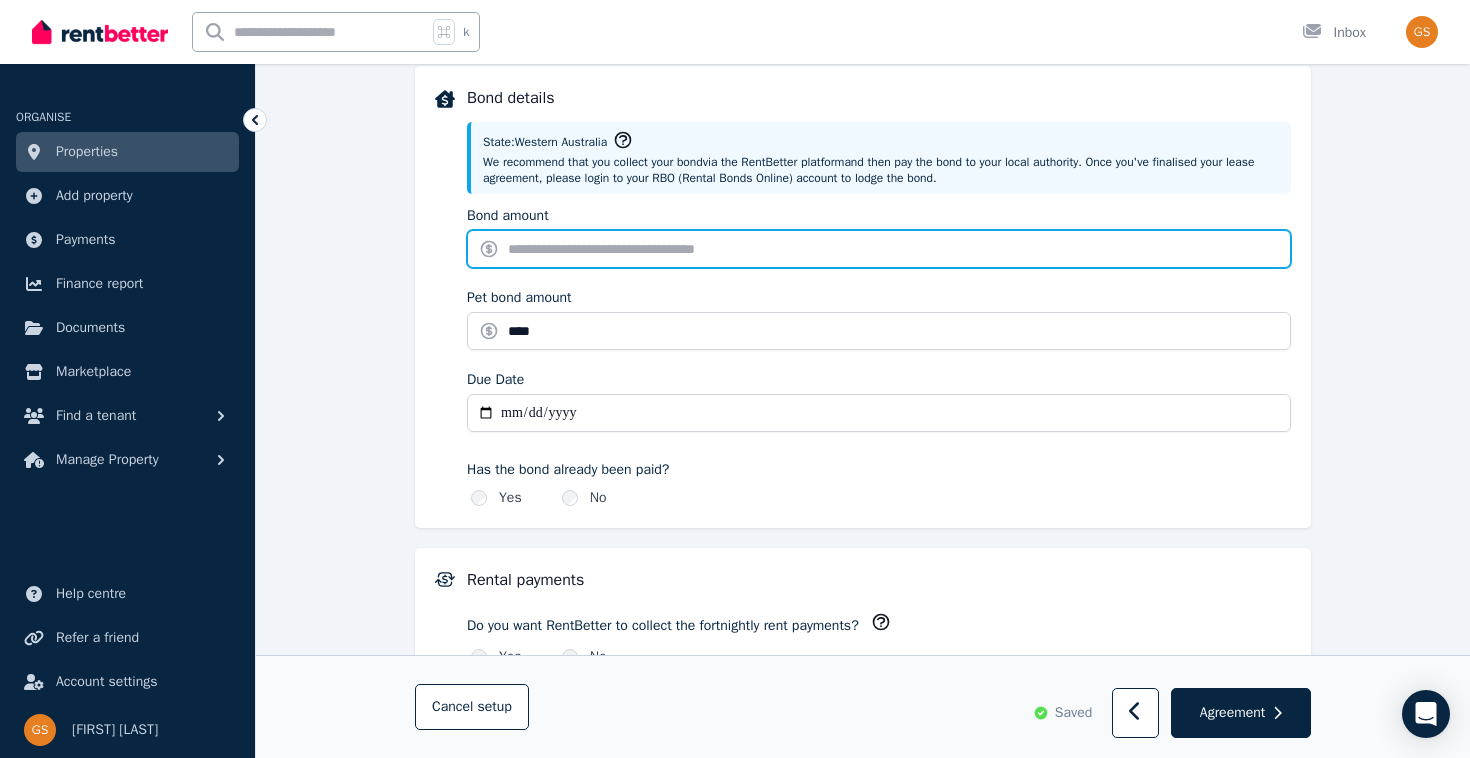 click on "Bond amount" at bounding box center (879, 249) 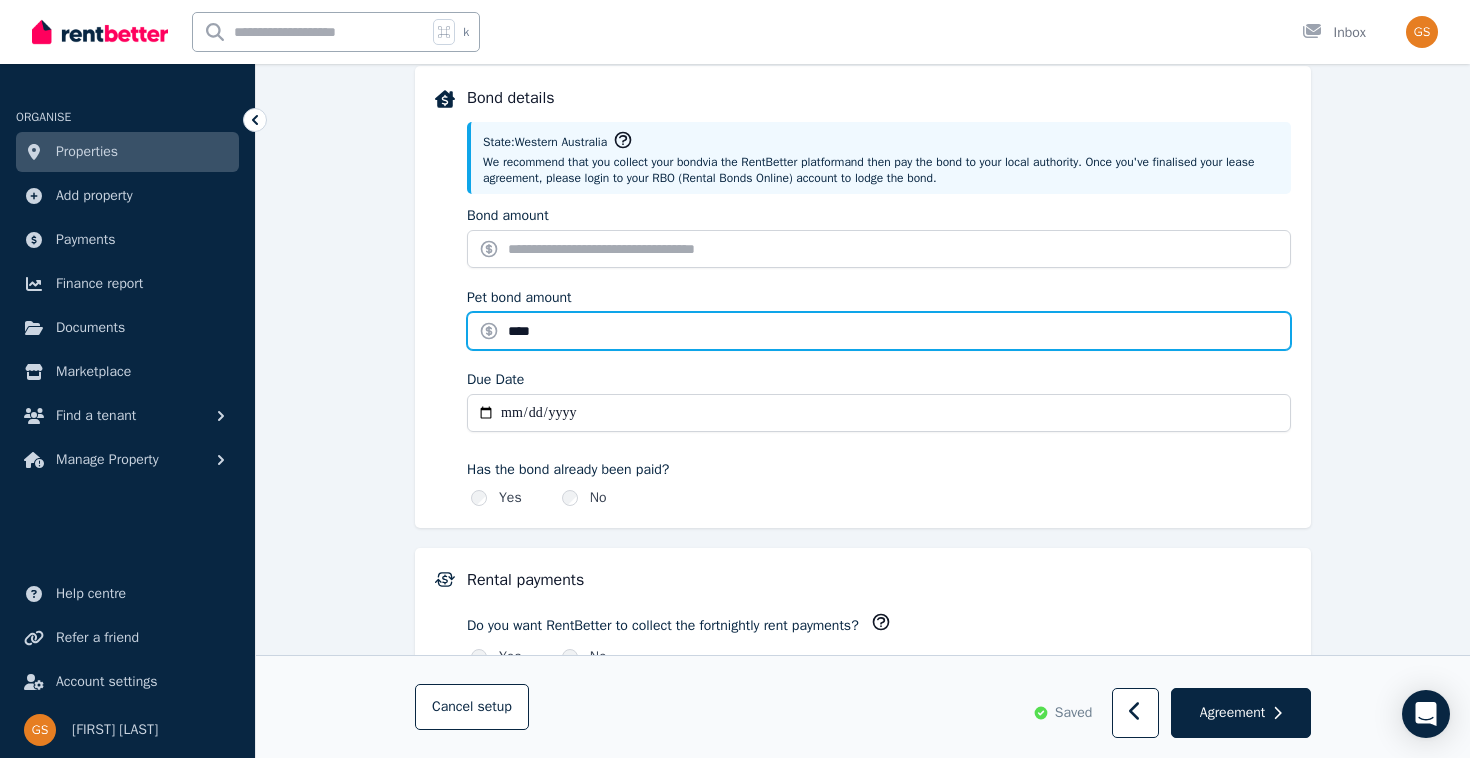 click on "****" at bounding box center (879, 331) 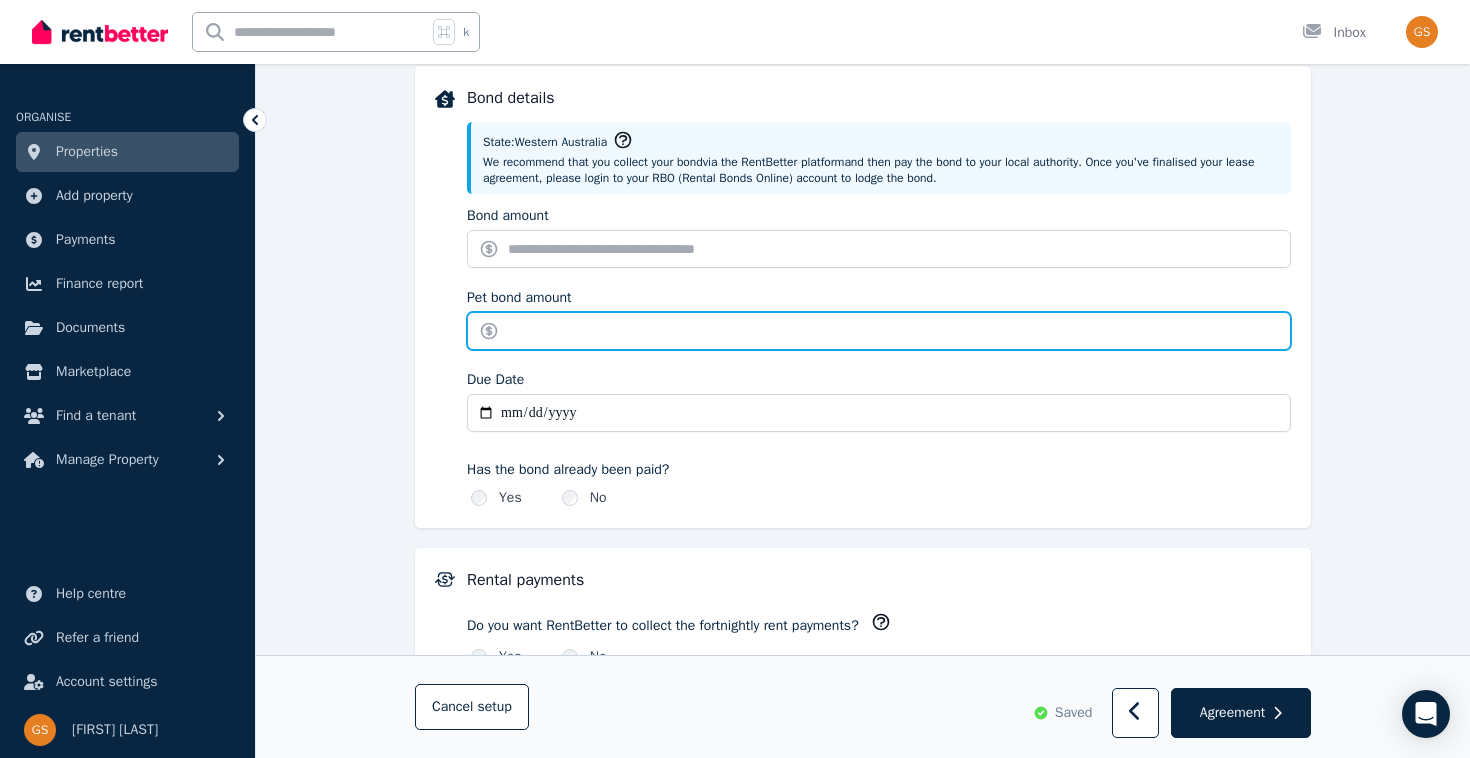 type 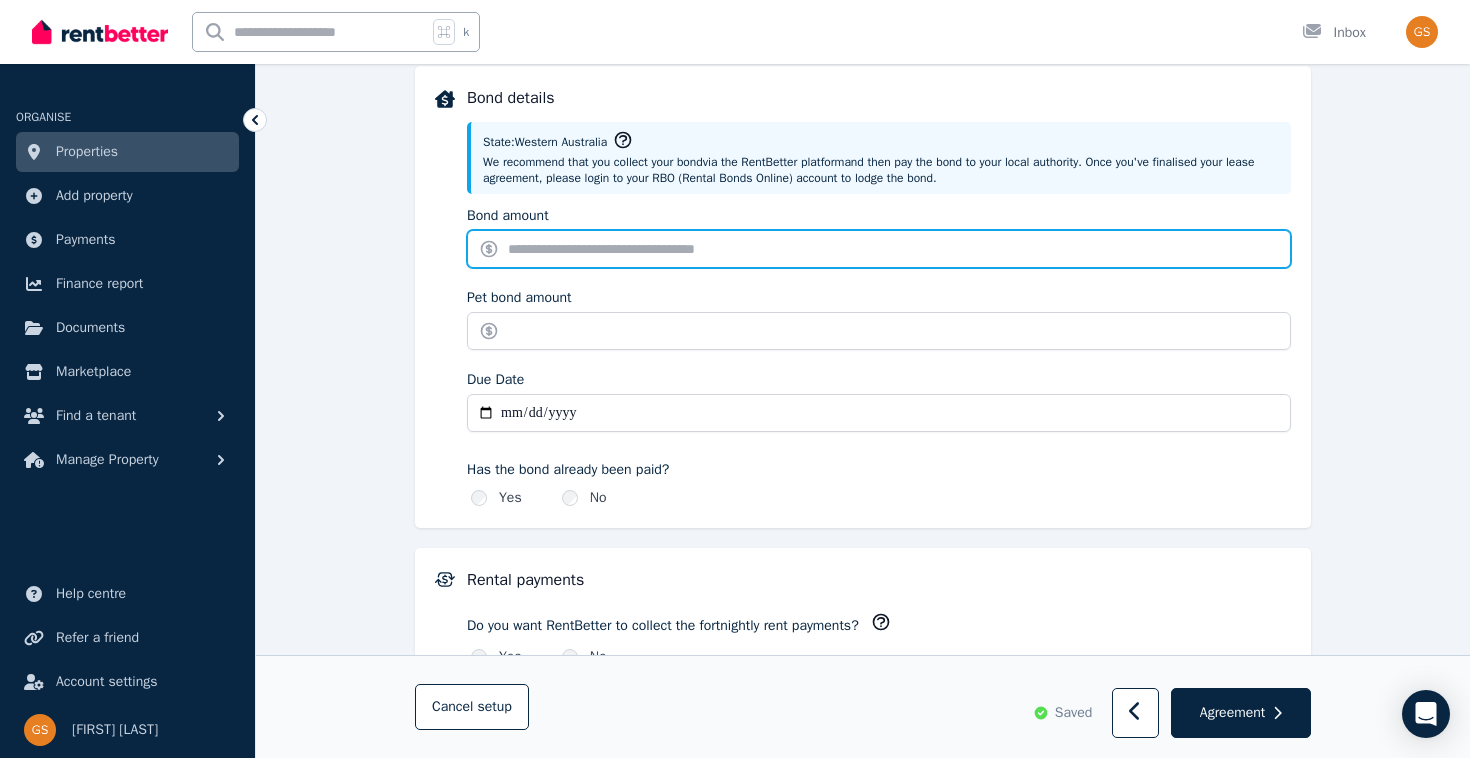 click on "Bond amount" at bounding box center [879, 249] 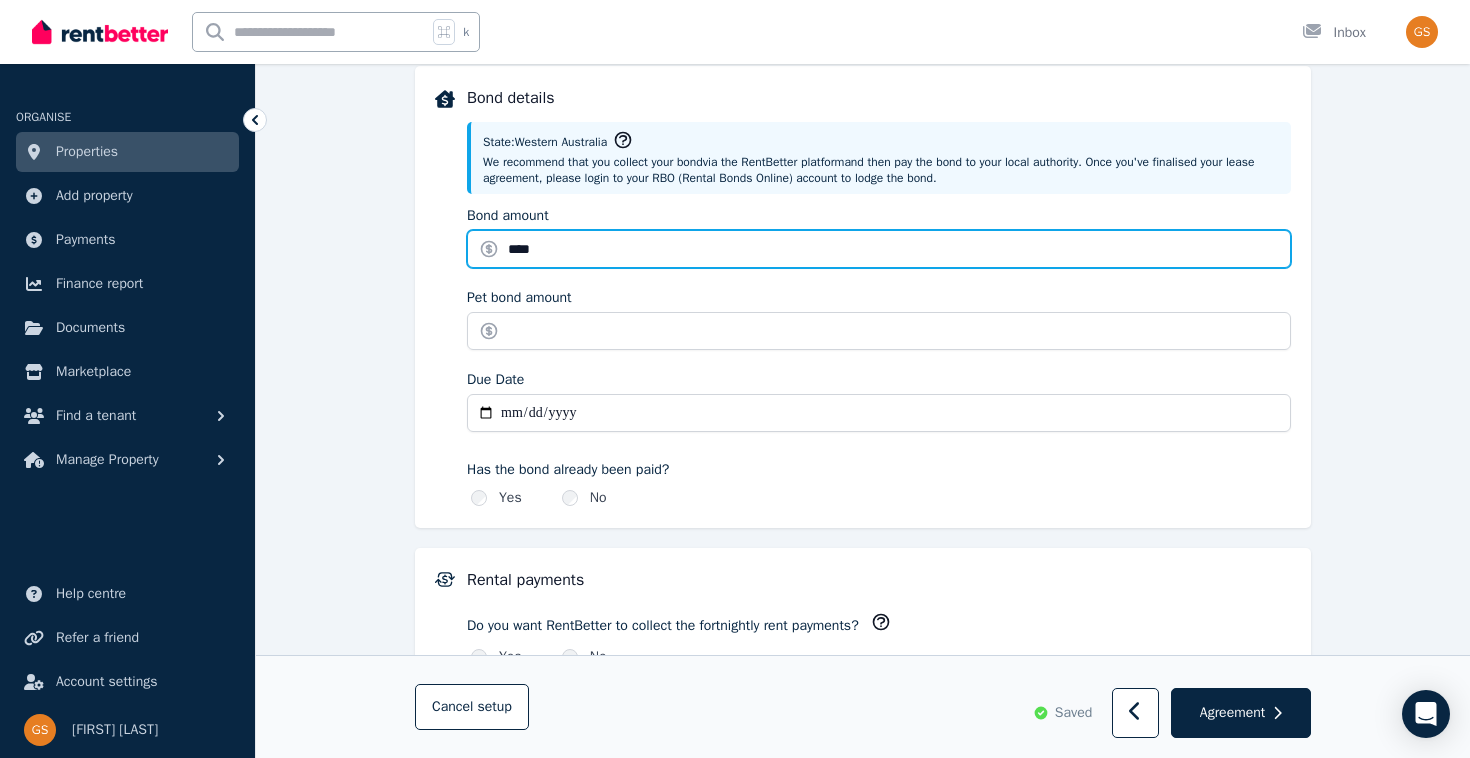type on "****" 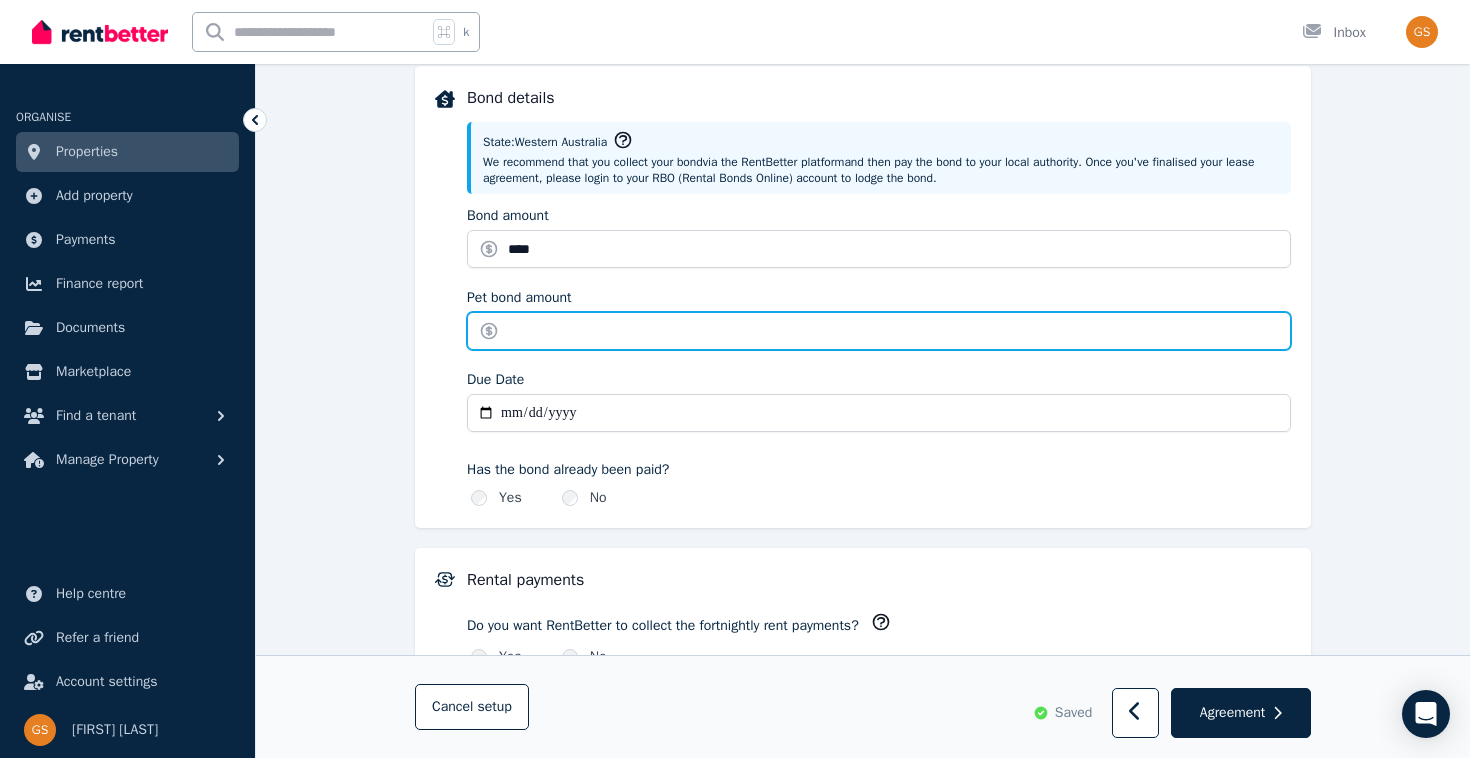 click on "Pet bond amount" at bounding box center (879, 331) 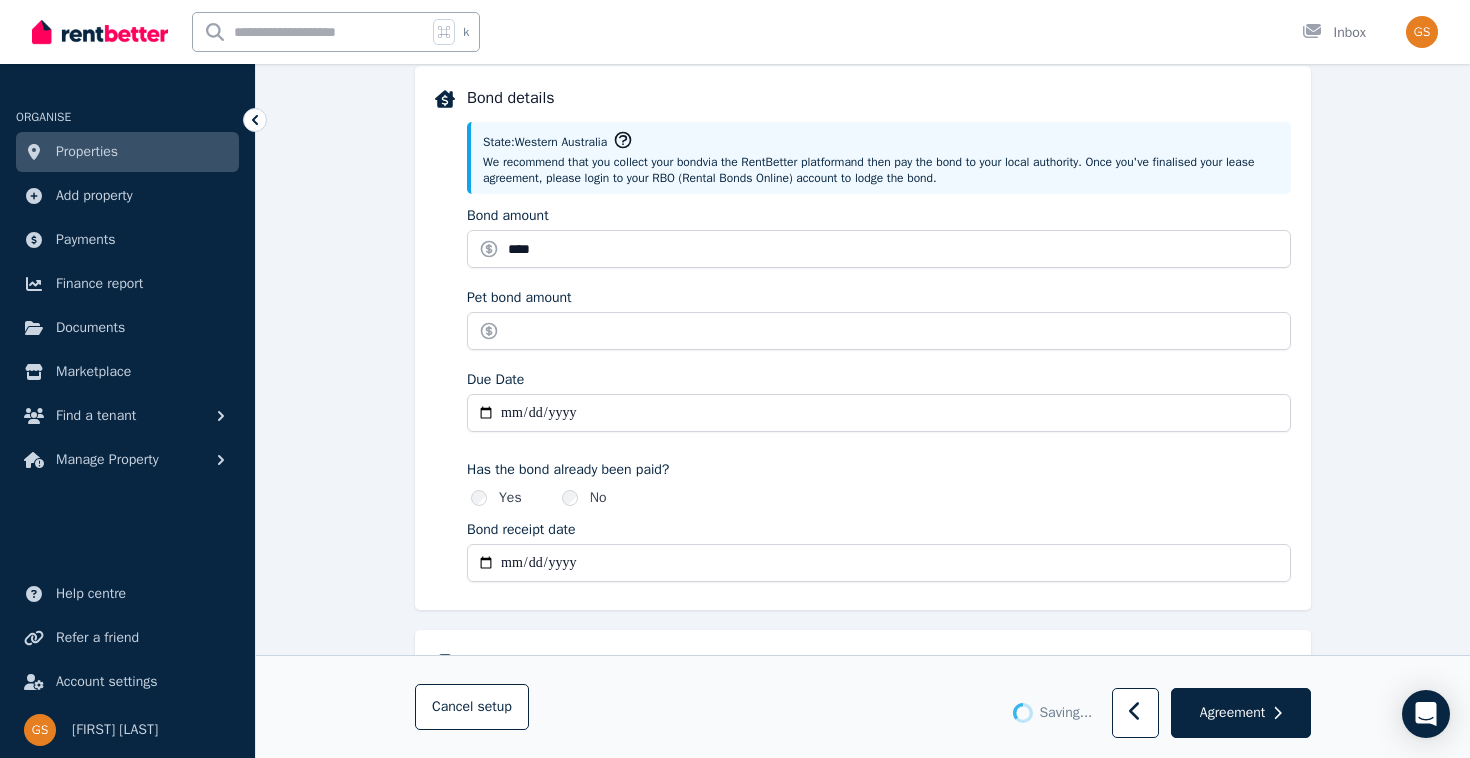 type 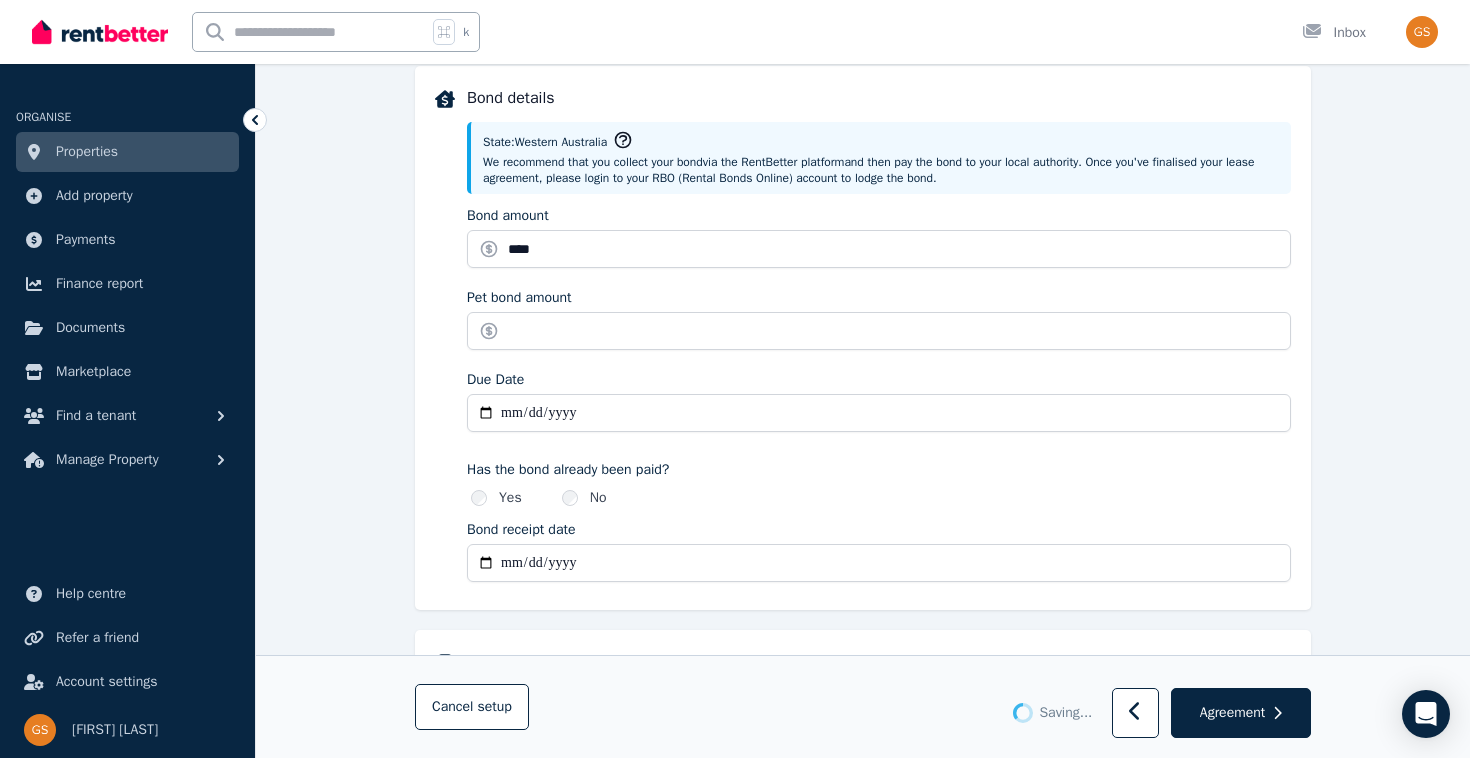 type 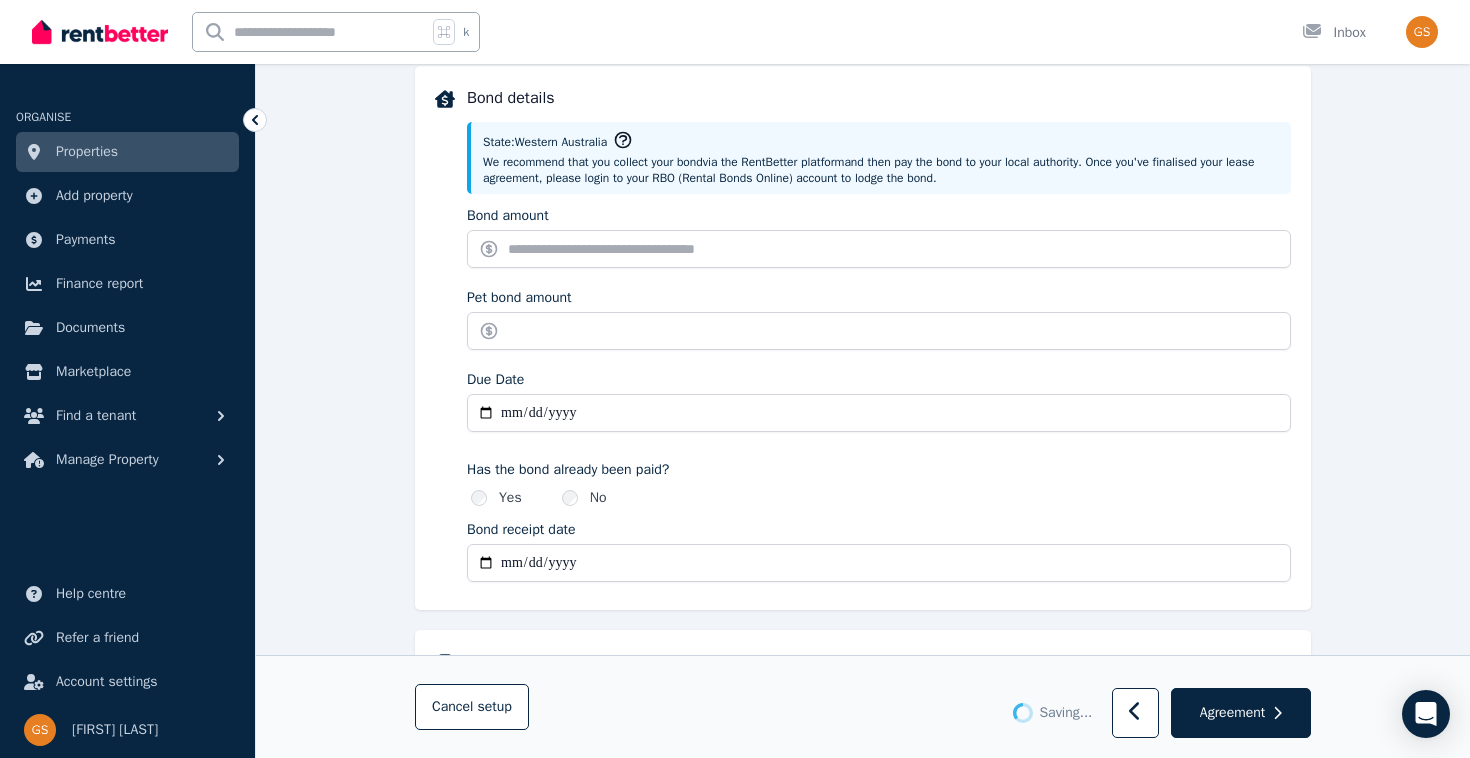 type on "*******" 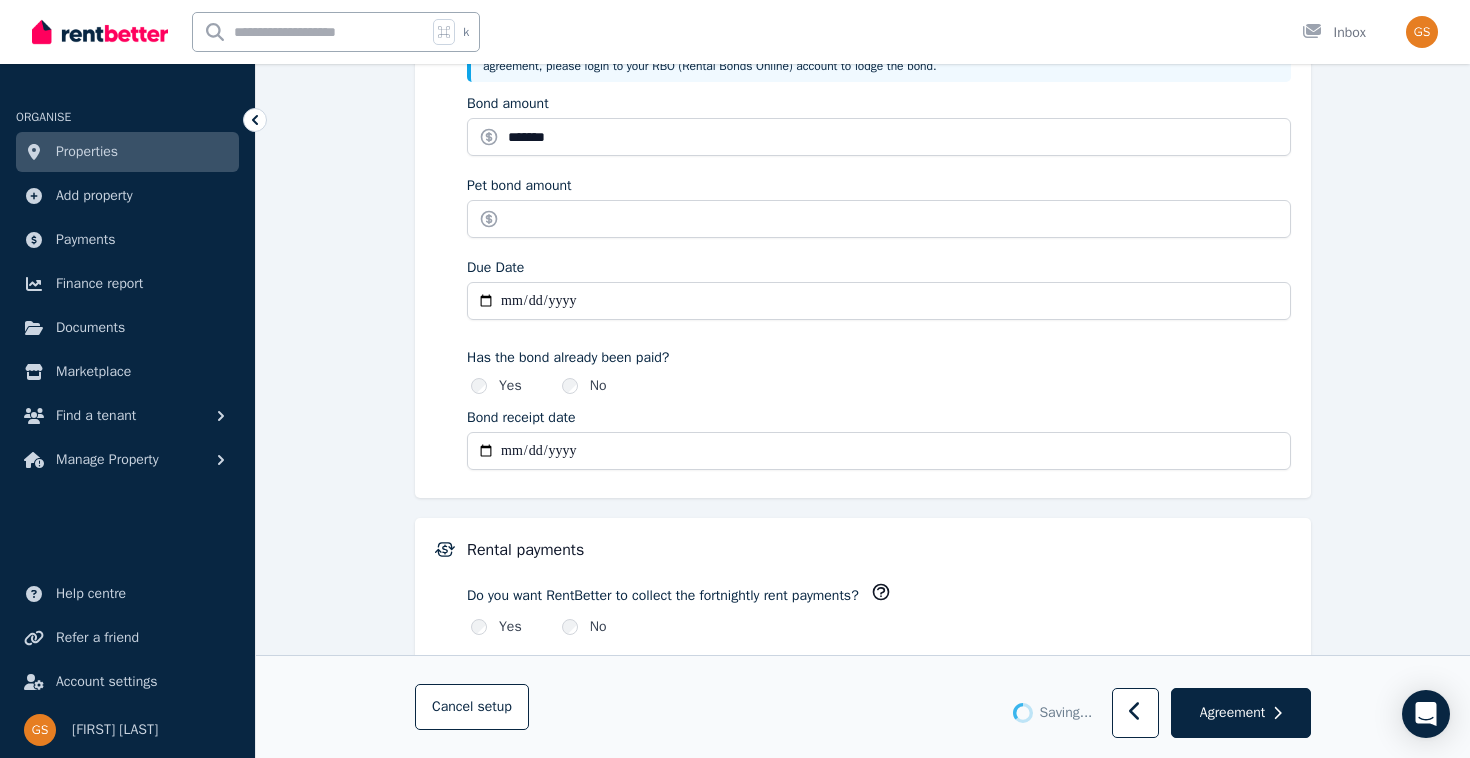 scroll, scrollTop: 1048, scrollLeft: 0, axis: vertical 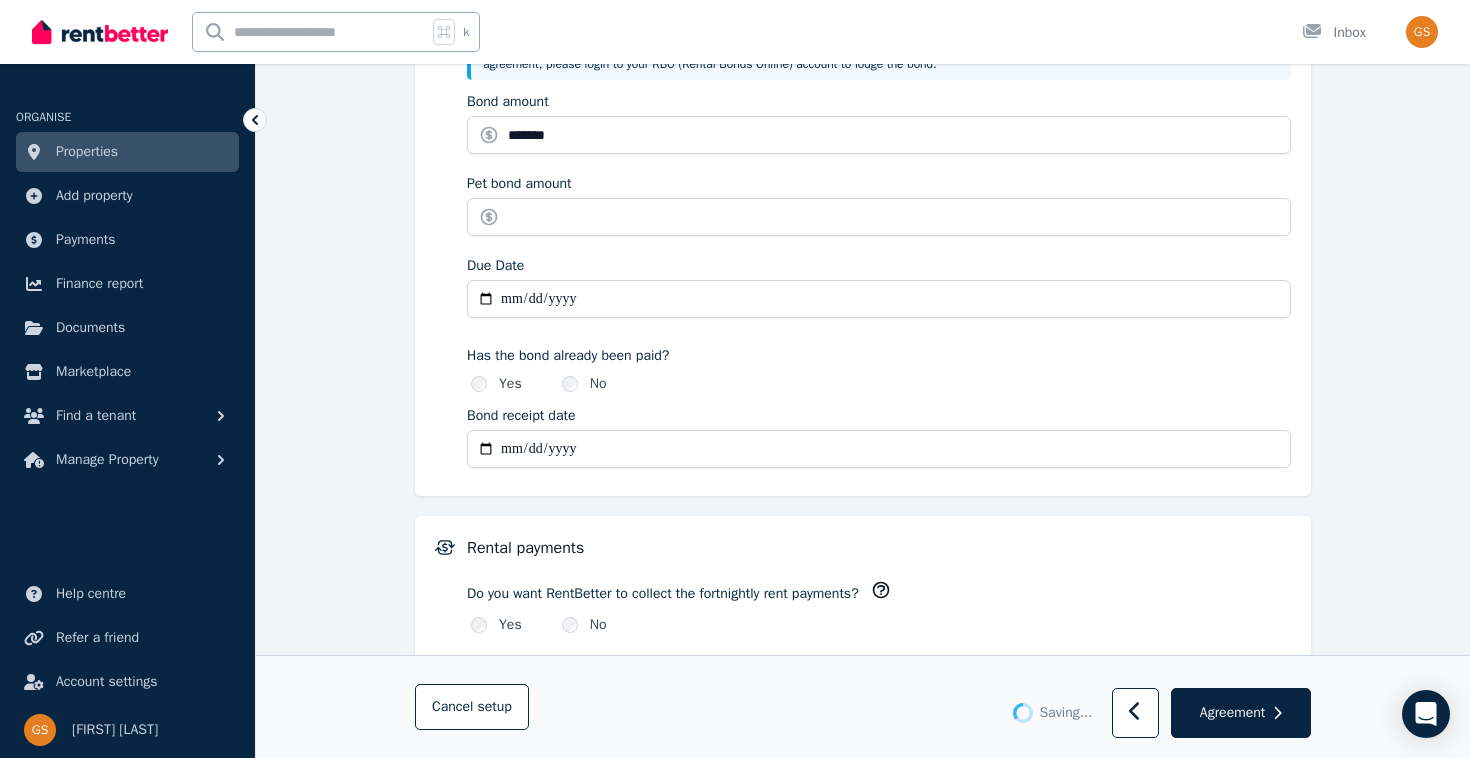 type on "**********" 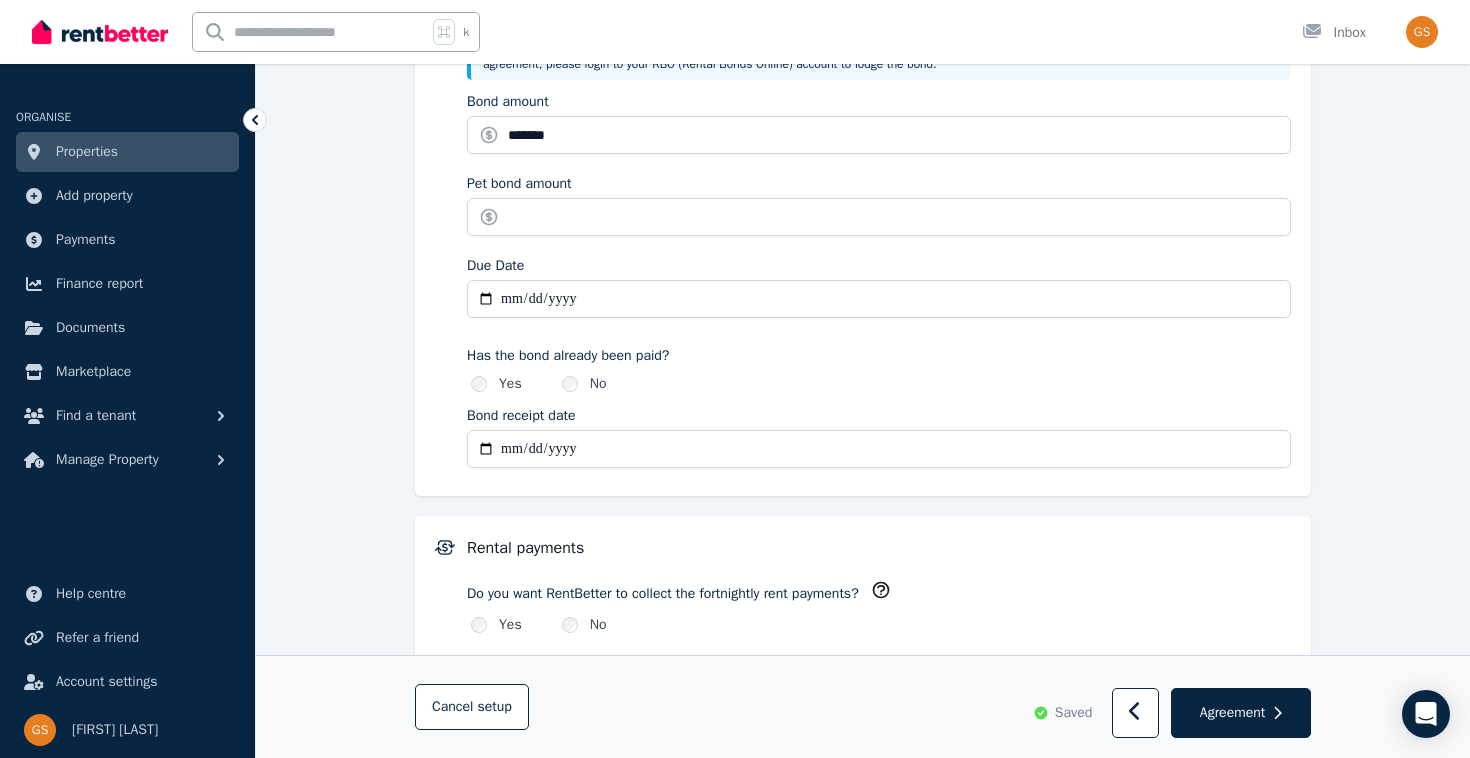 click on "**********" at bounding box center (879, 449) 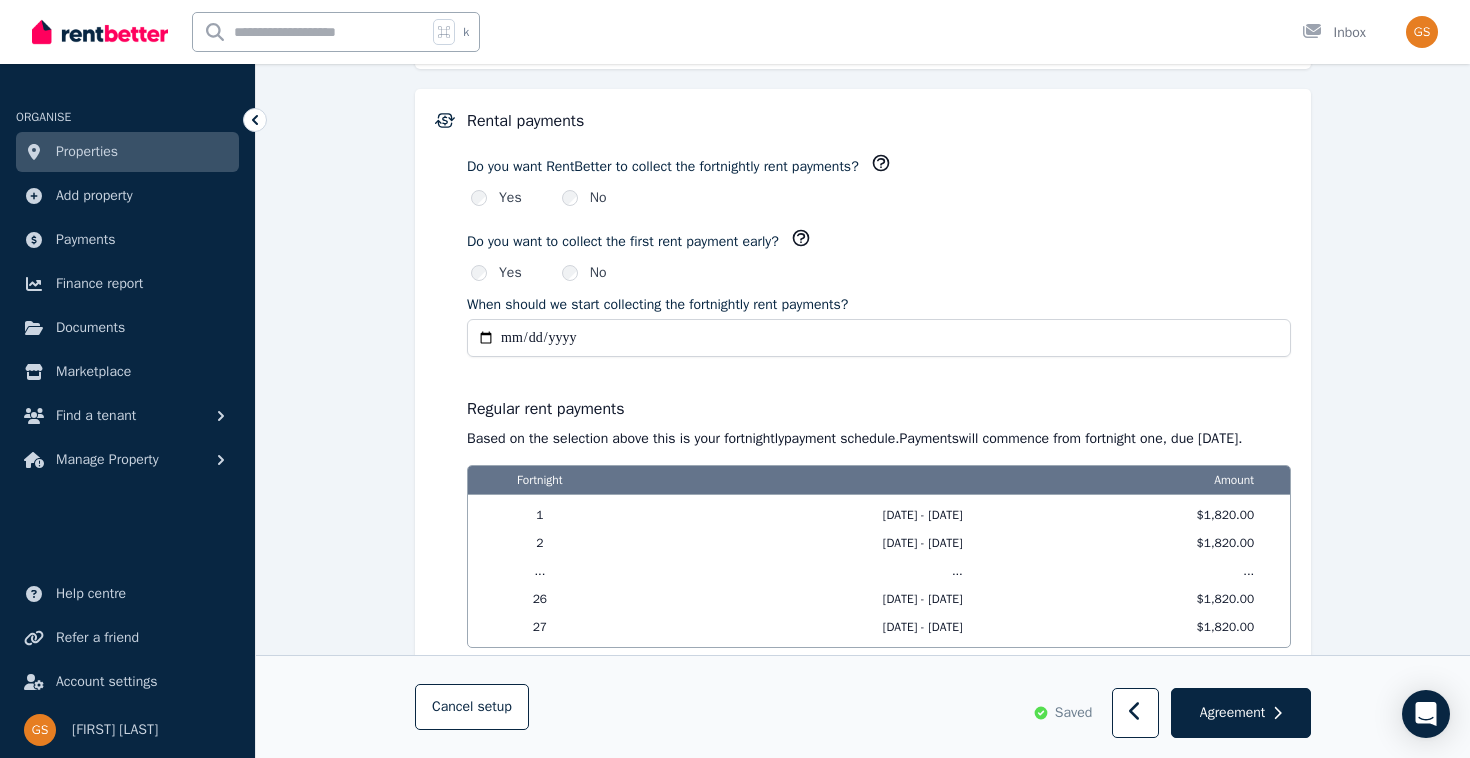scroll, scrollTop: 1509, scrollLeft: 0, axis: vertical 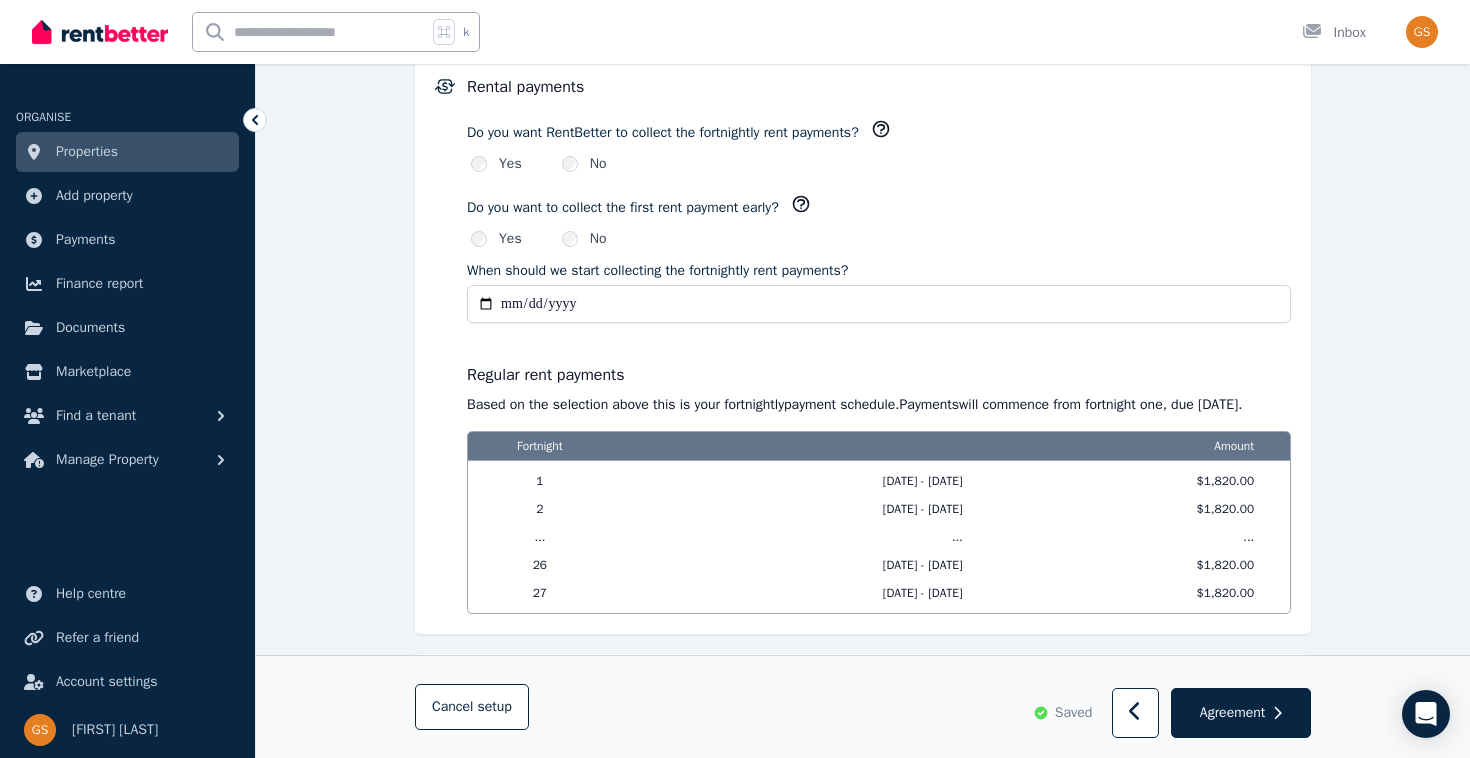 click on "**********" at bounding box center [879, 304] 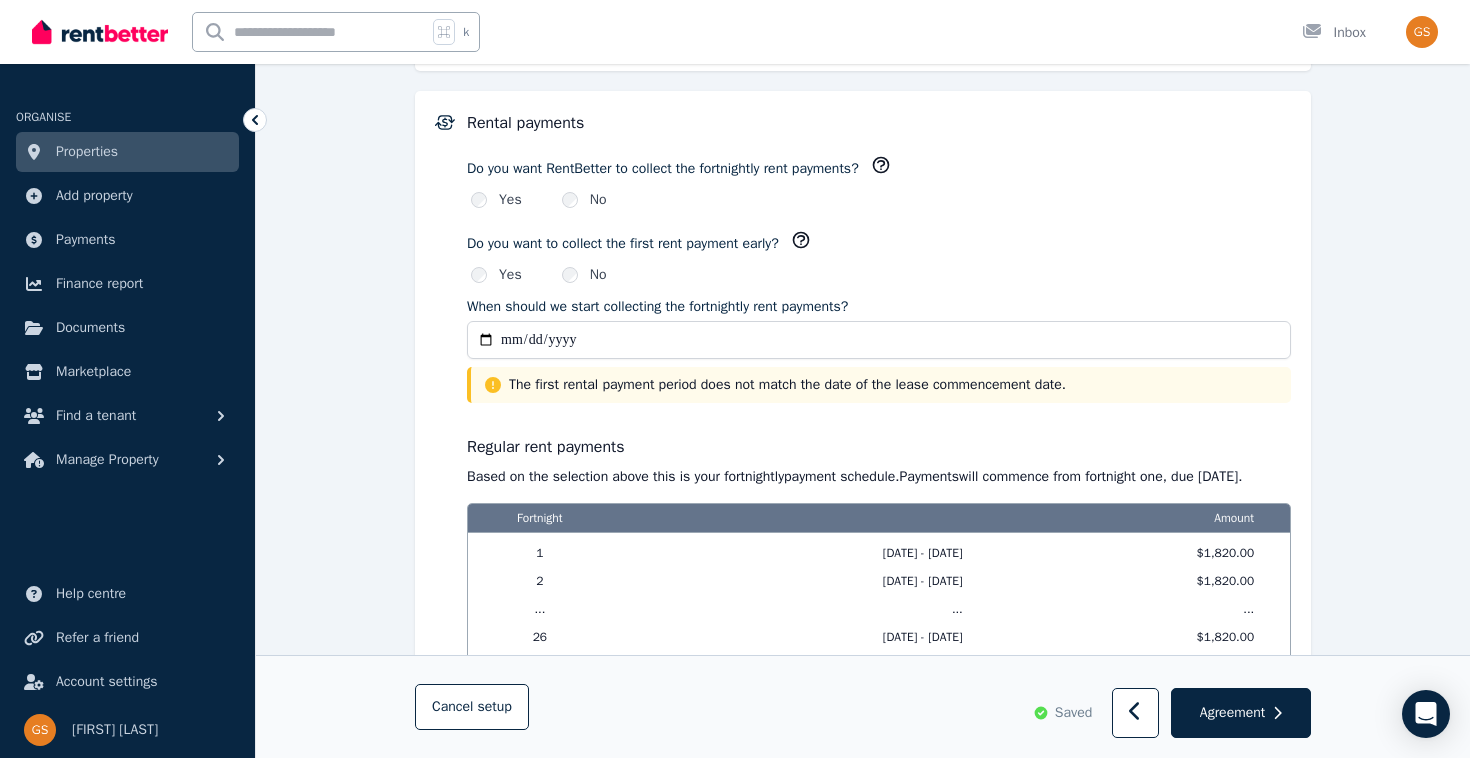 scroll, scrollTop: 1545, scrollLeft: 0, axis: vertical 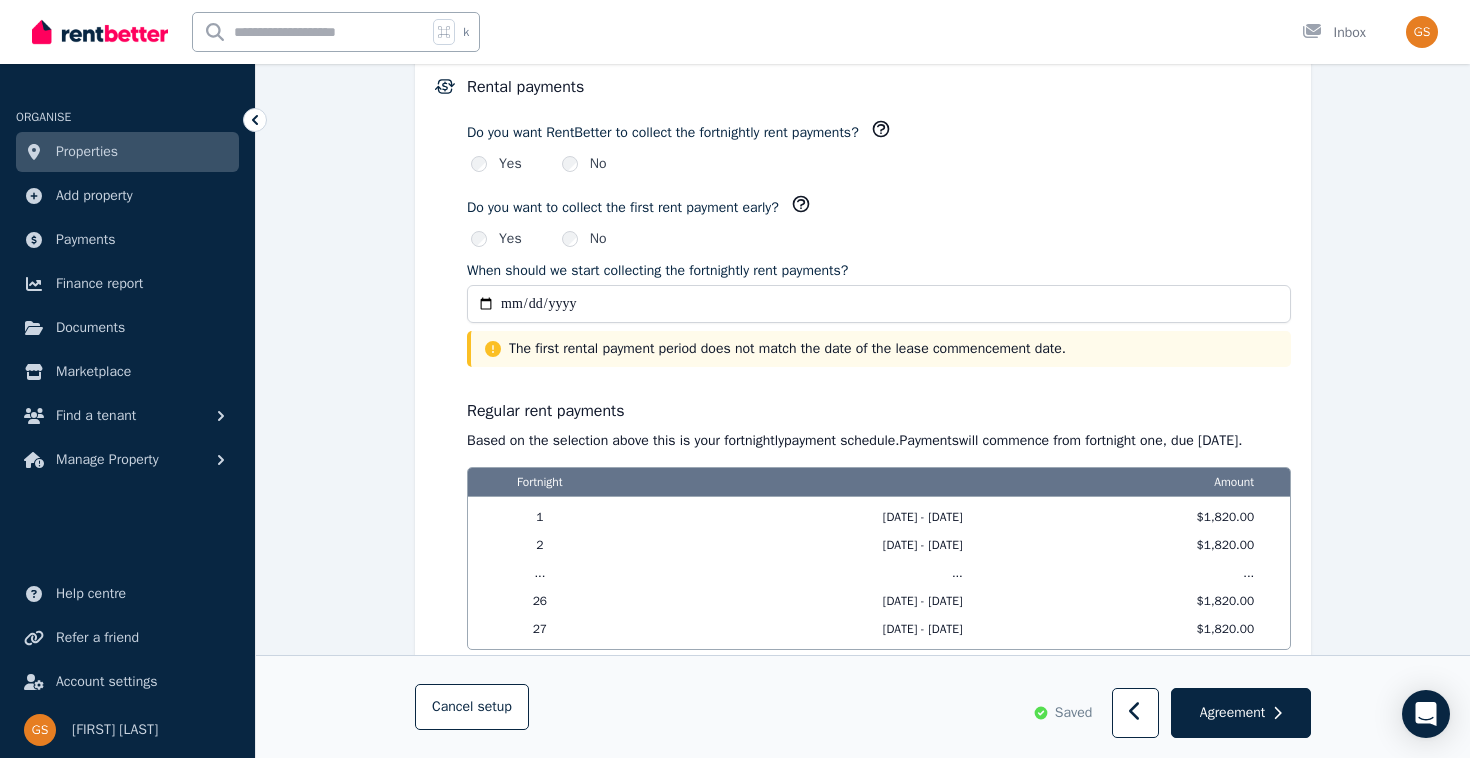 click on "**********" at bounding box center (879, 304) 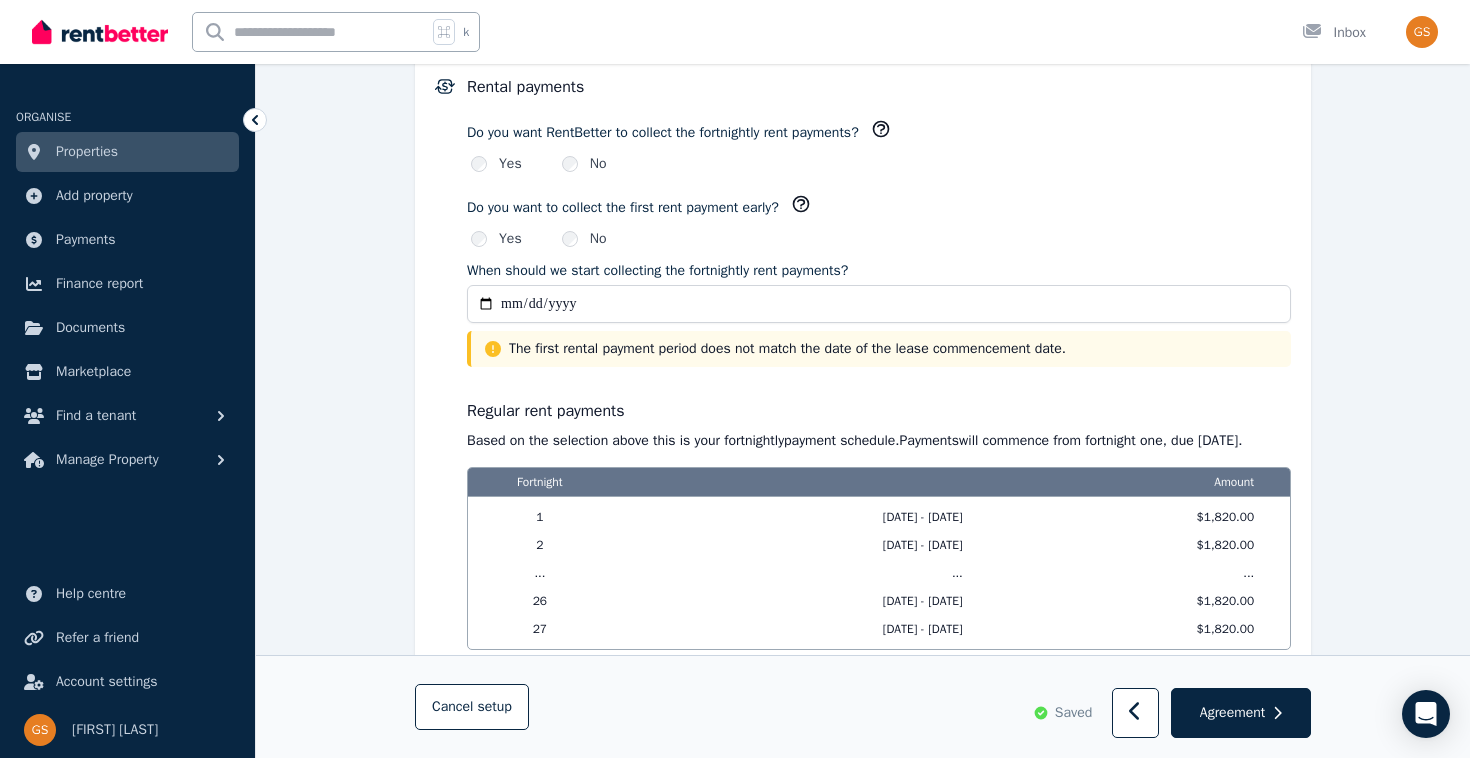 type on "**********" 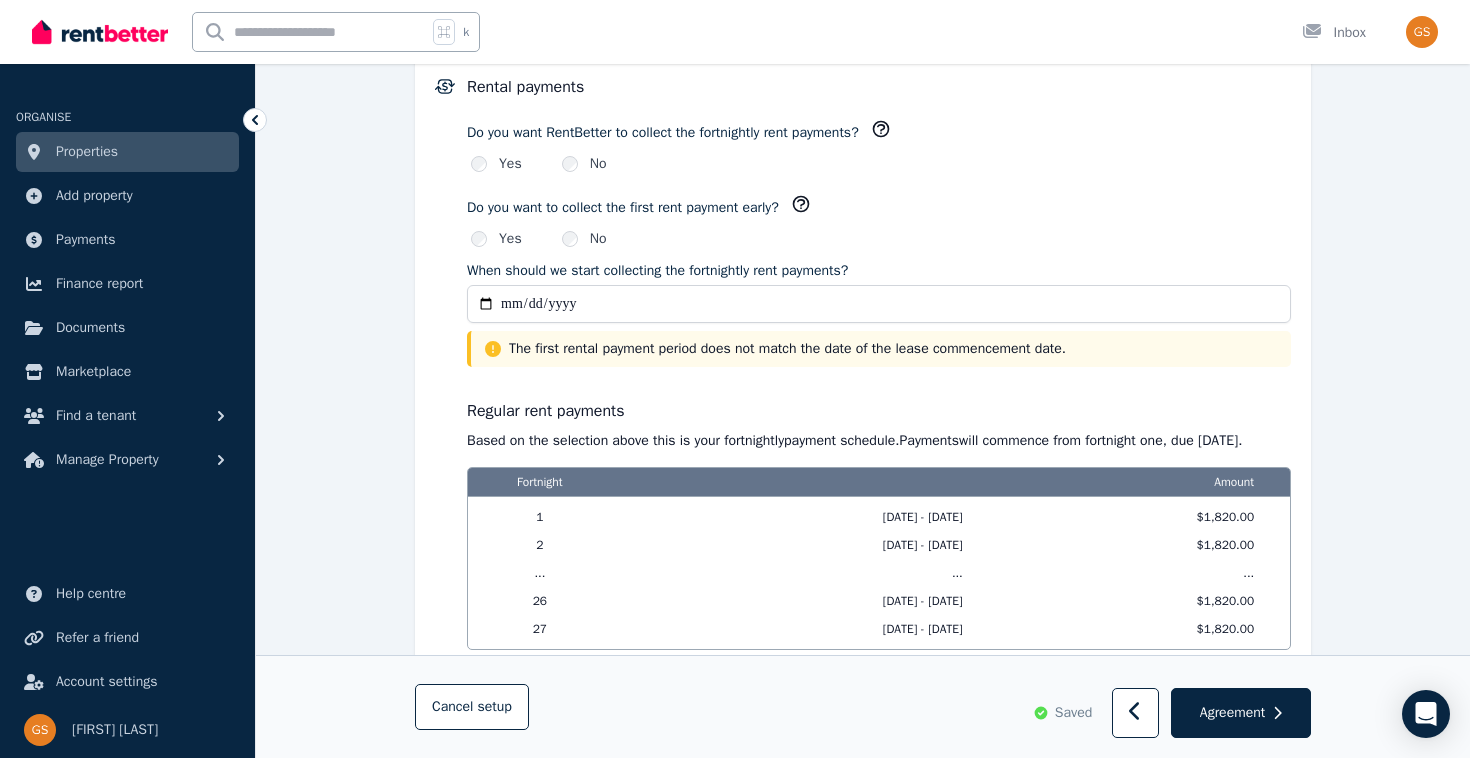 click on "Regular rent payments Based on the selection above this is your   fortnightly  payment schedule.  Payments  will commence from   fortnight   one , due   26/08/2025 . Fortnight Amount 1 26/08/2025 - 08/09/2025 $1,820.00 2 09/09/2025 - 22/09/2025 $1,820.00 ... ... ... 26 11/08/2026 - 24/08/2026 $1,820.00 27 25/08/2026 - 07/09/2026 $1,820.00" at bounding box center [879, 514] 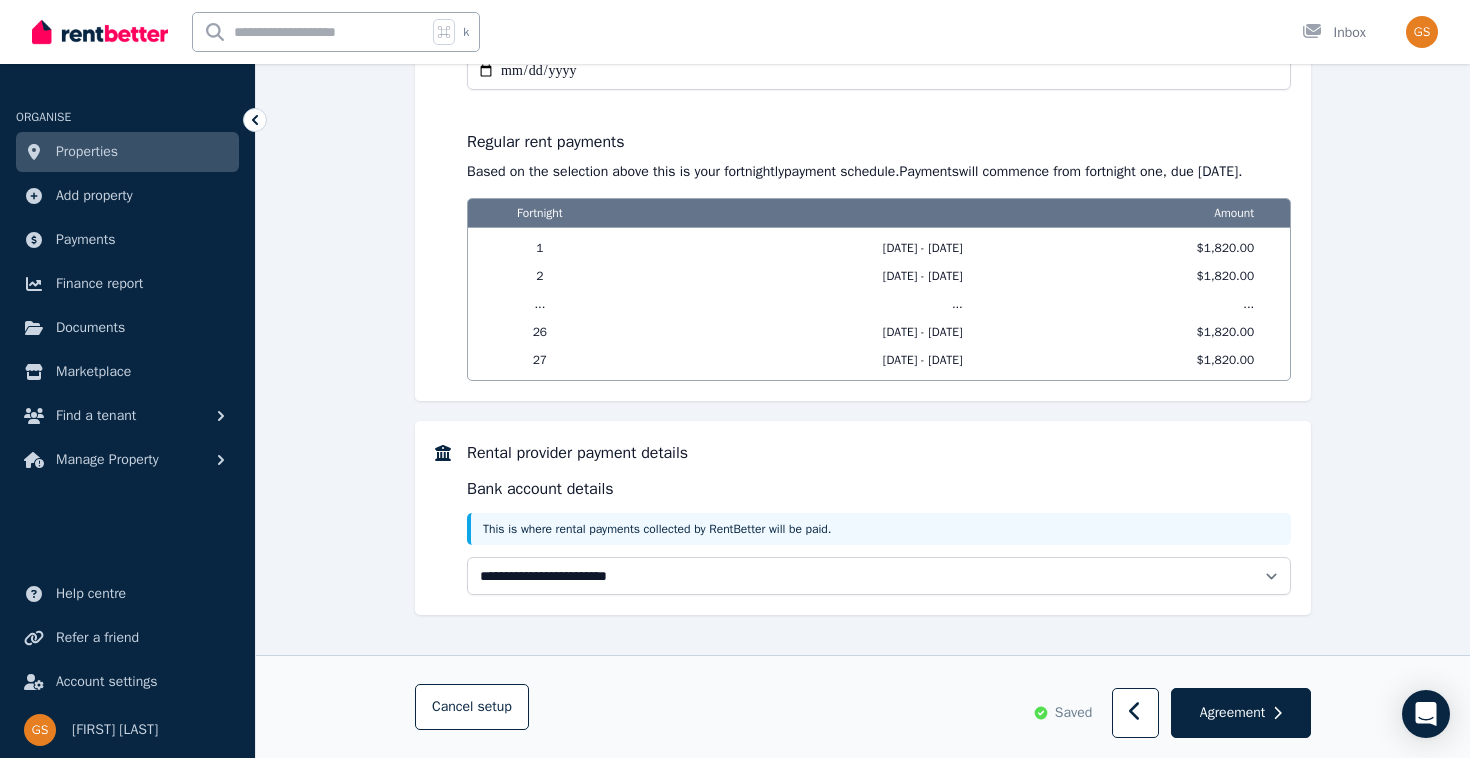 scroll, scrollTop: 1772, scrollLeft: 0, axis: vertical 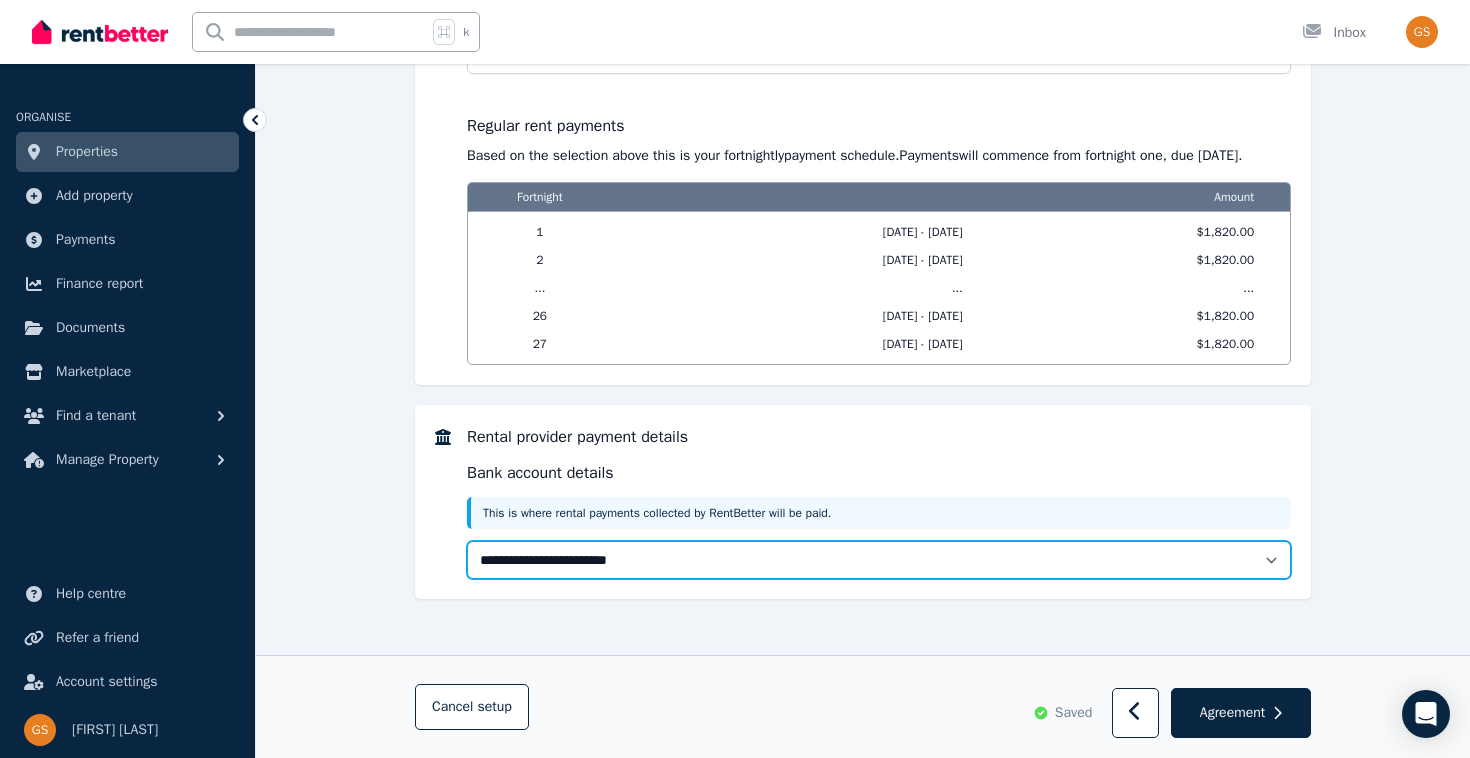 click on "**********" at bounding box center (879, 560) 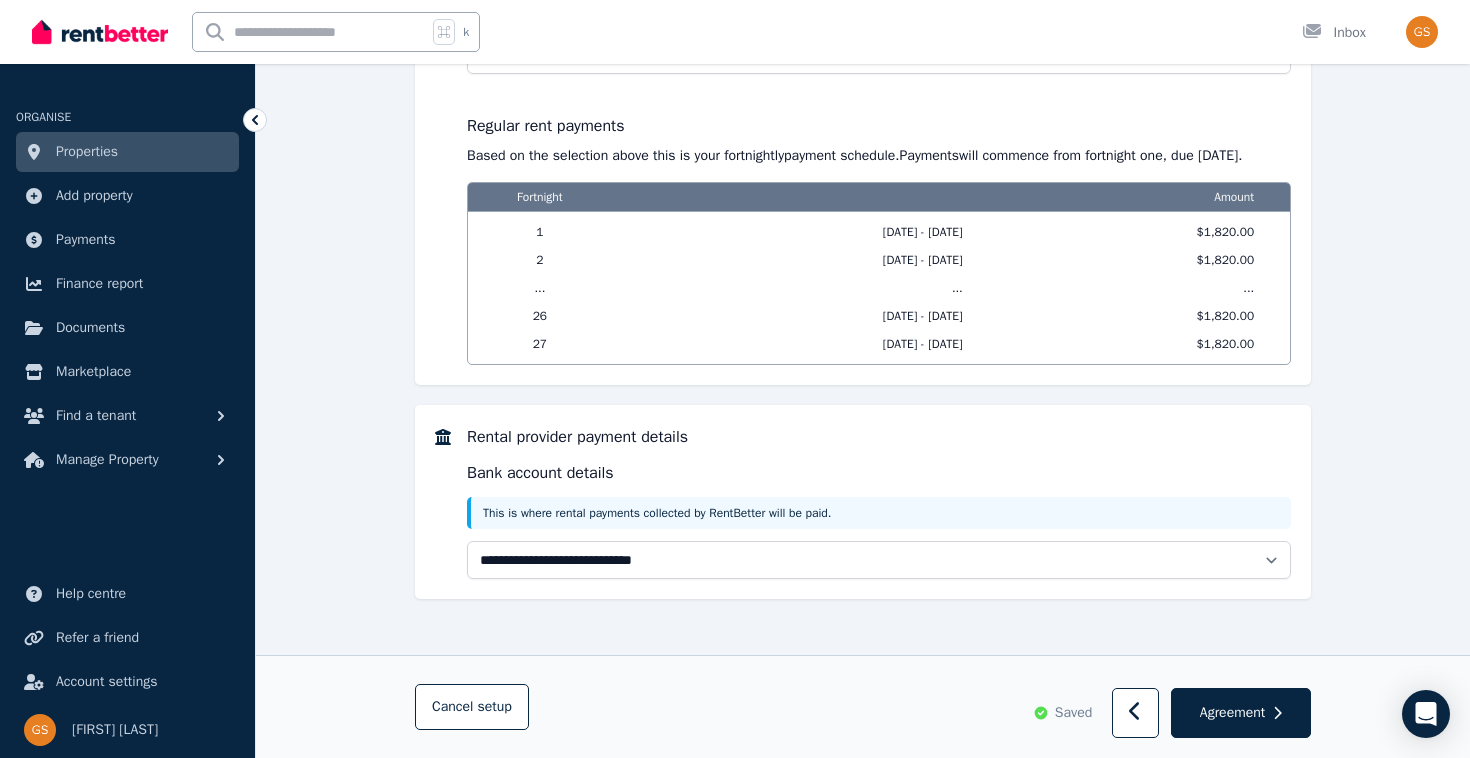 select on "**********" 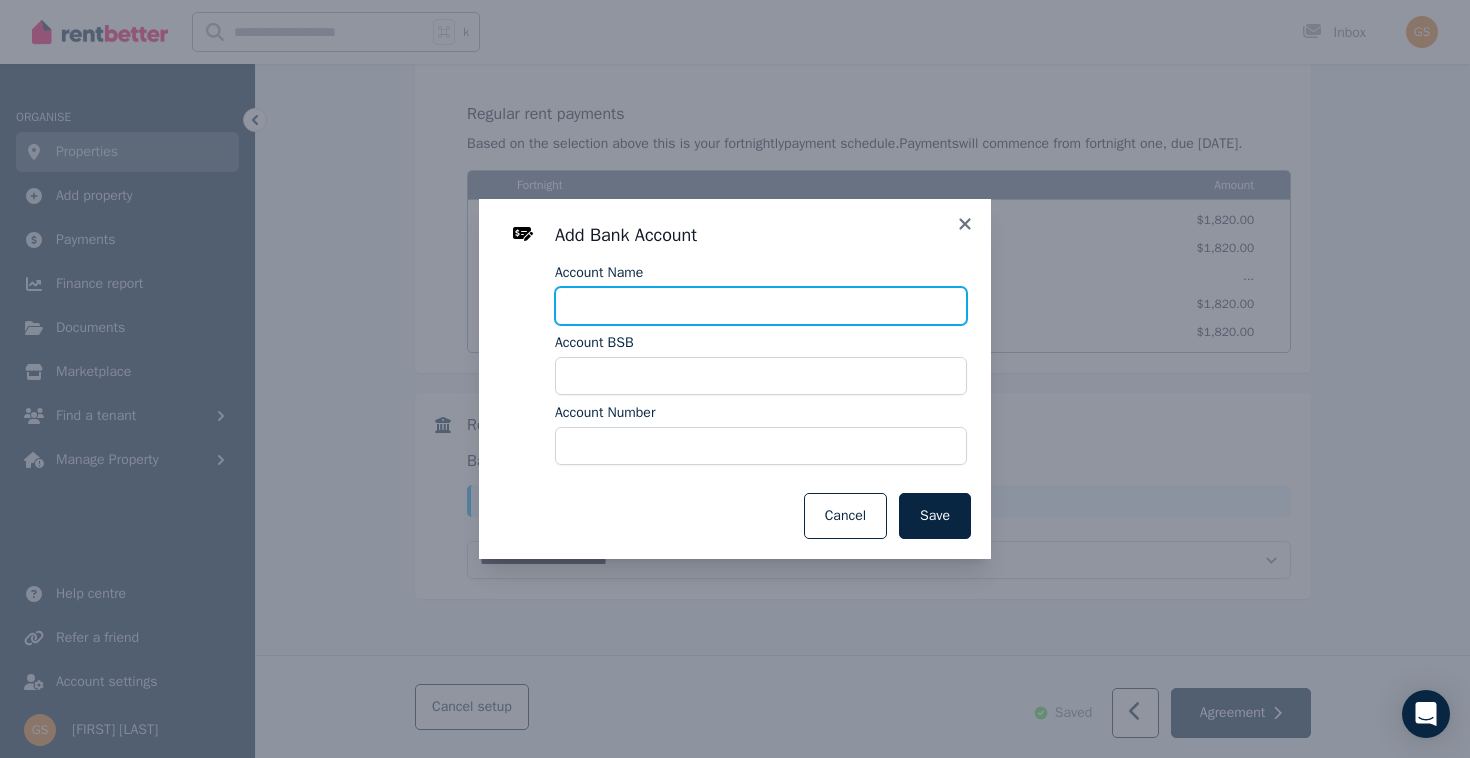 click on "Account Name" at bounding box center (761, 306) 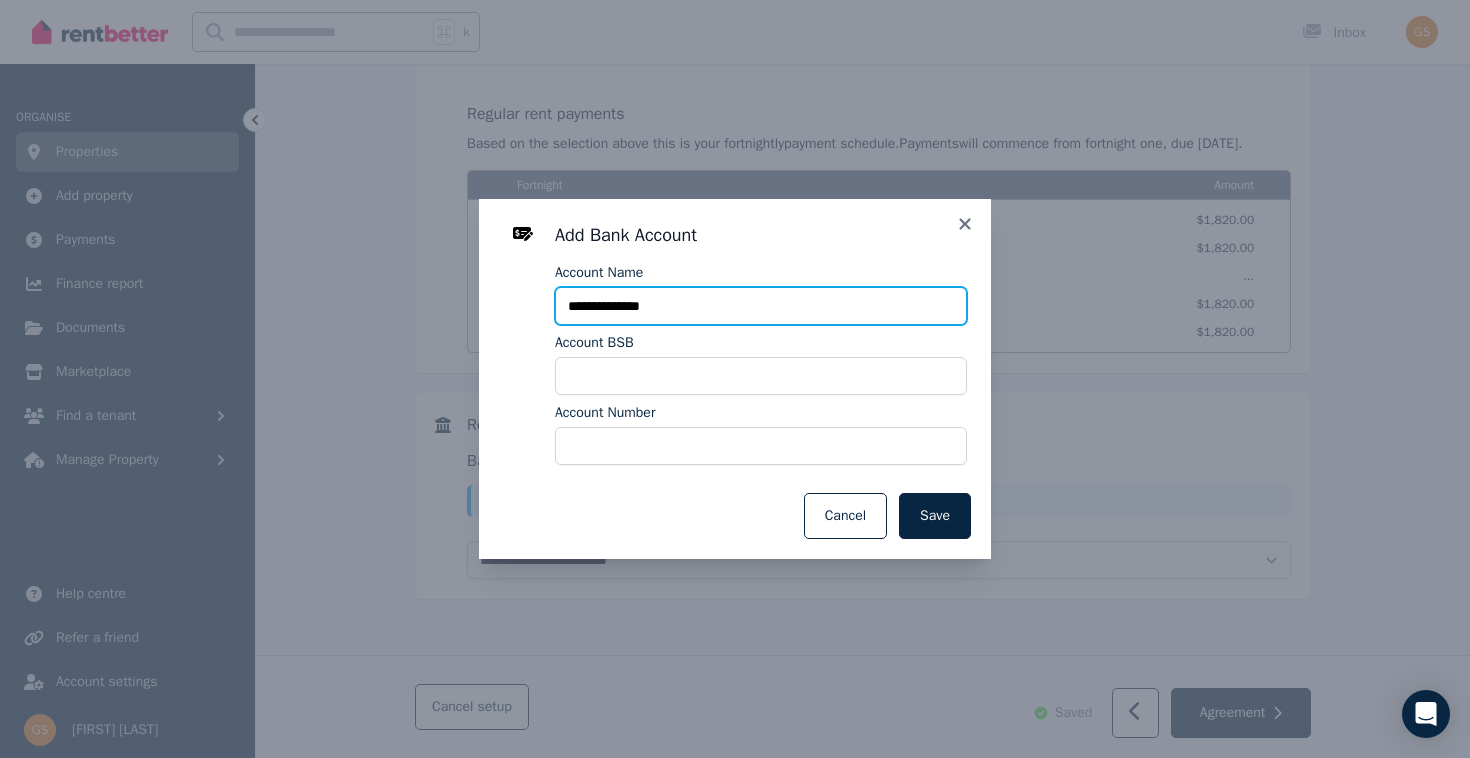 type on "**********" 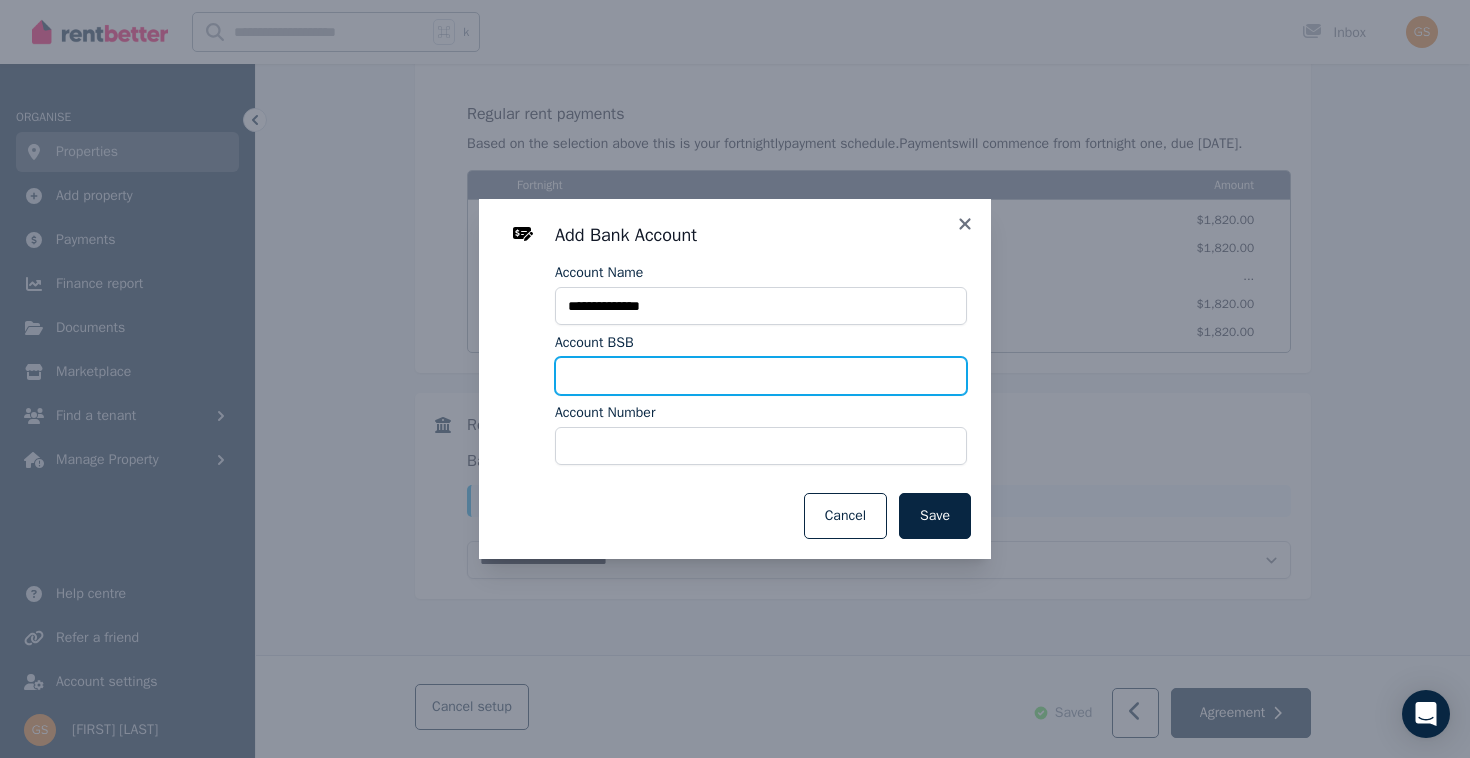 click on "Account BSB" at bounding box center (761, 376) 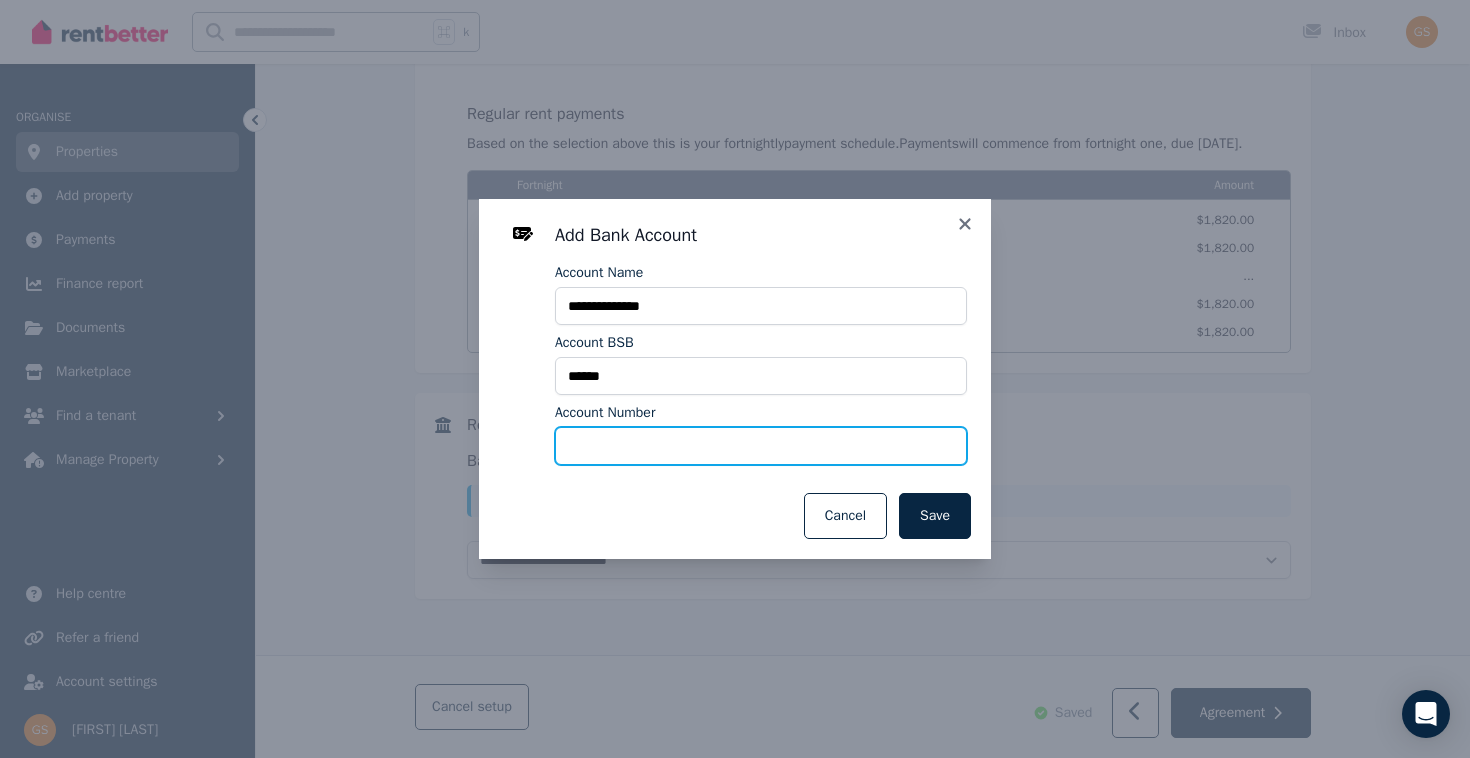 click on "Account Number" at bounding box center (761, 446) 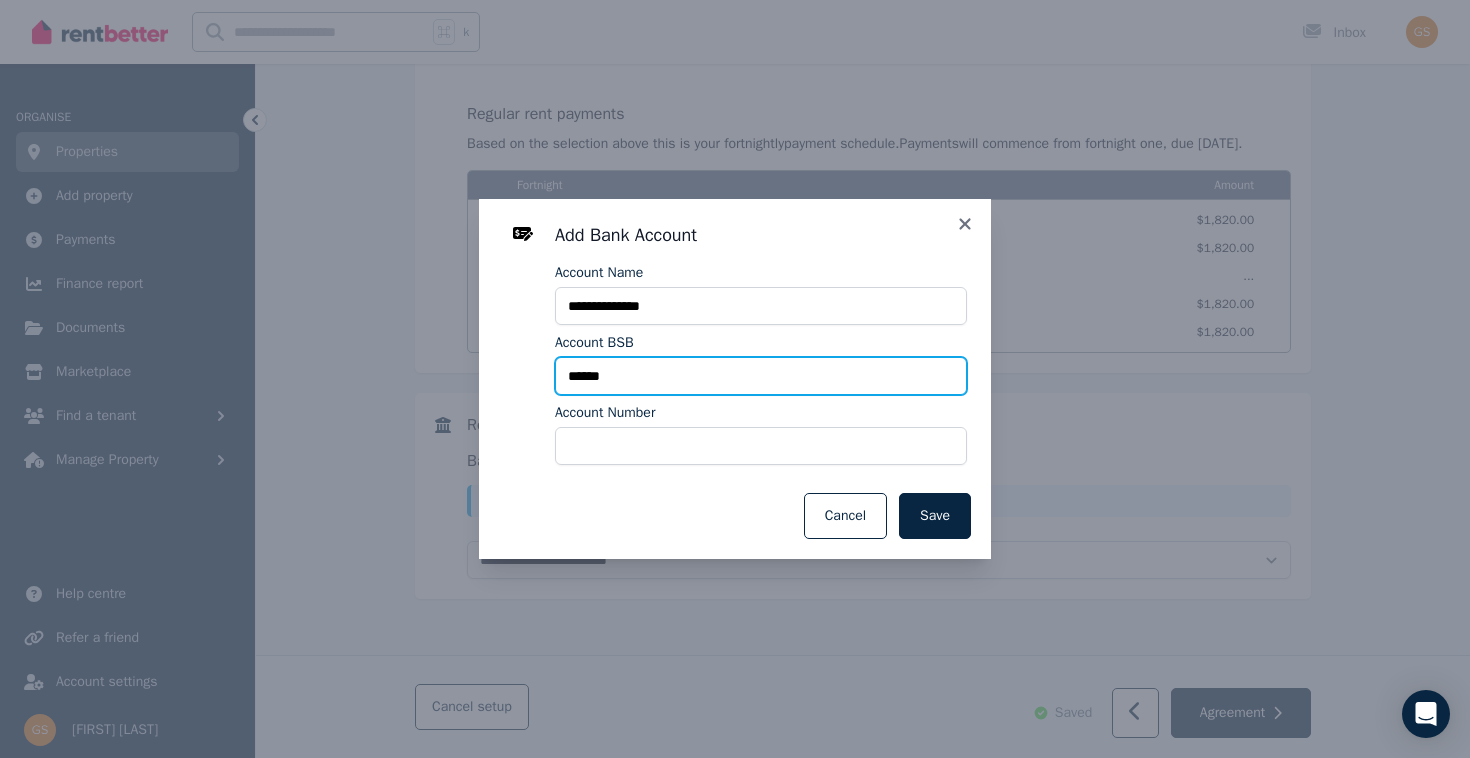 click on "******" at bounding box center [761, 376] 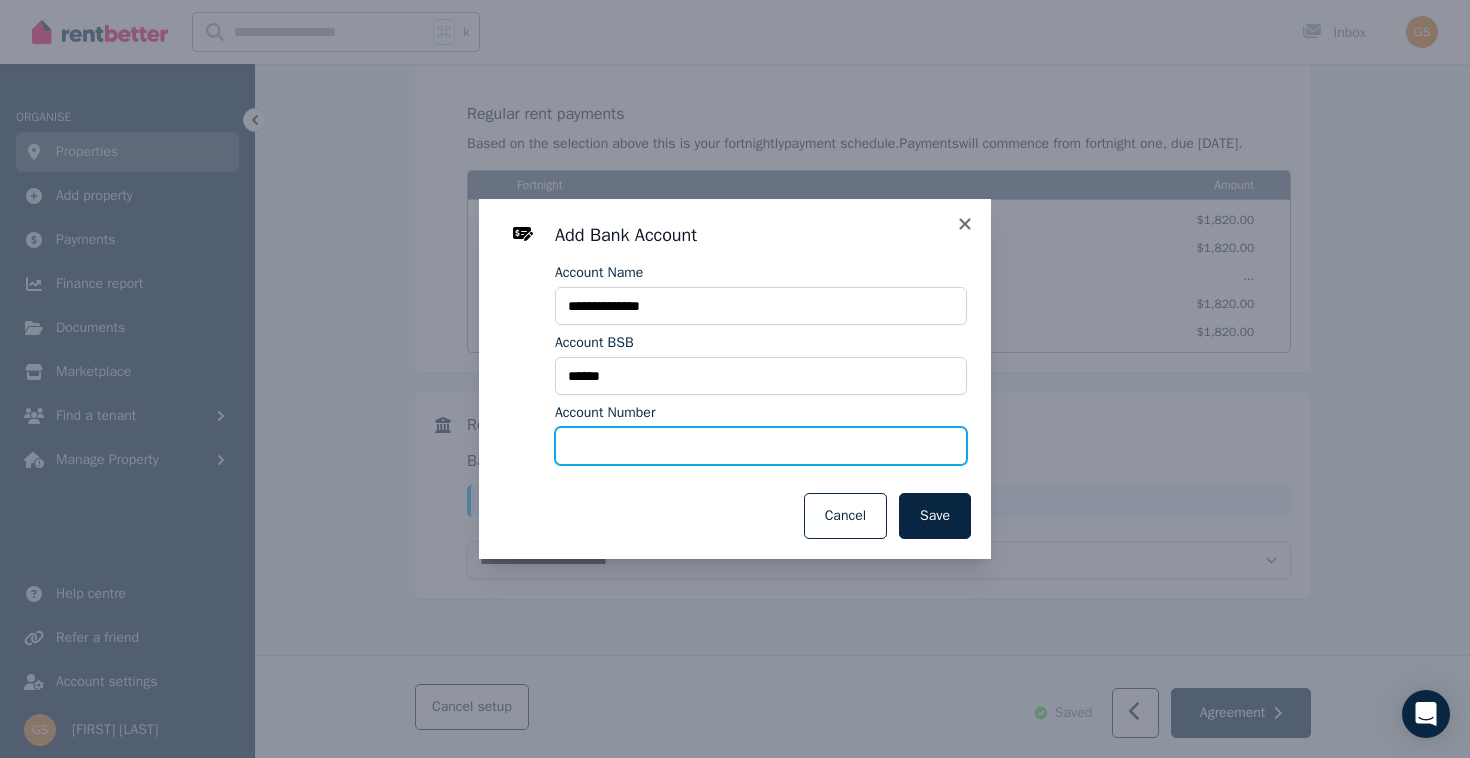 click on "Account Number" at bounding box center [761, 446] 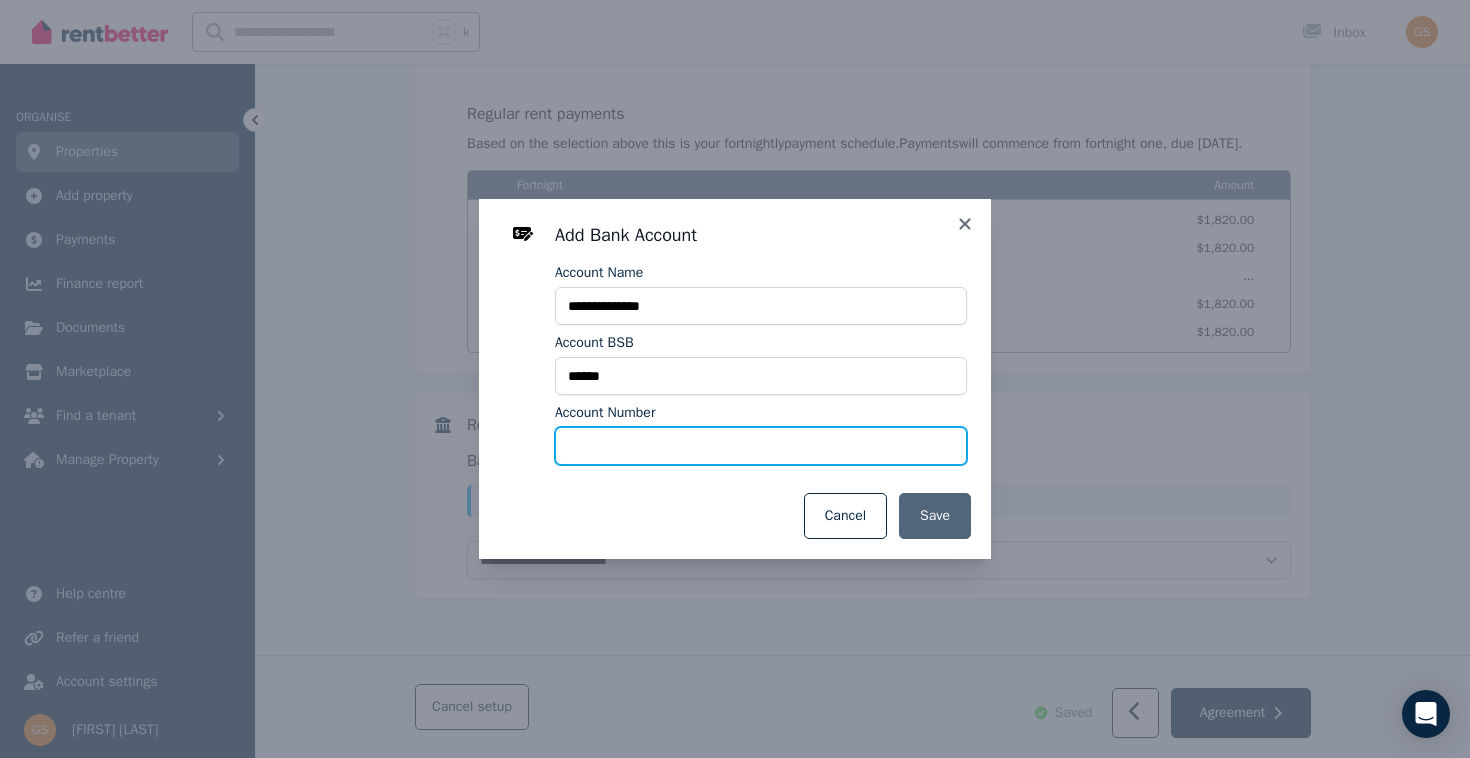 type on "********" 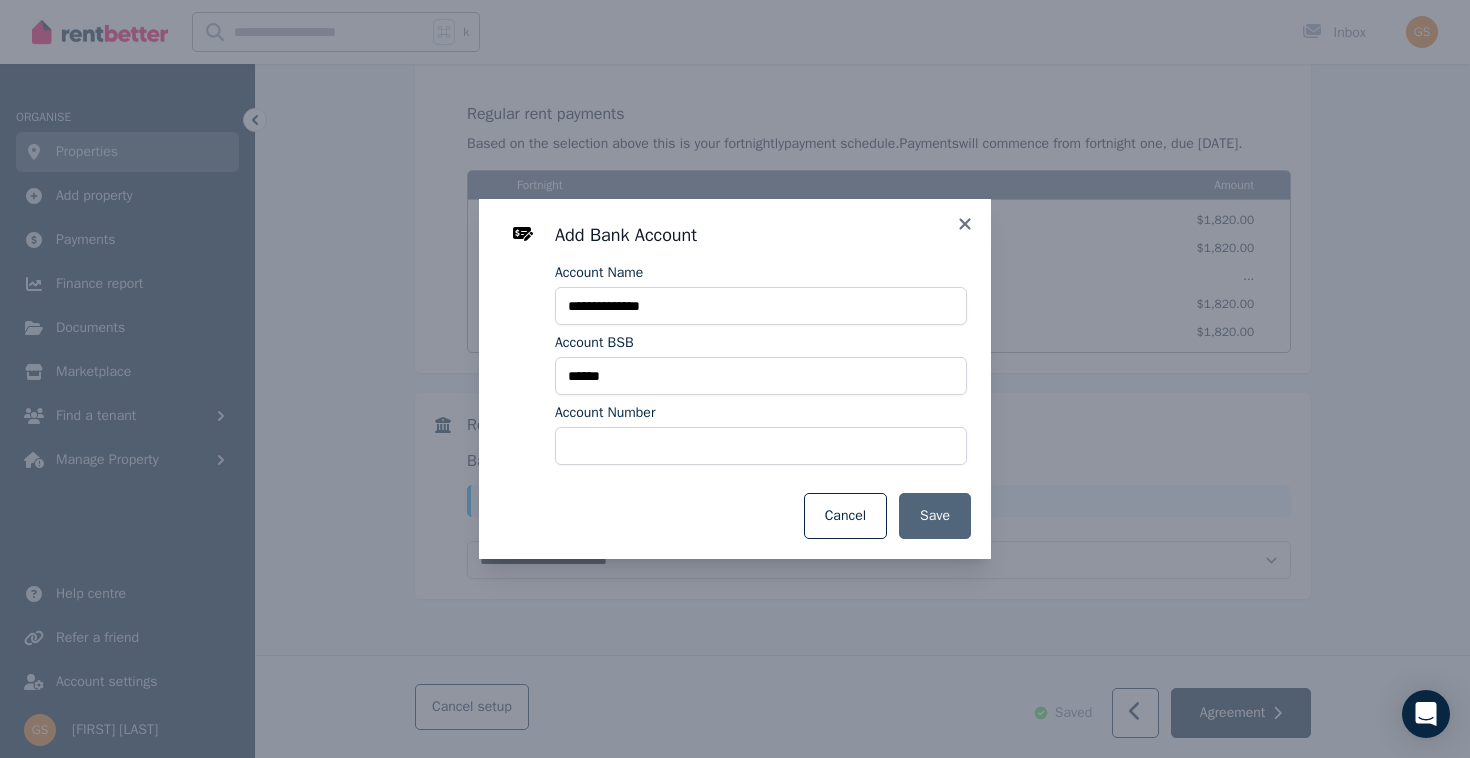 click on "Save" at bounding box center (935, 516) 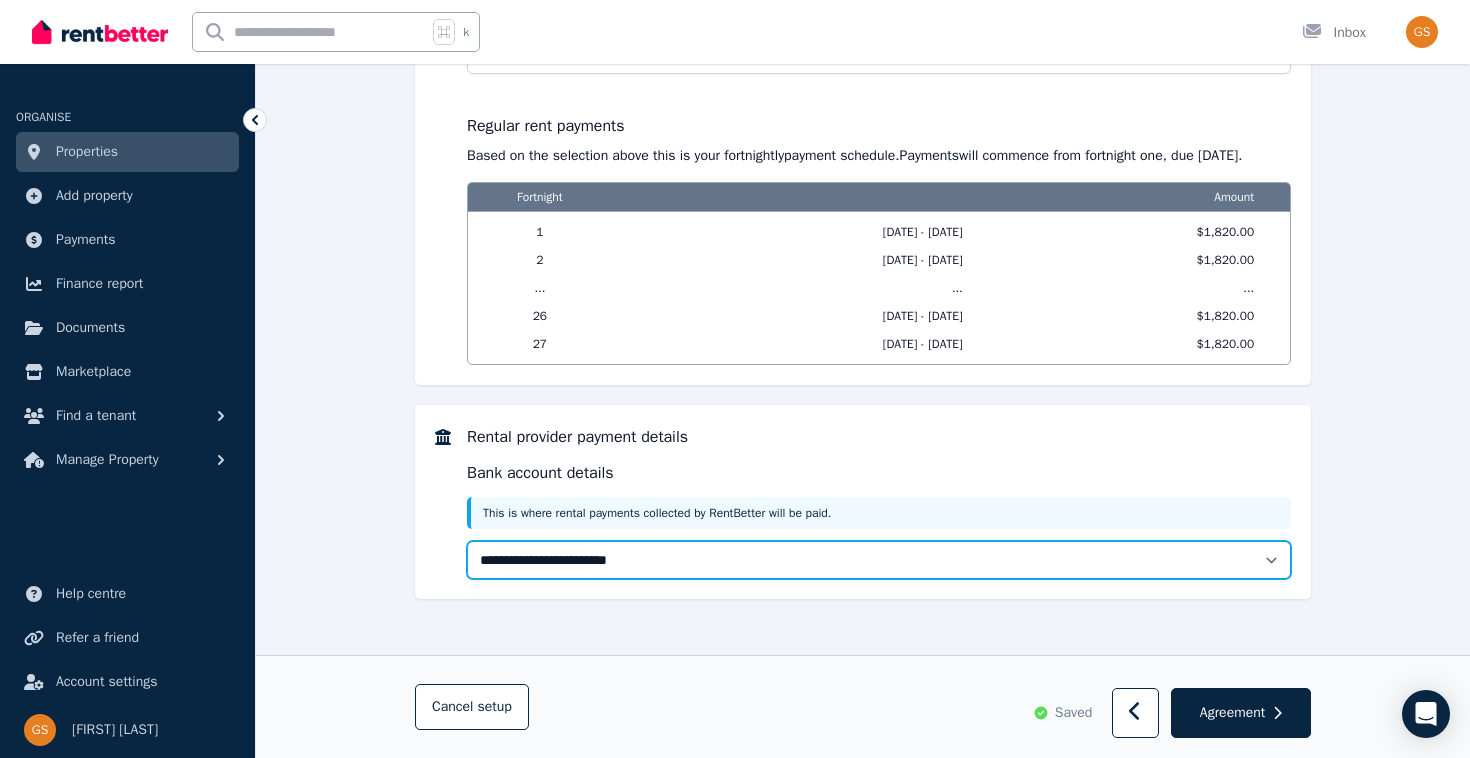 click on "**********" at bounding box center [879, 560] 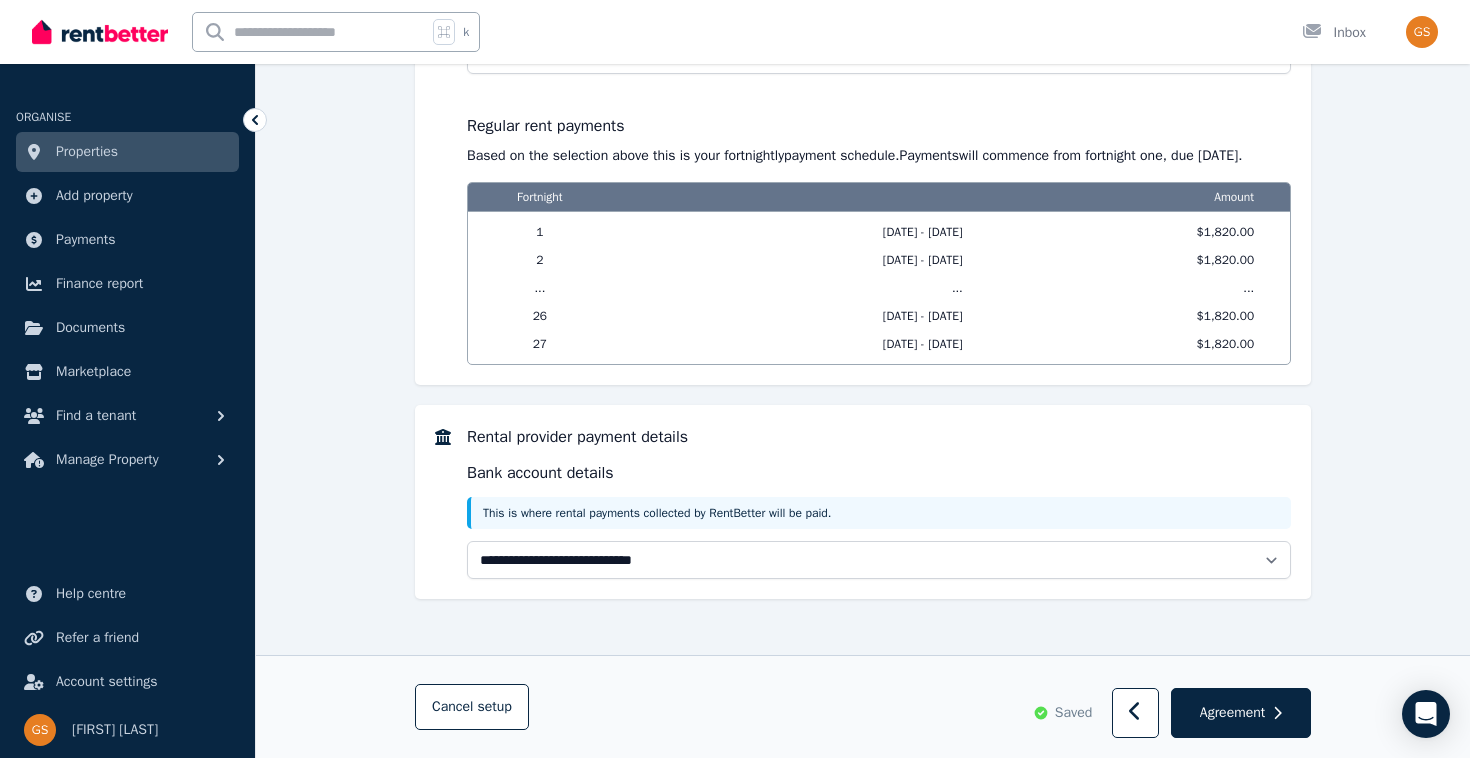 select on "**********" 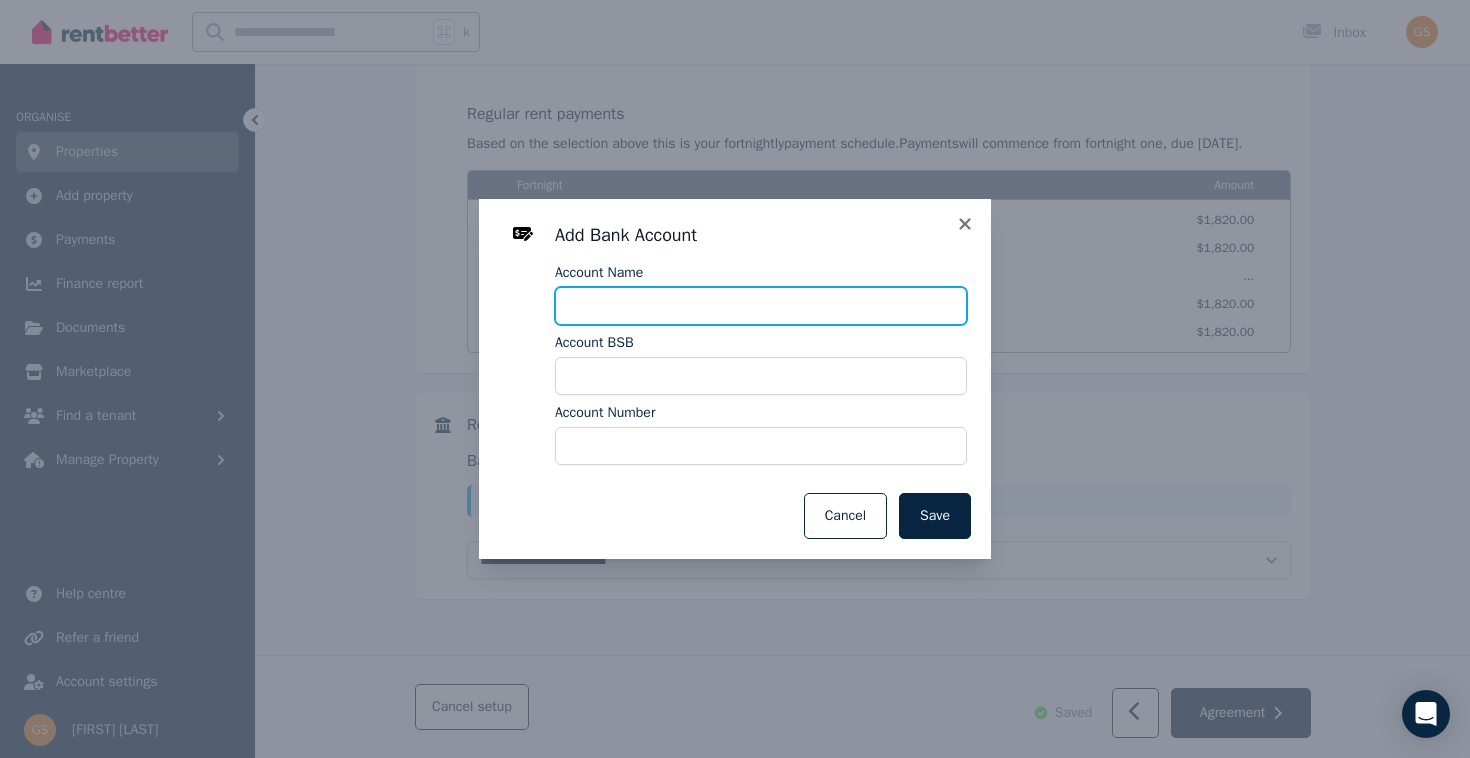 click on "Account Name" at bounding box center [761, 306] 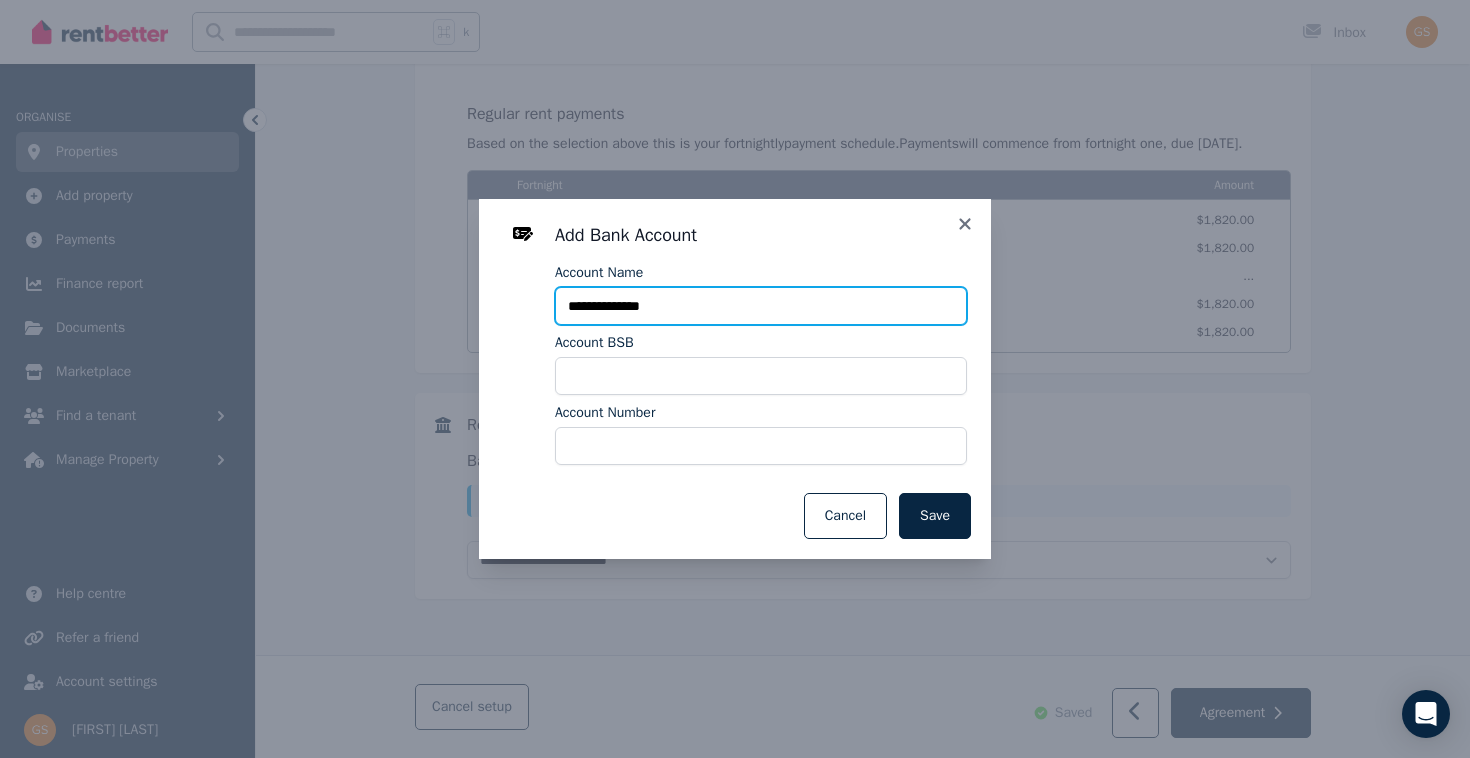 type on "**********" 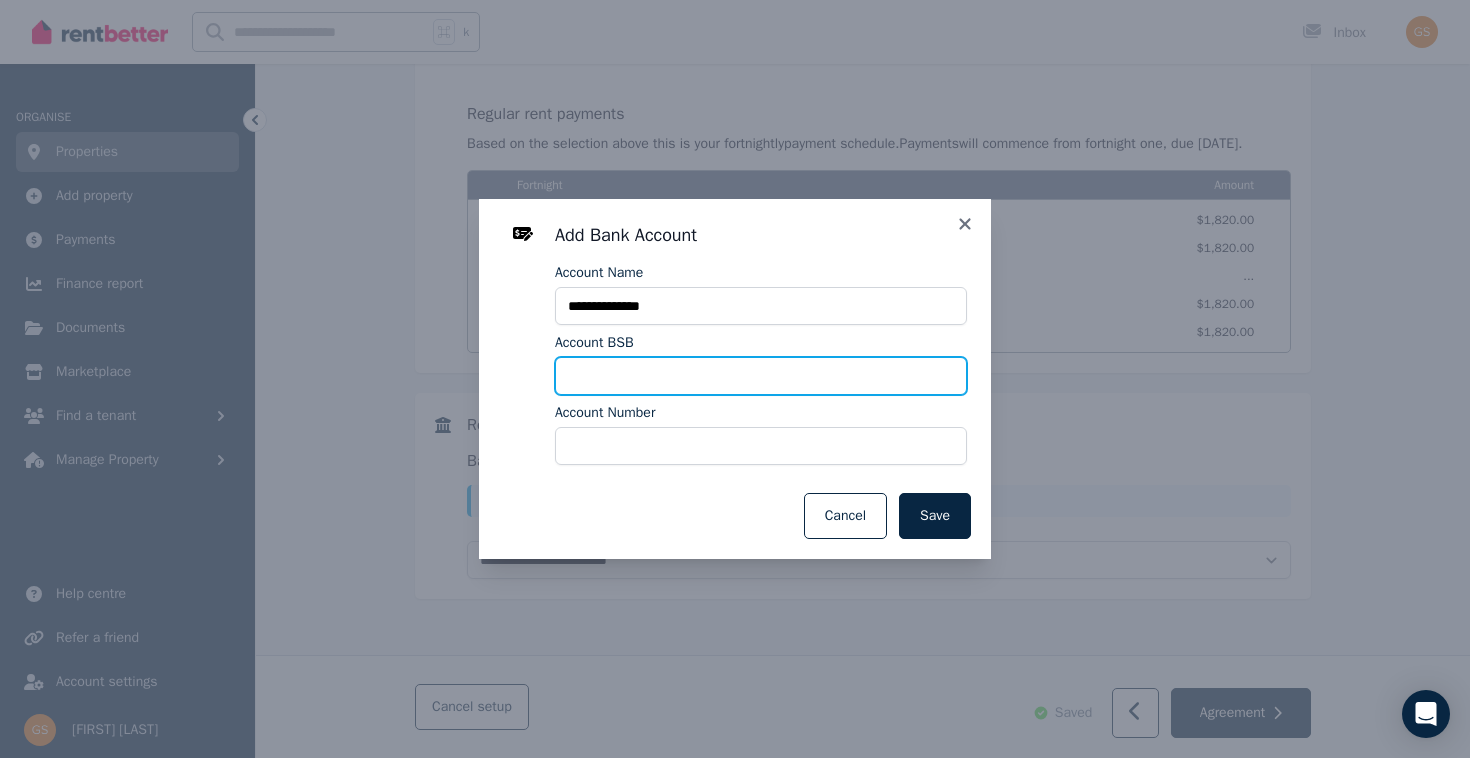 click on "Account BSB" at bounding box center [761, 376] 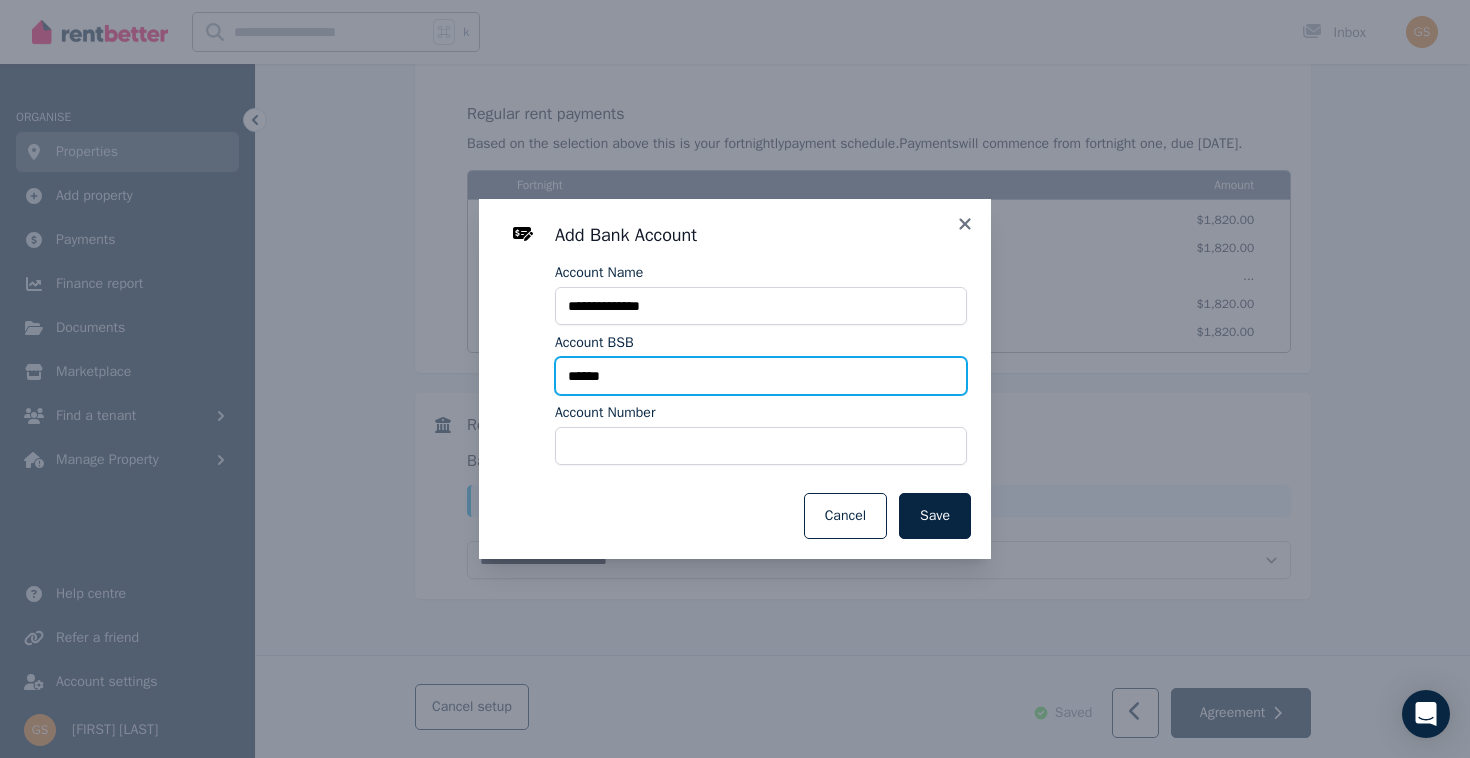 type on "******" 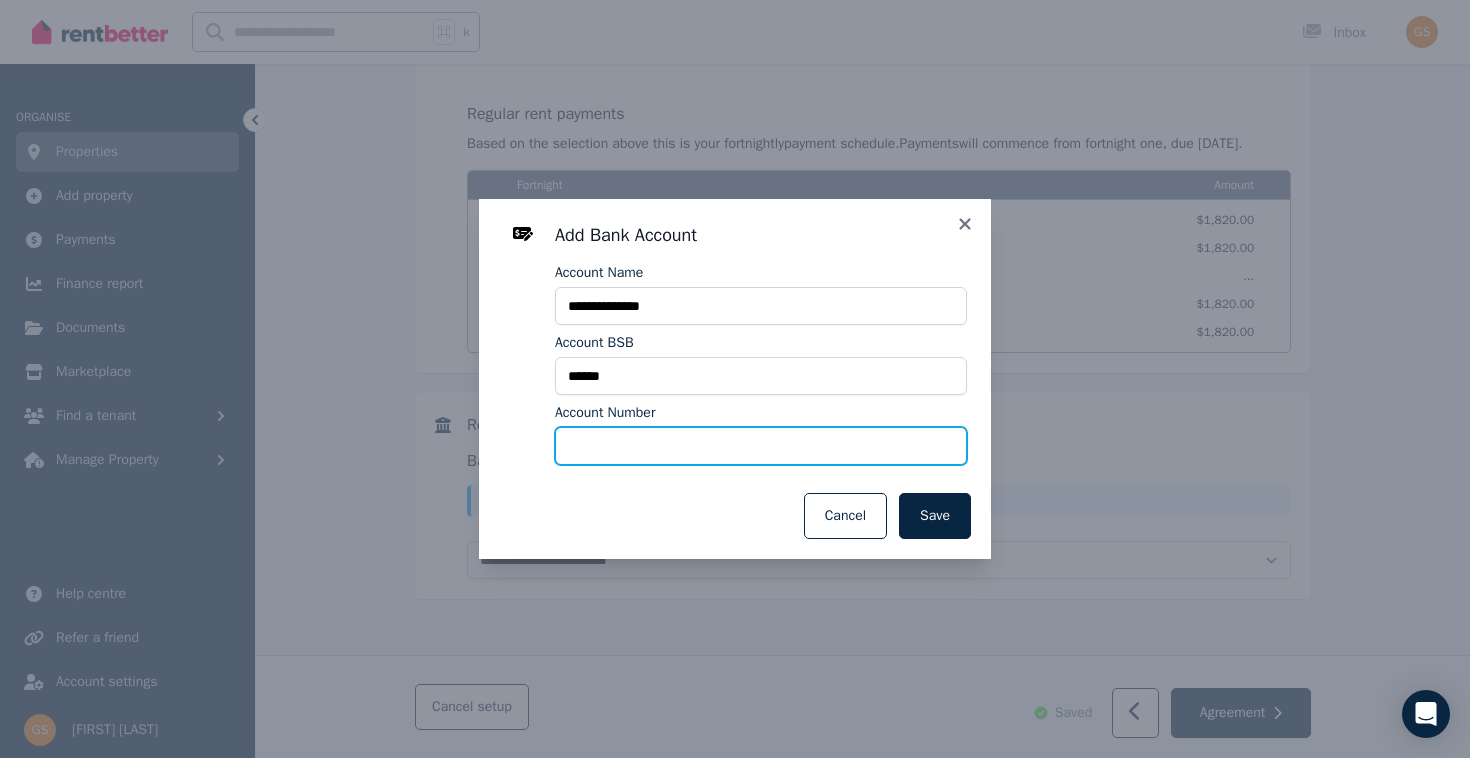 click on "Account Number" at bounding box center (761, 446) 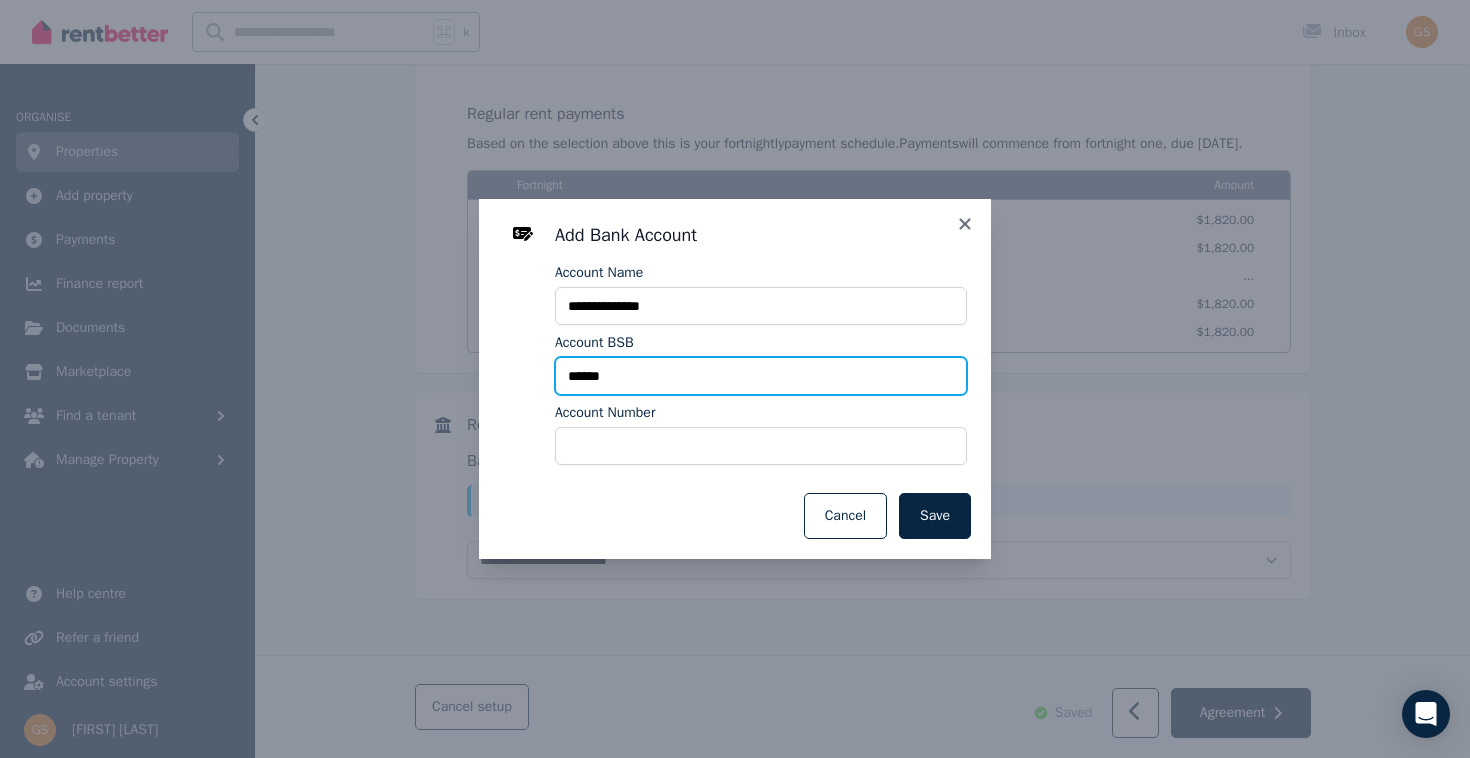 click on "******" at bounding box center (761, 376) 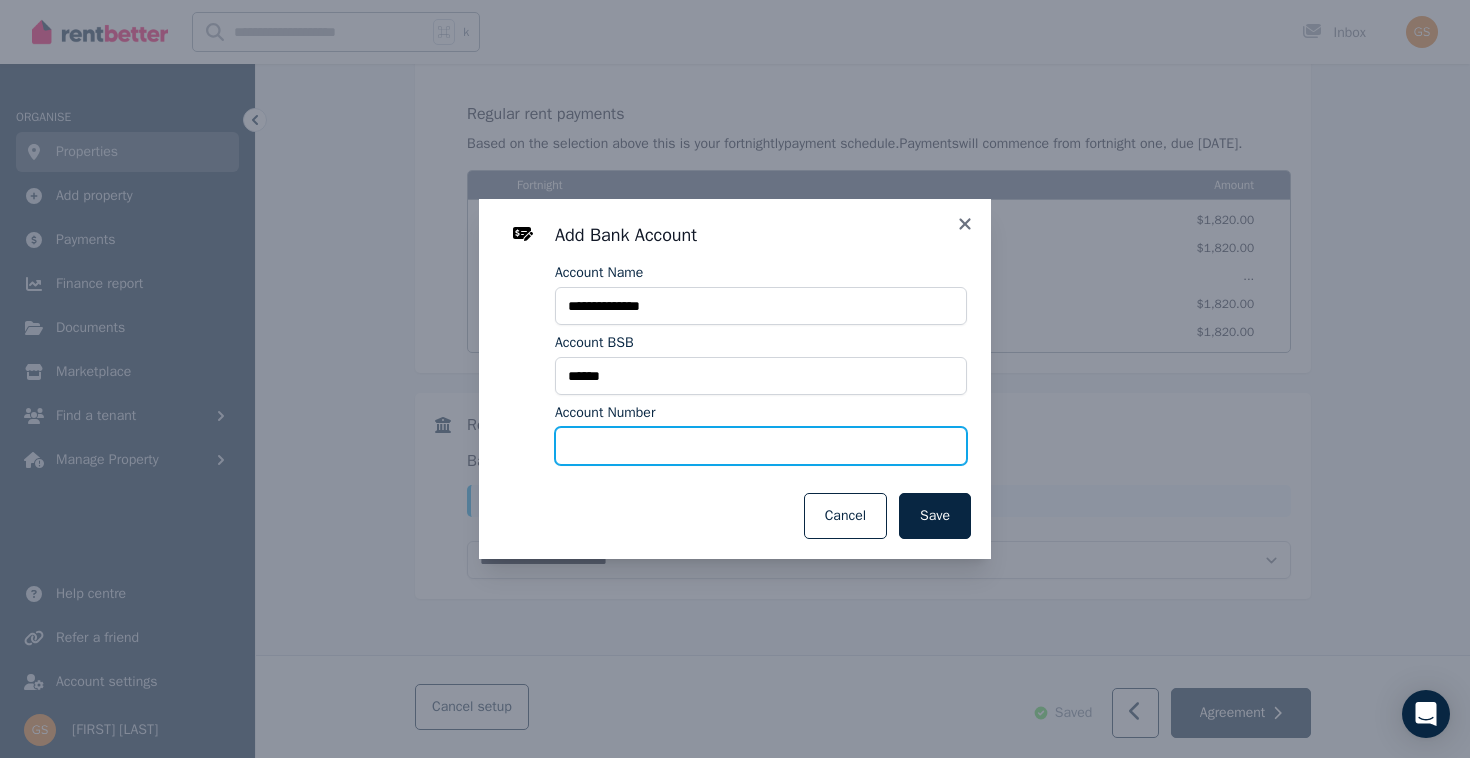 click on "********" at bounding box center (761, 446) 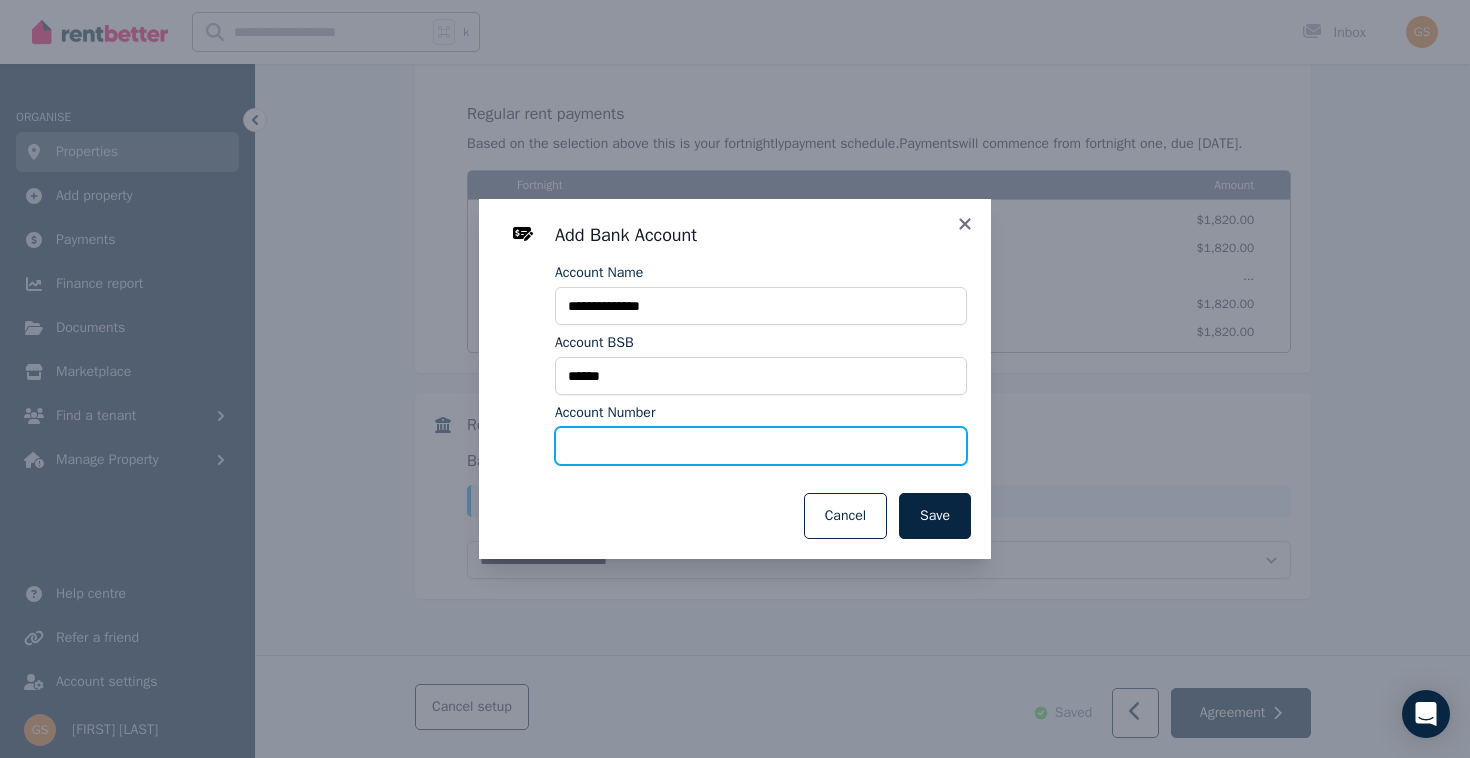 type on "********" 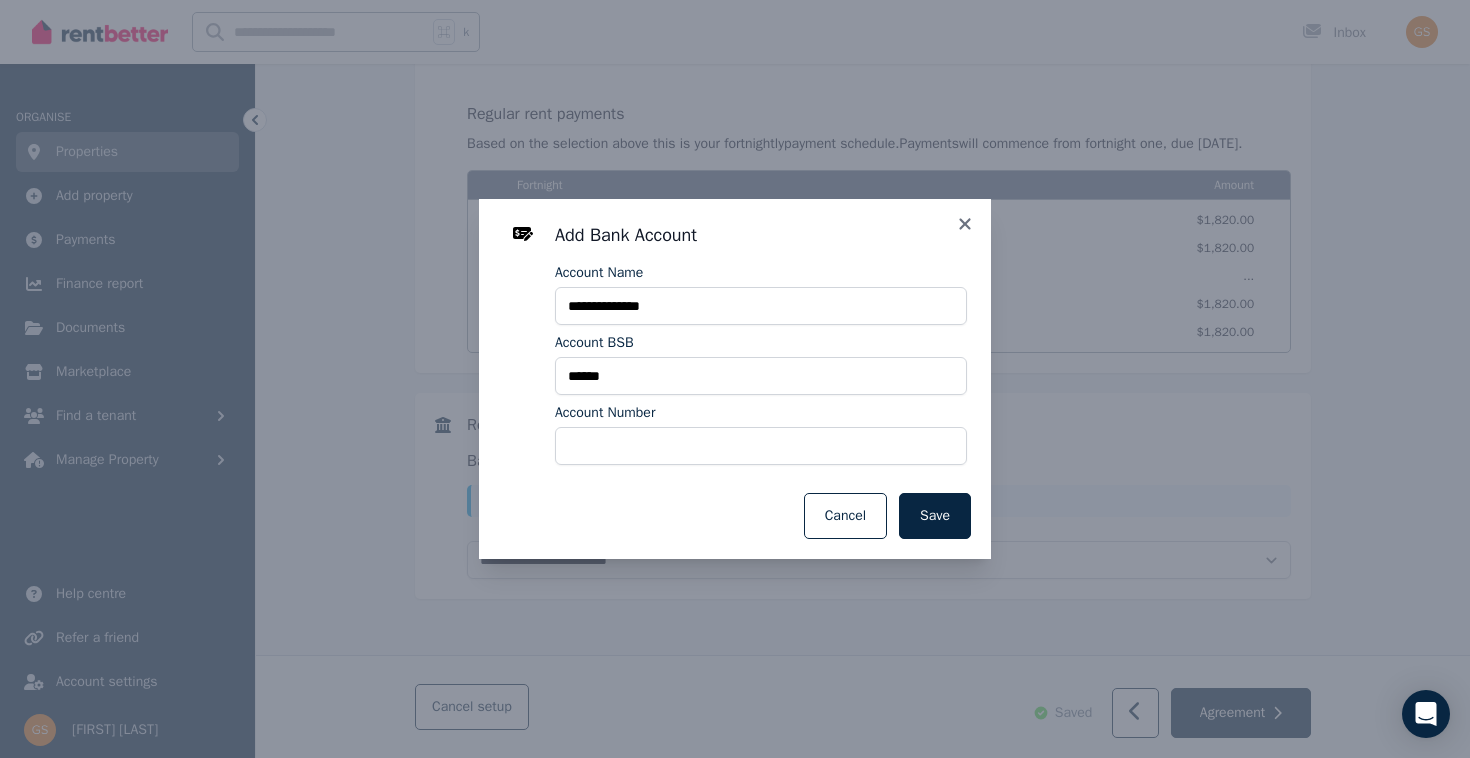 click on "Save Cancel" at bounding box center (735, 516) 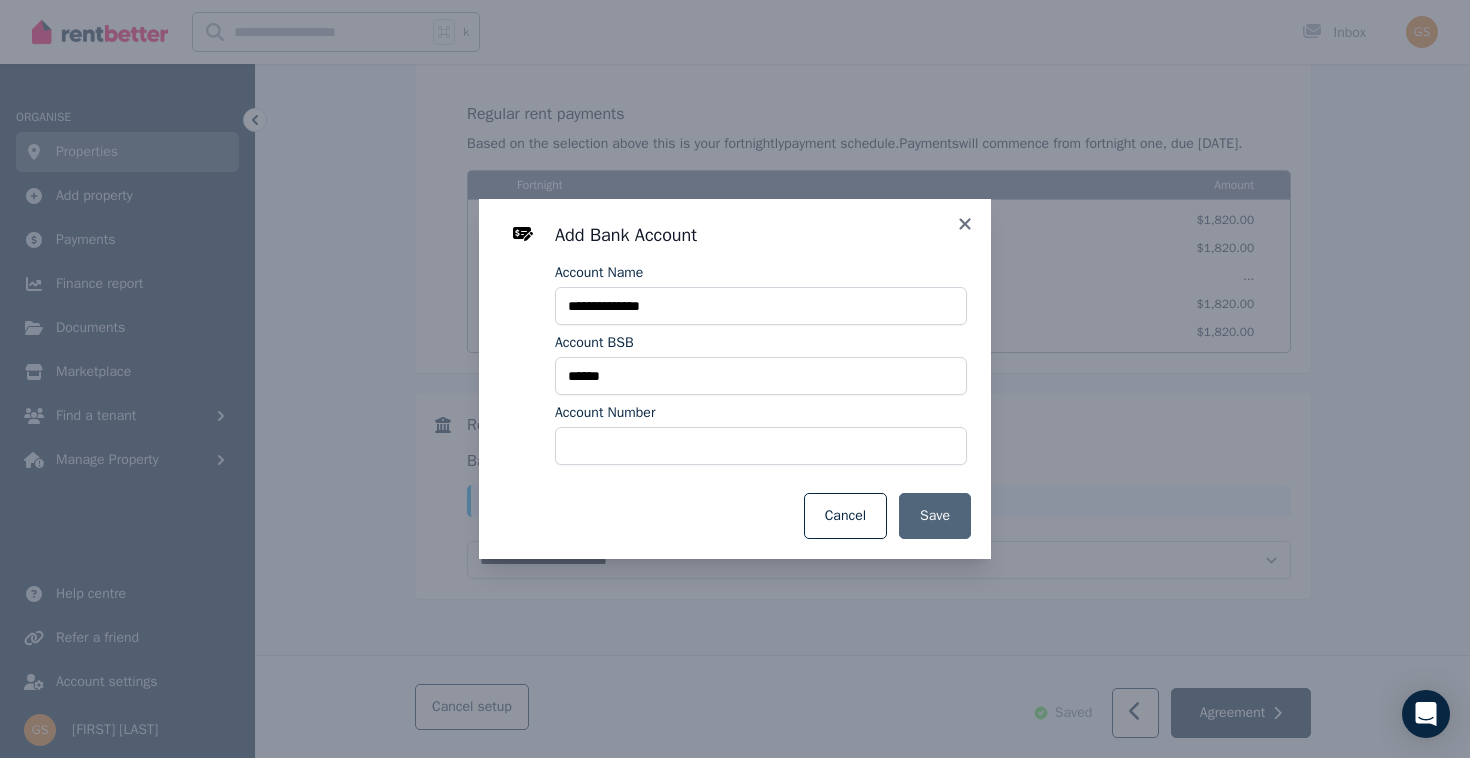 click on "Save" at bounding box center (935, 516) 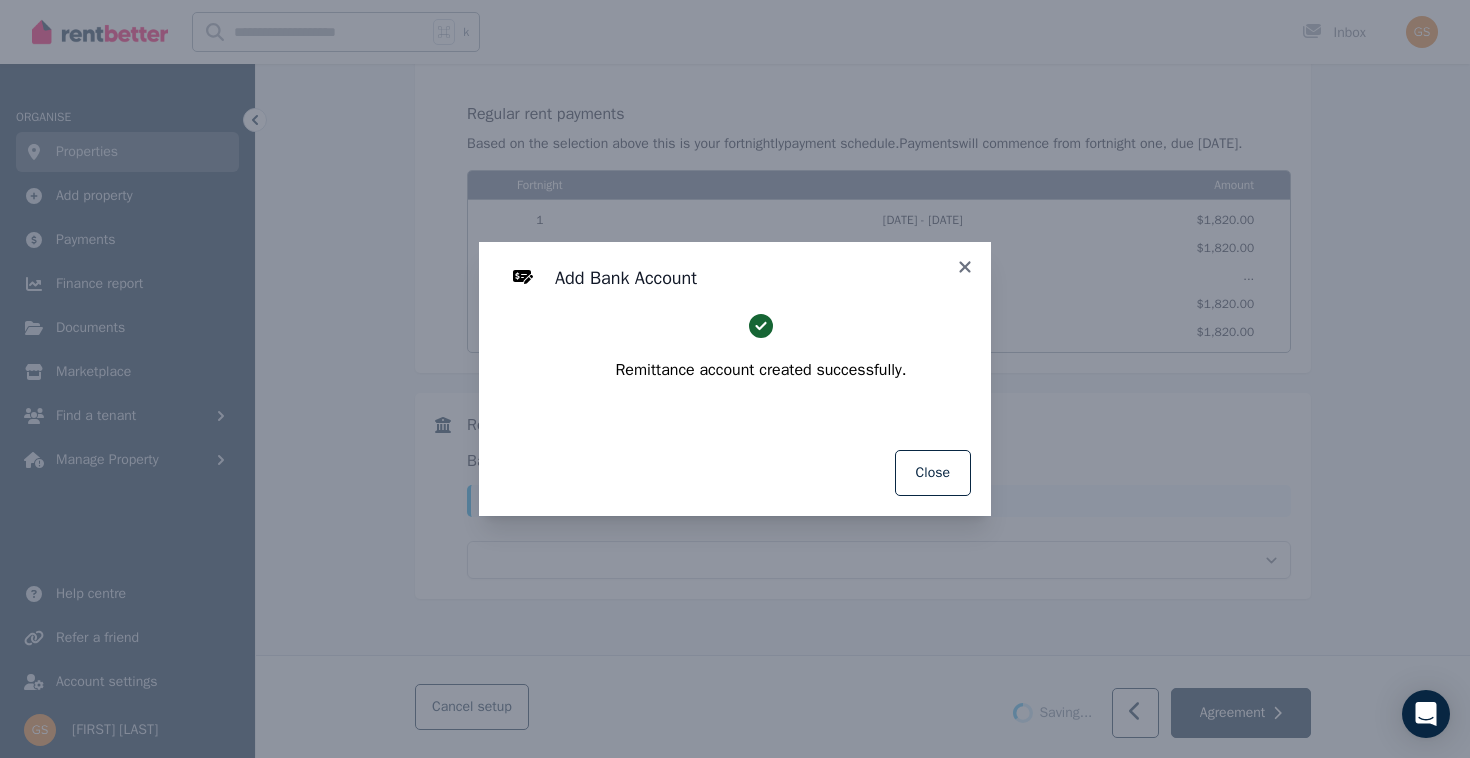 select on "**********" 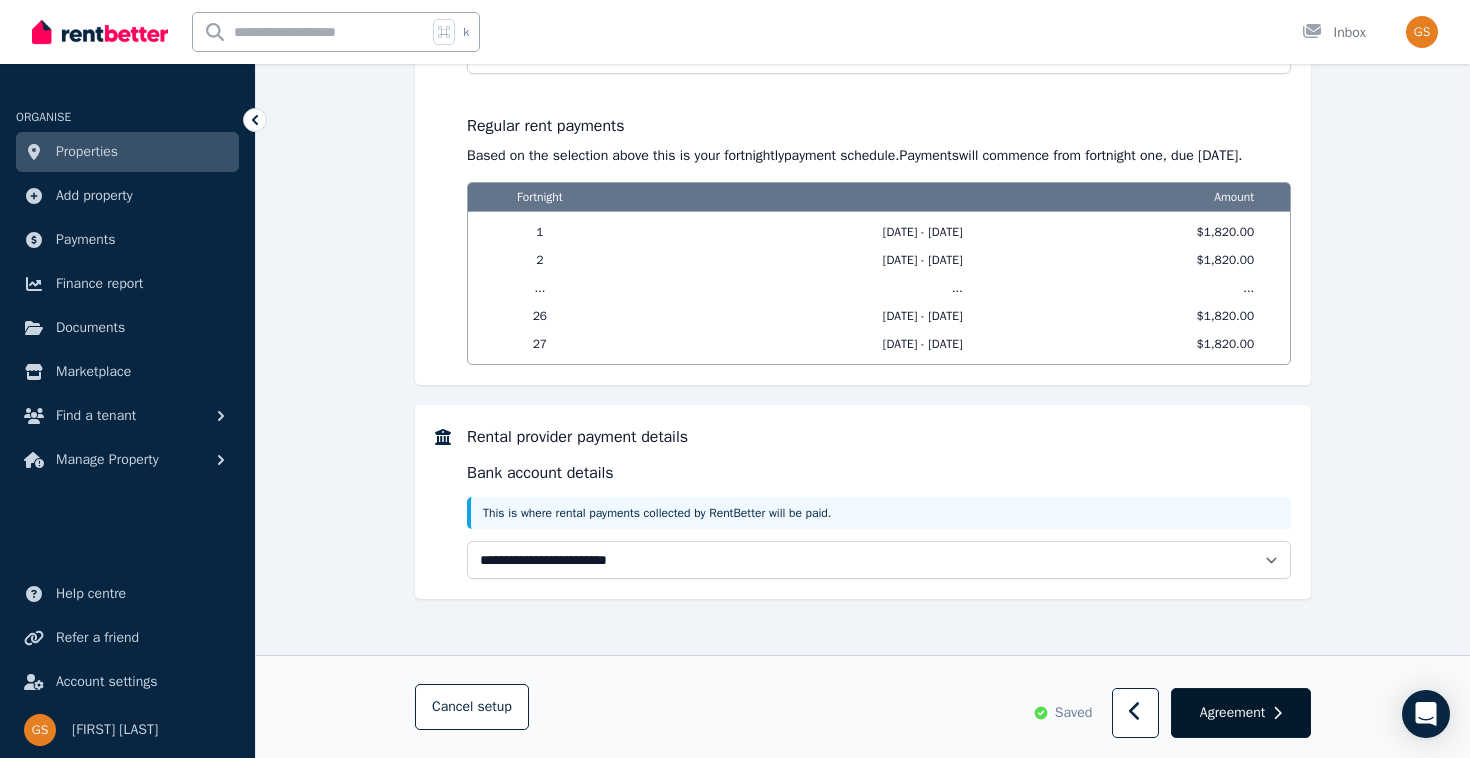 click on "Agreement" at bounding box center (1232, 713) 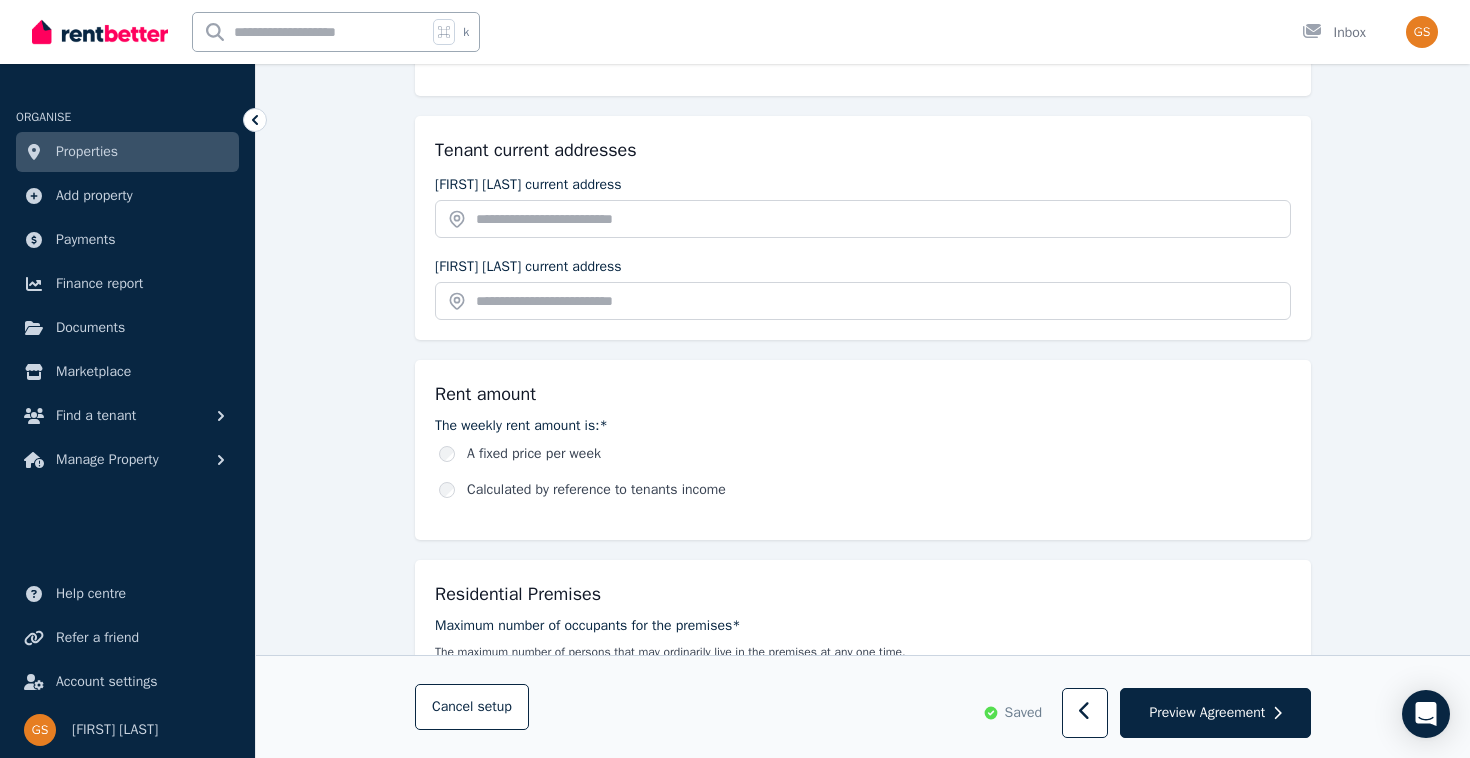 scroll, scrollTop: 407, scrollLeft: 0, axis: vertical 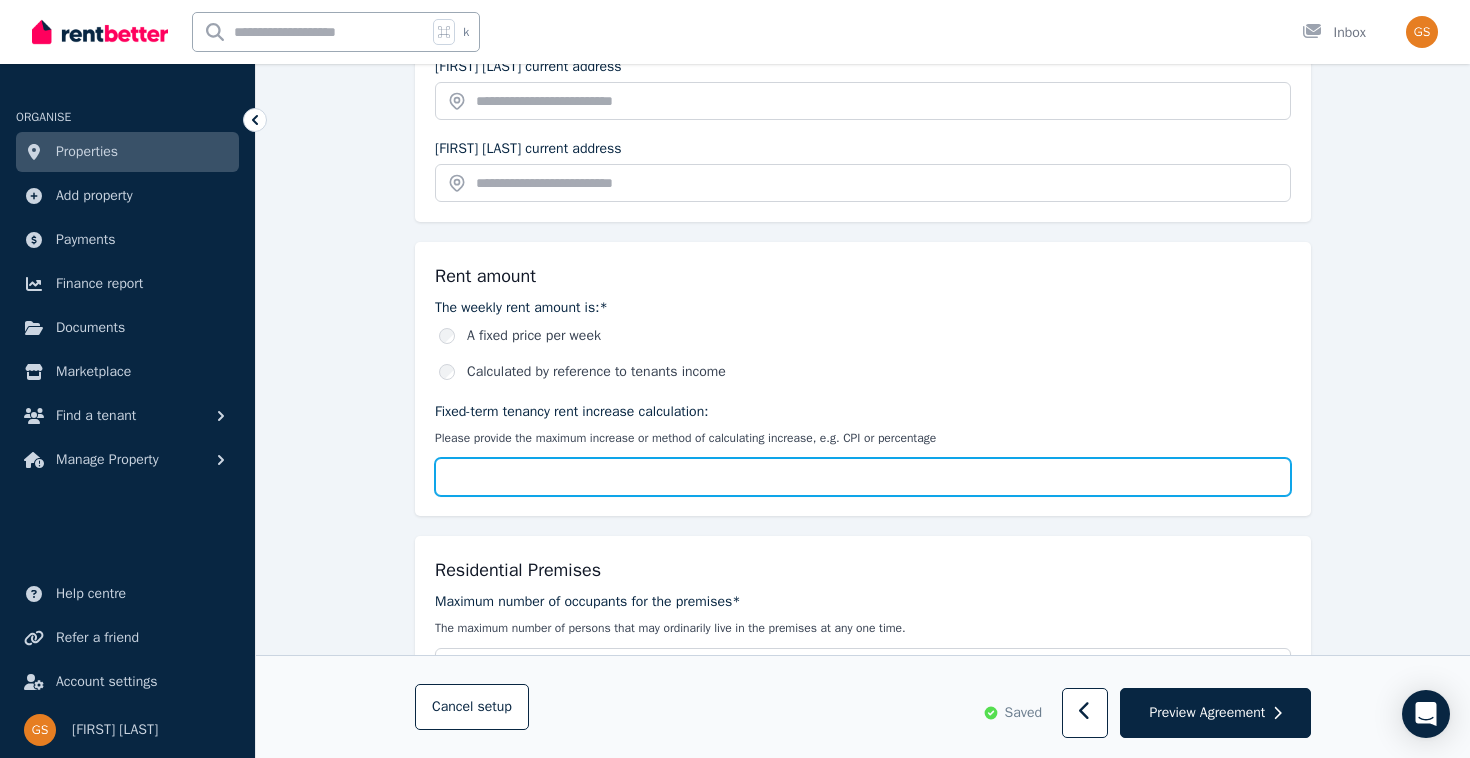 click on "Fixed-term tenancy rent increase calculation:" at bounding box center (863, 477) 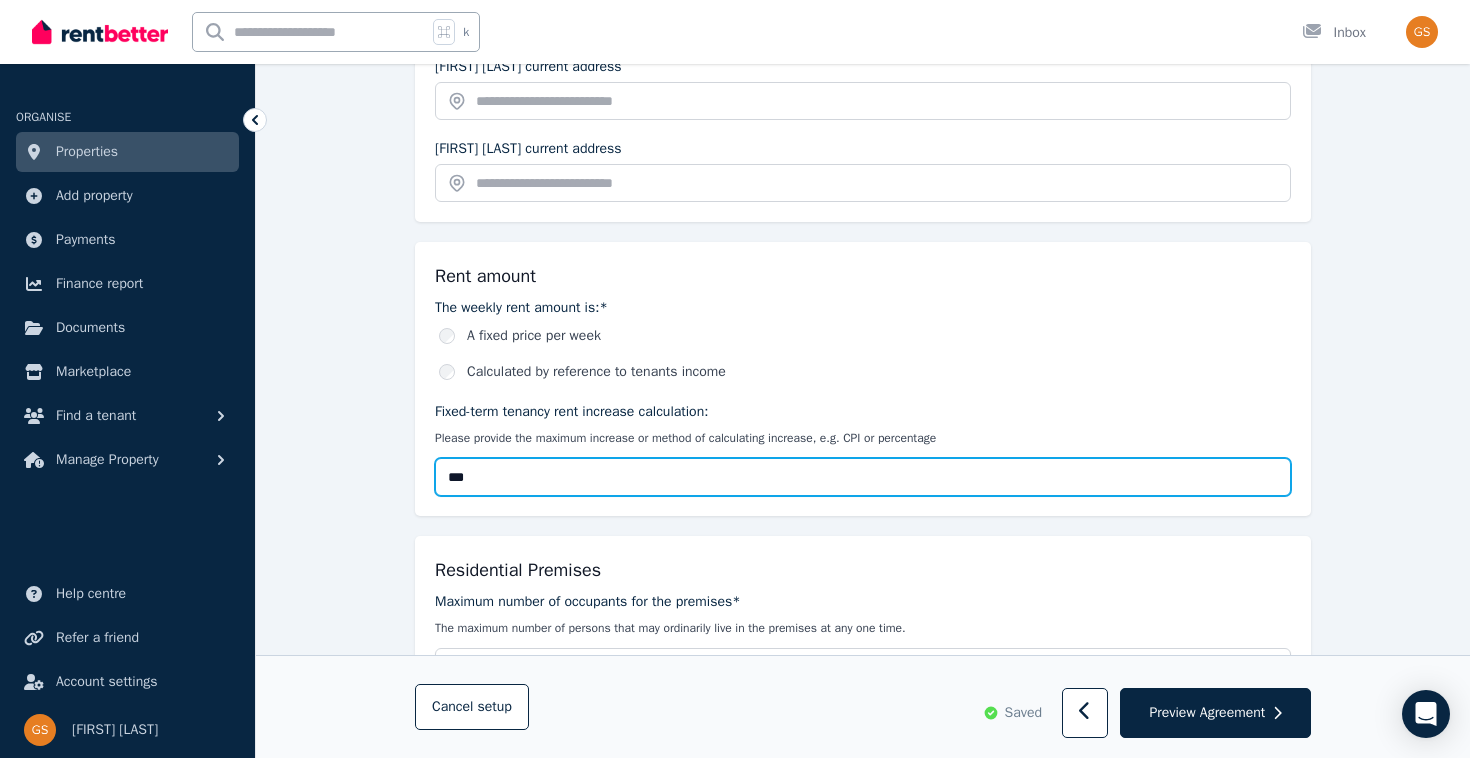 type on "***" 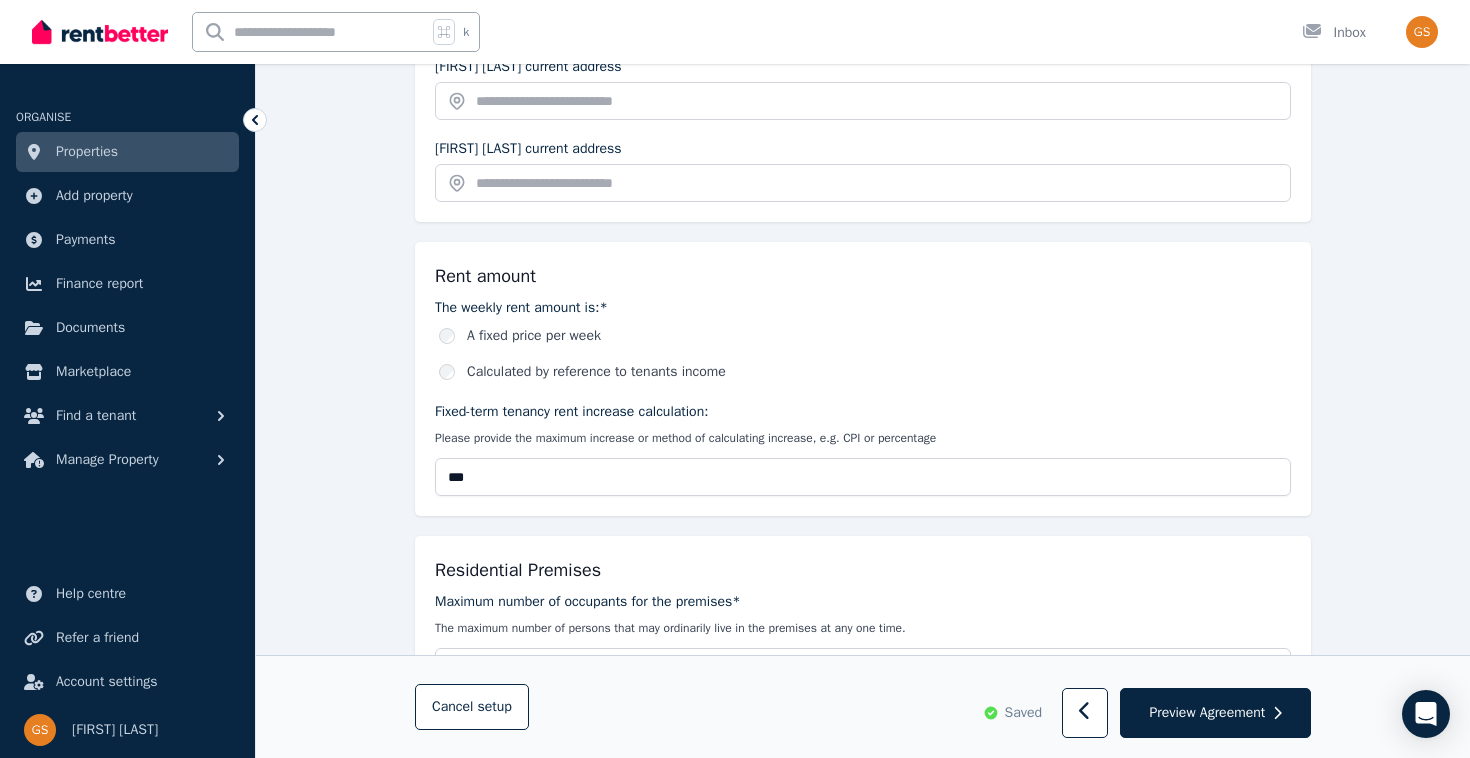 click on "A fixed price per week" at bounding box center [865, 336] 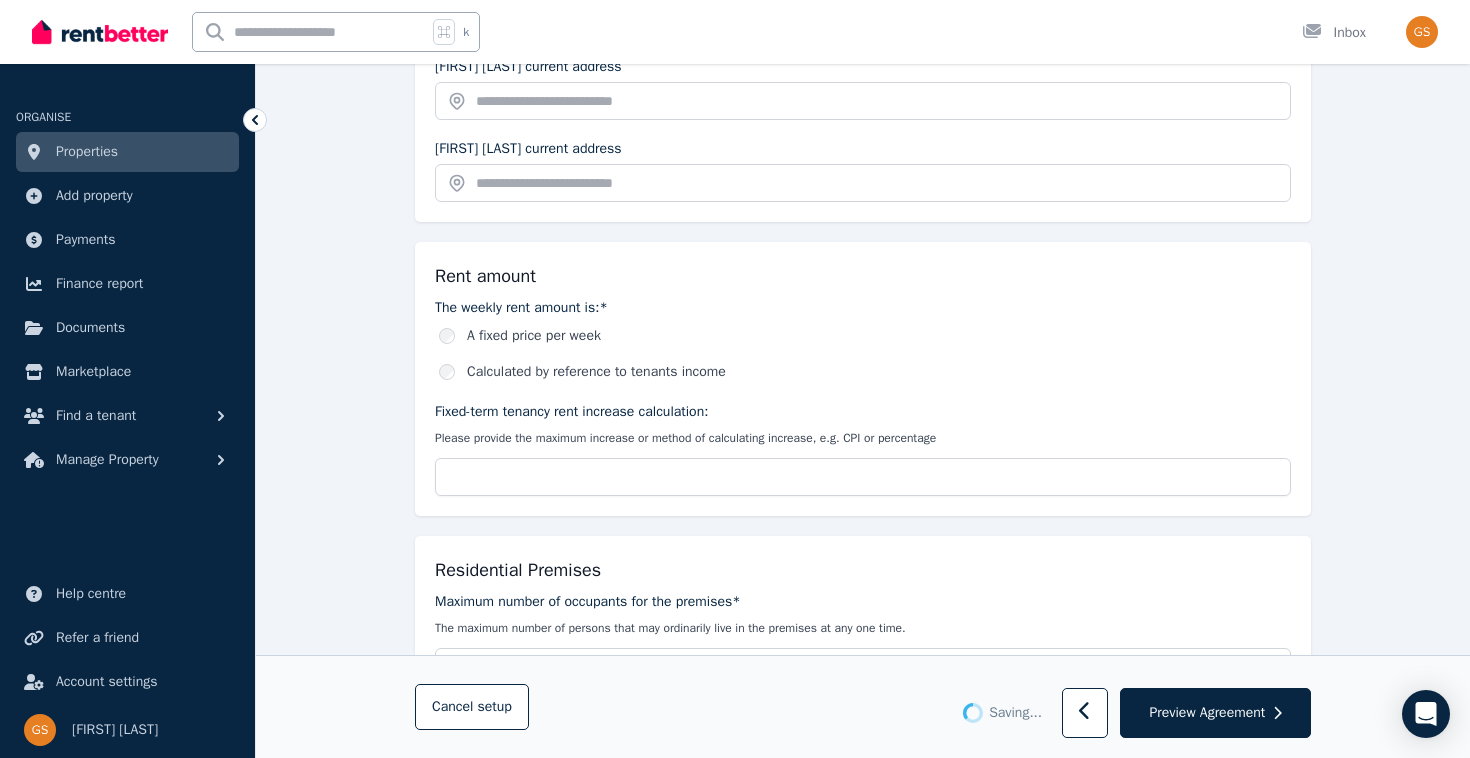 type on "***" 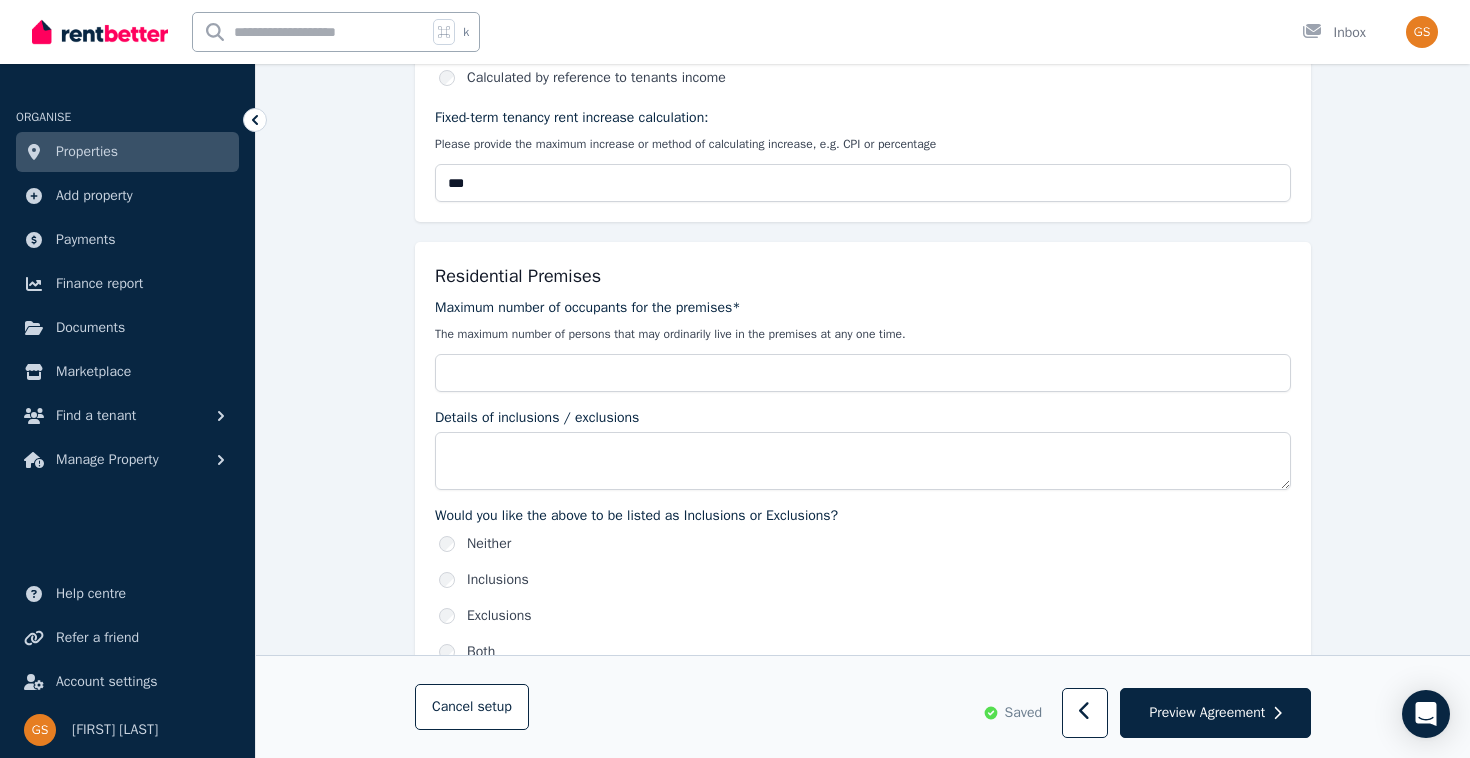 scroll, scrollTop: 817, scrollLeft: 0, axis: vertical 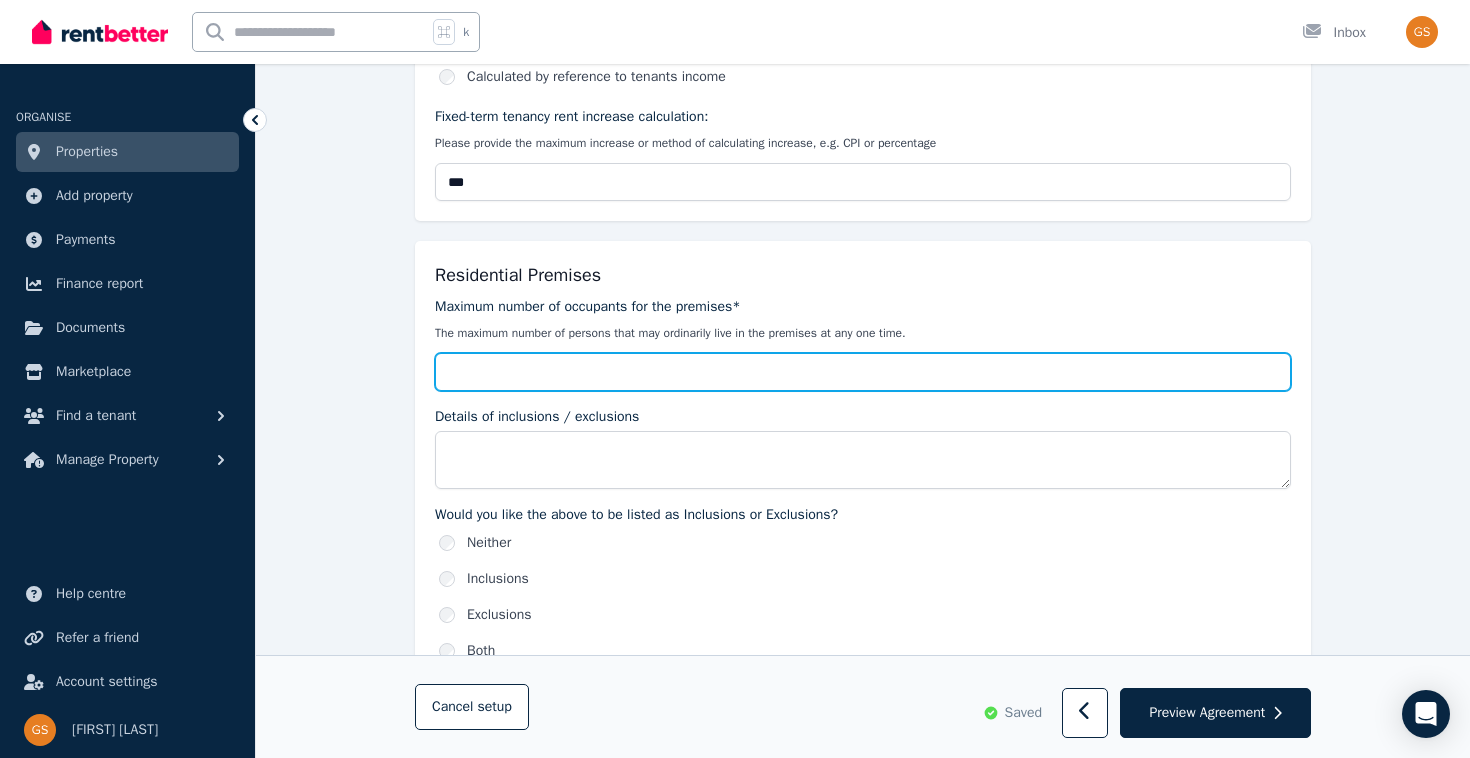 click on "Maximum number of occupants for the premises*" at bounding box center (863, 372) 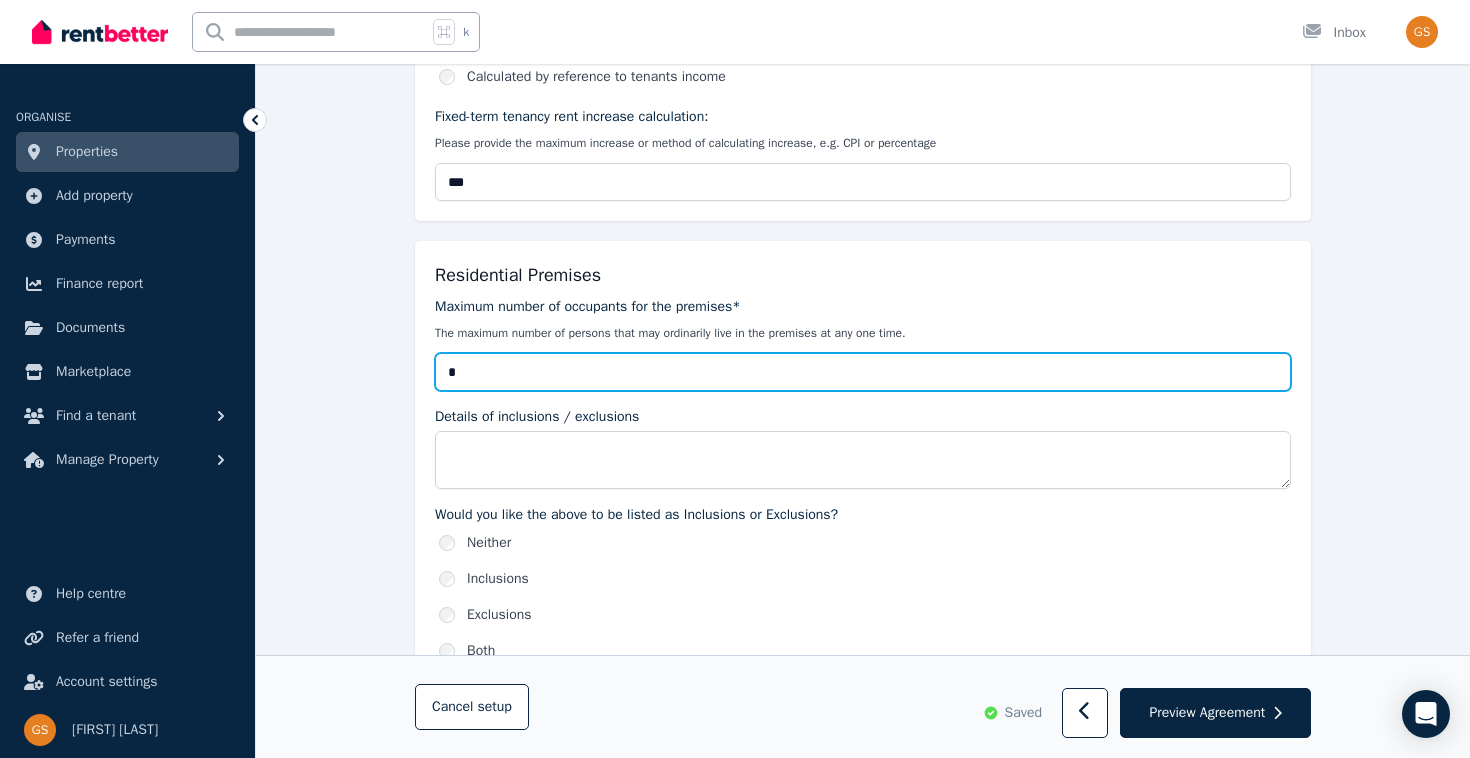type on "*" 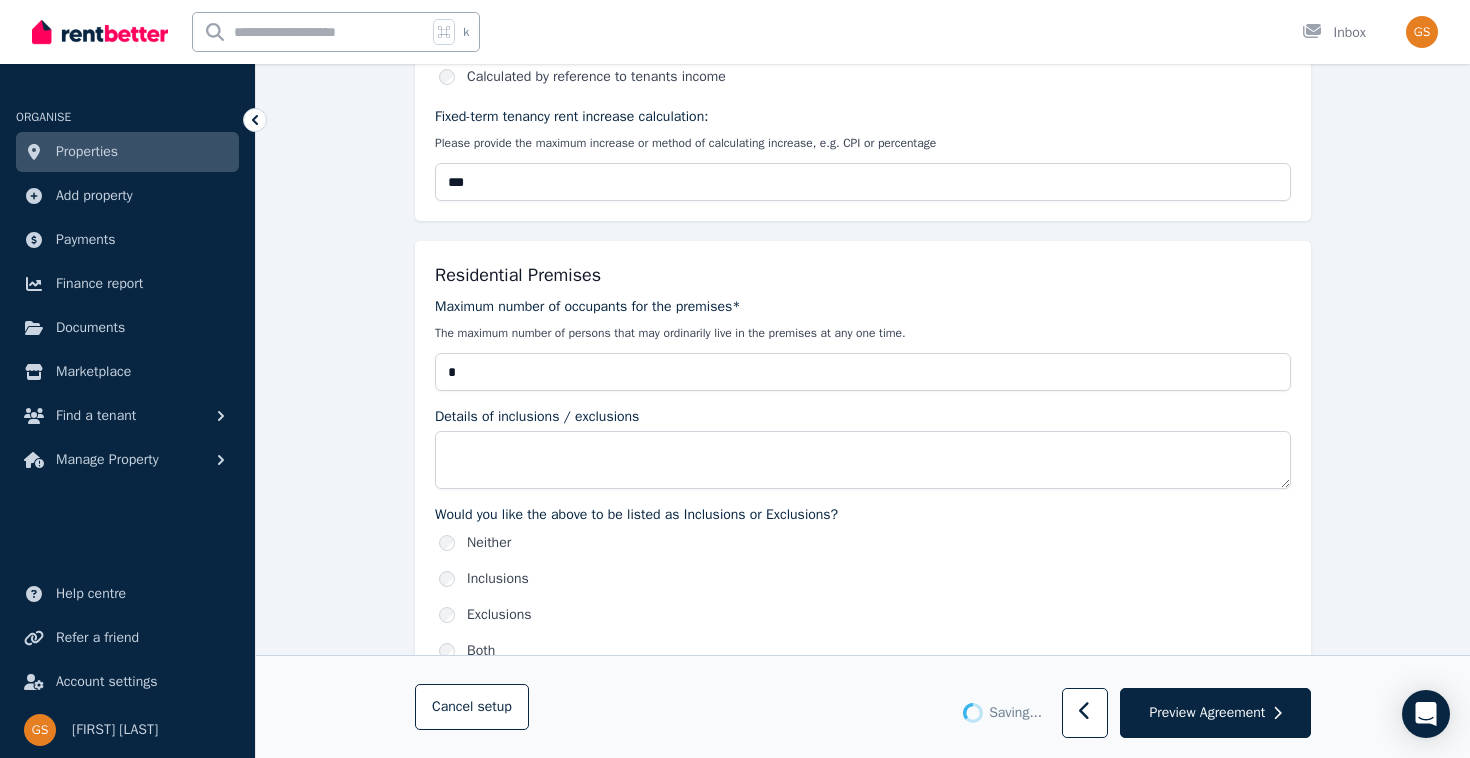 click on "Maximum number of occupants for the premises*" at bounding box center [863, 307] 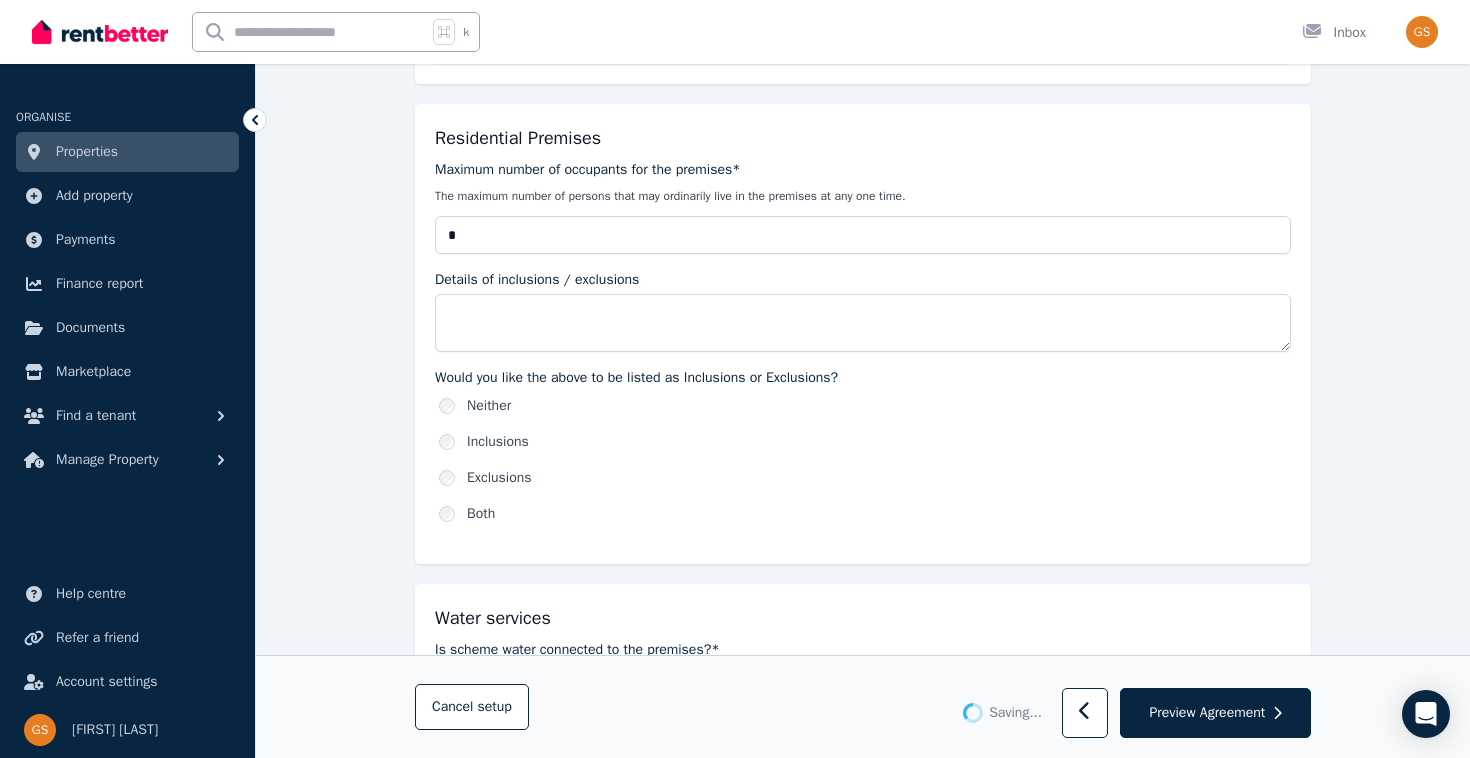 scroll, scrollTop: 955, scrollLeft: 0, axis: vertical 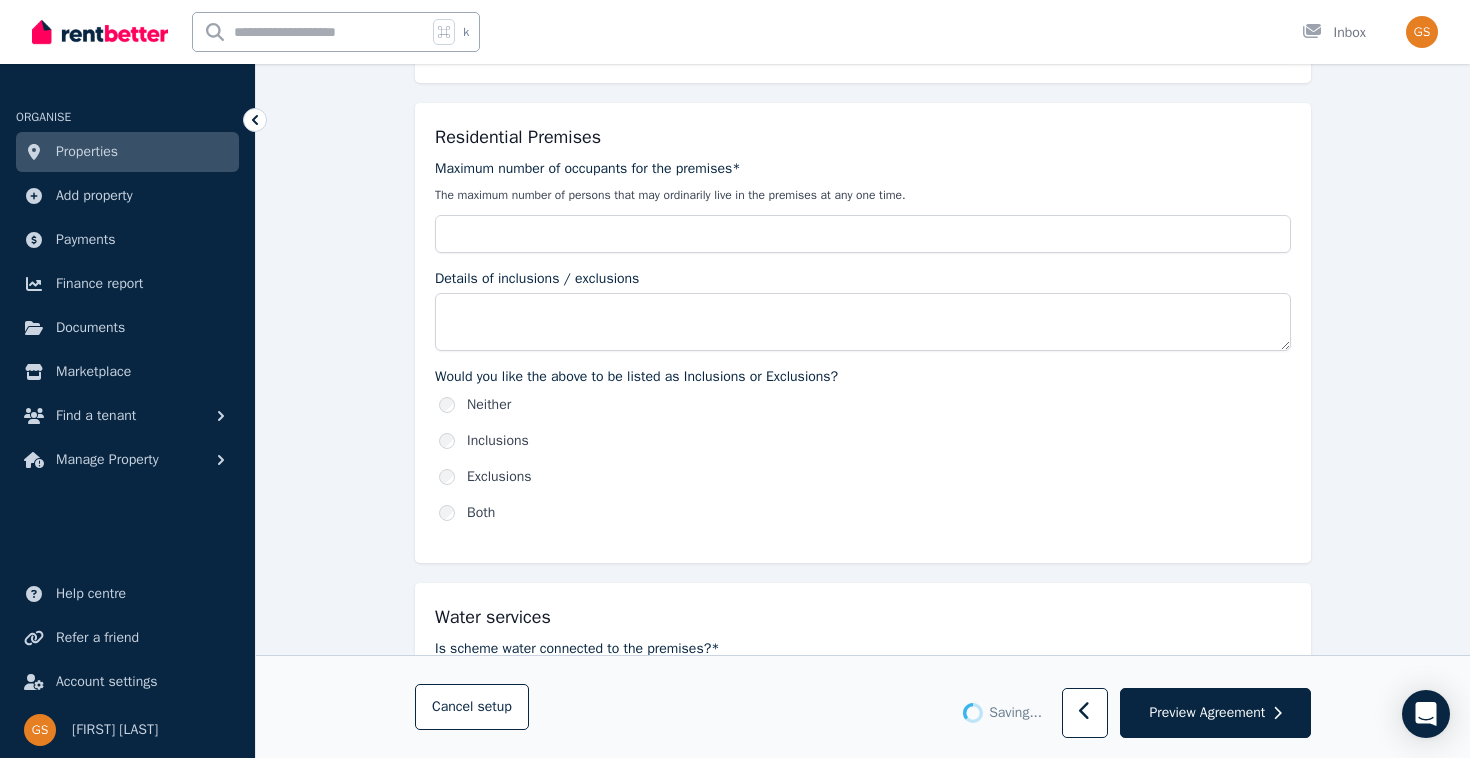 type on "*" 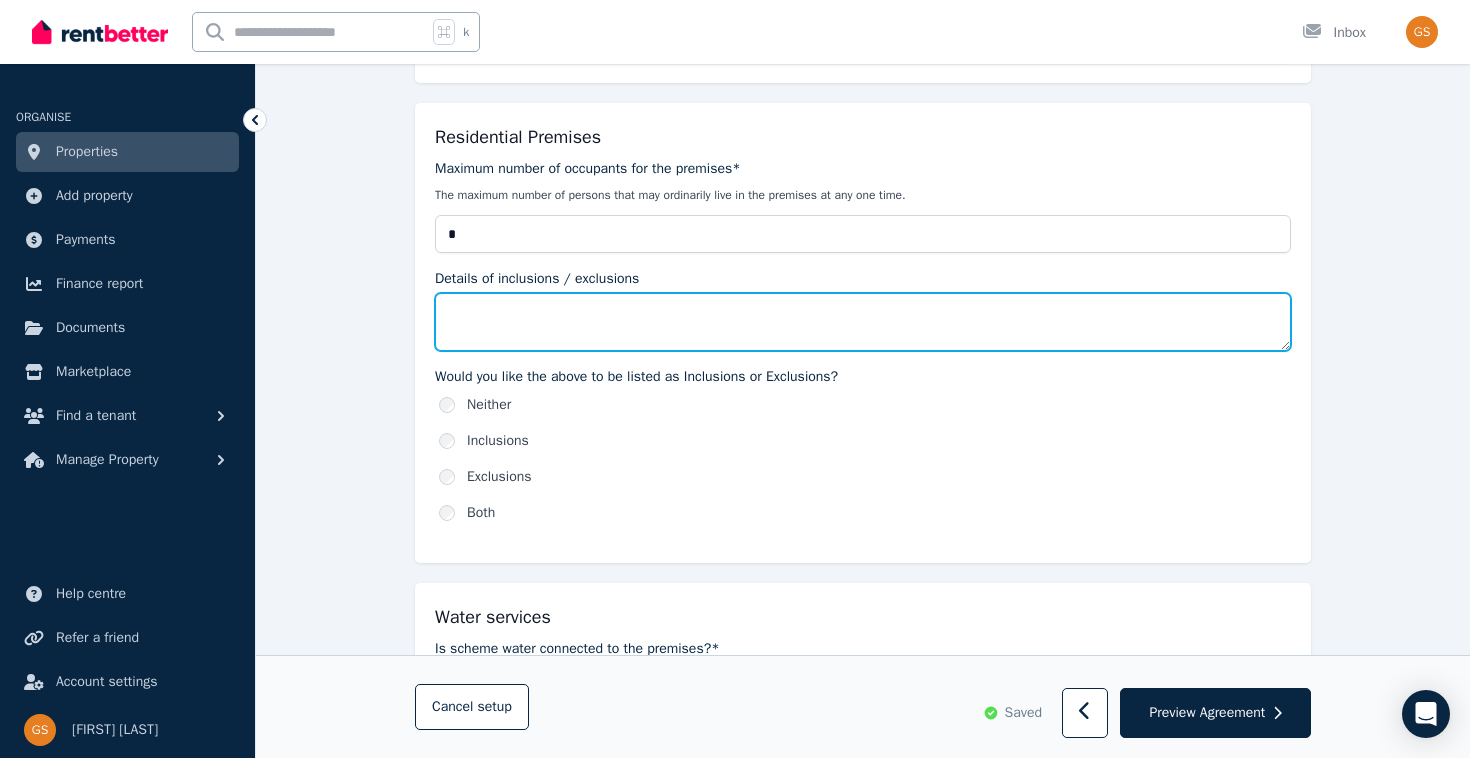 click on "Details of inclusions / exclusions" at bounding box center [863, 322] 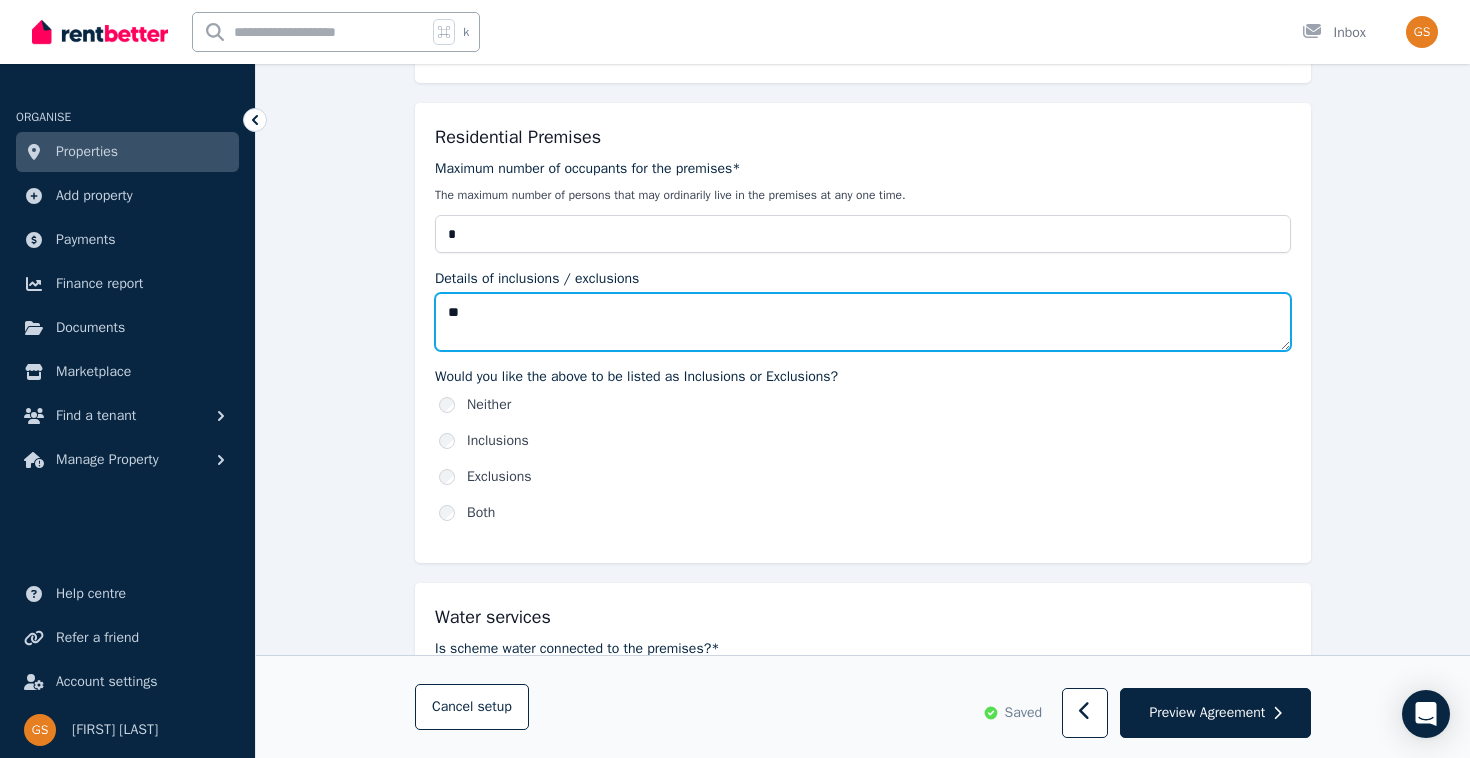 type on "*" 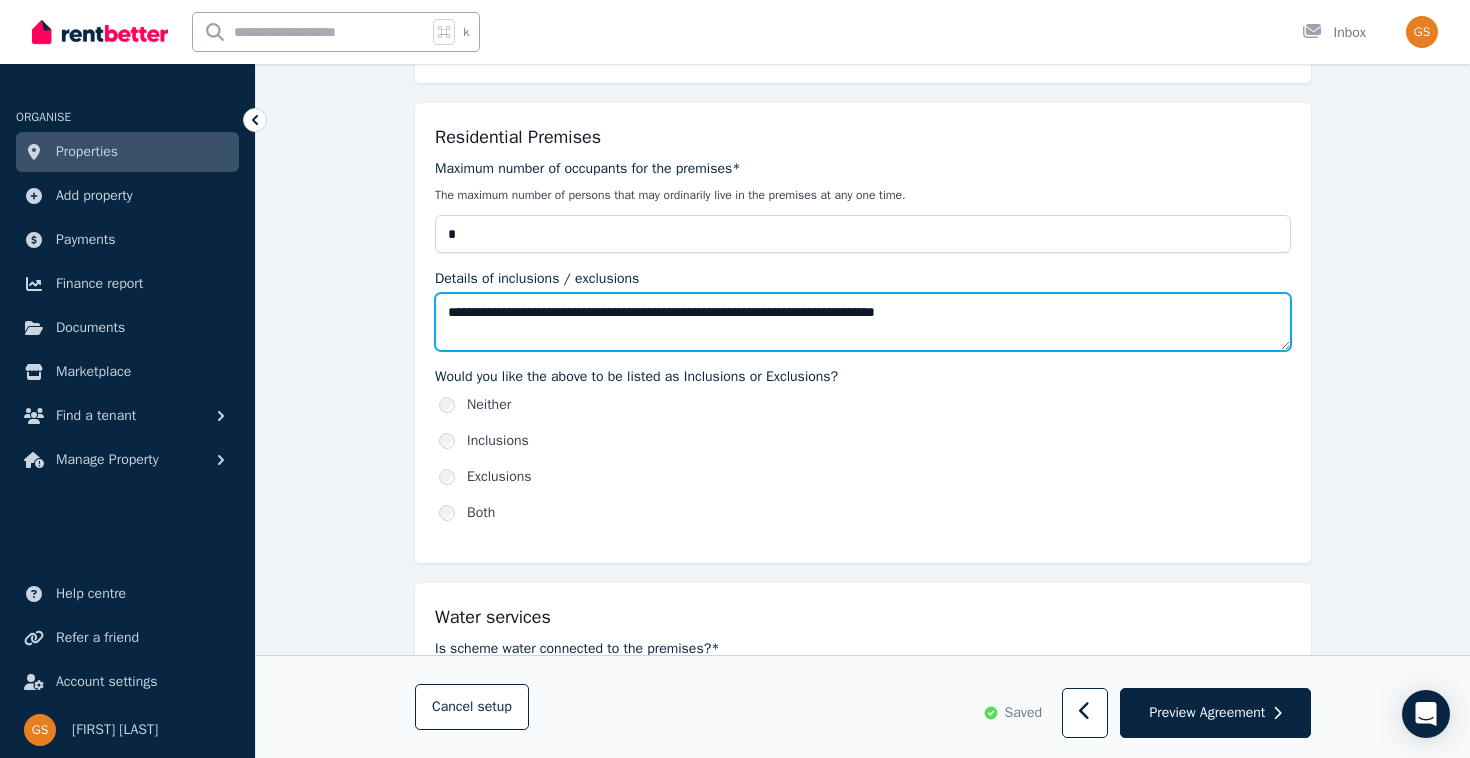 click on "**********" at bounding box center (863, 322) 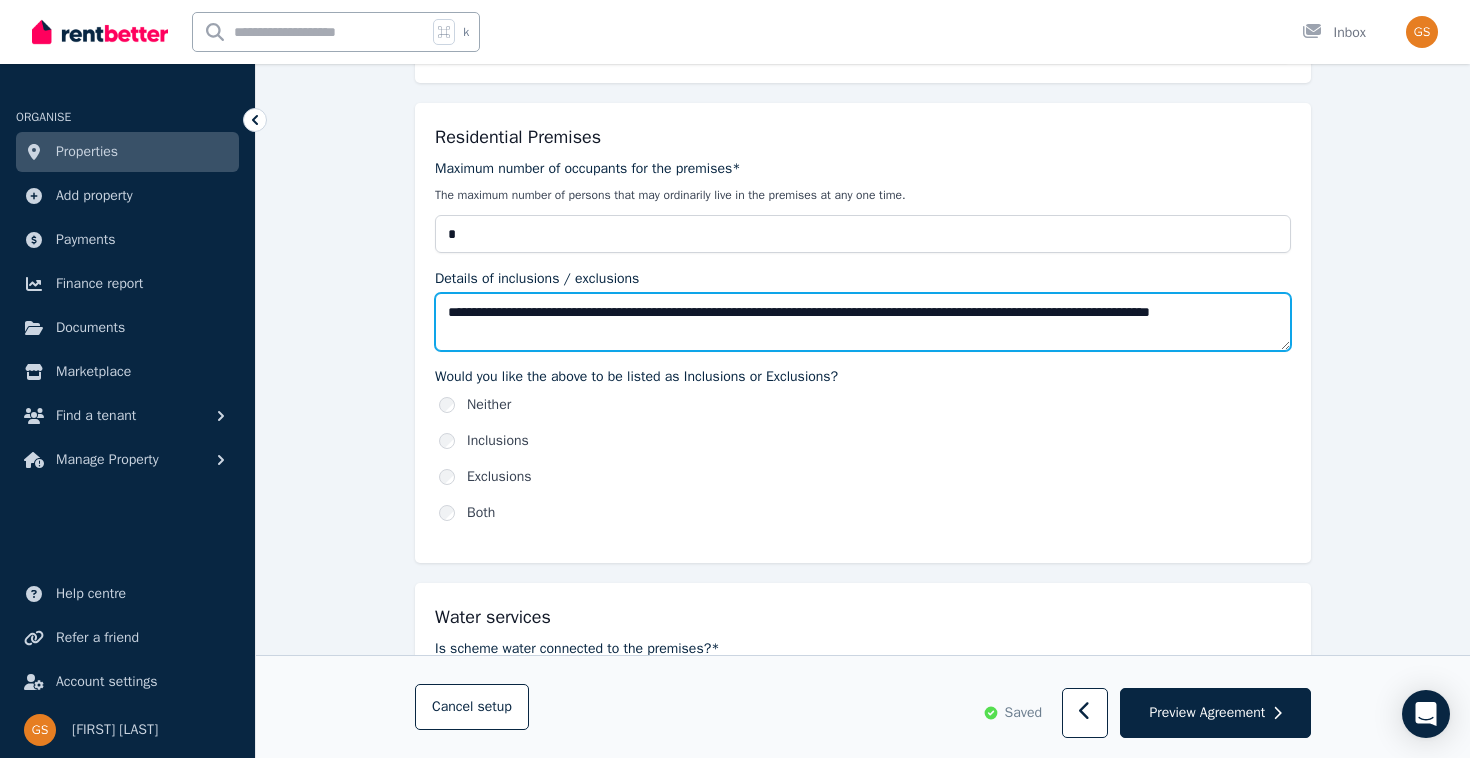 click on "**********" at bounding box center [863, 322] 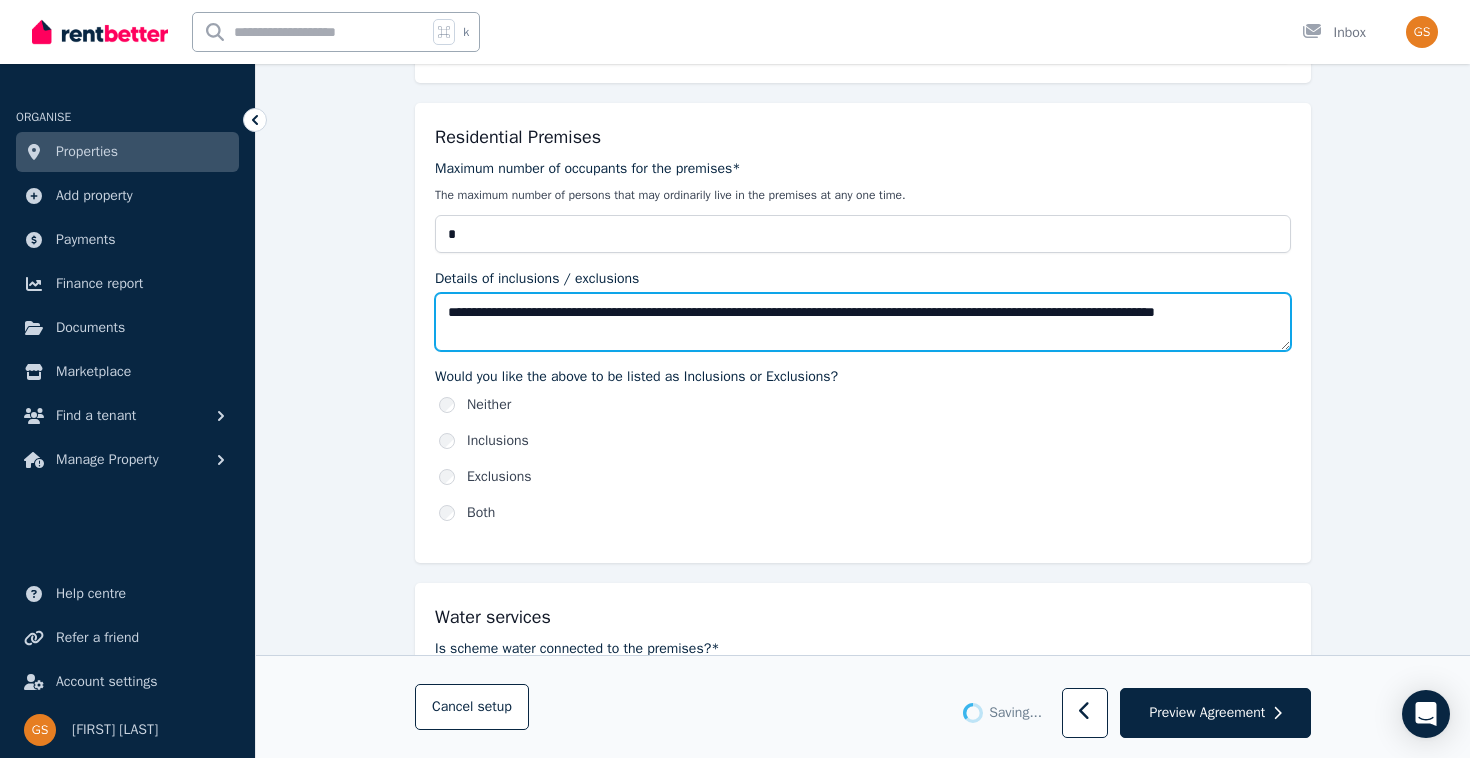 click on "**********" at bounding box center [863, 322] 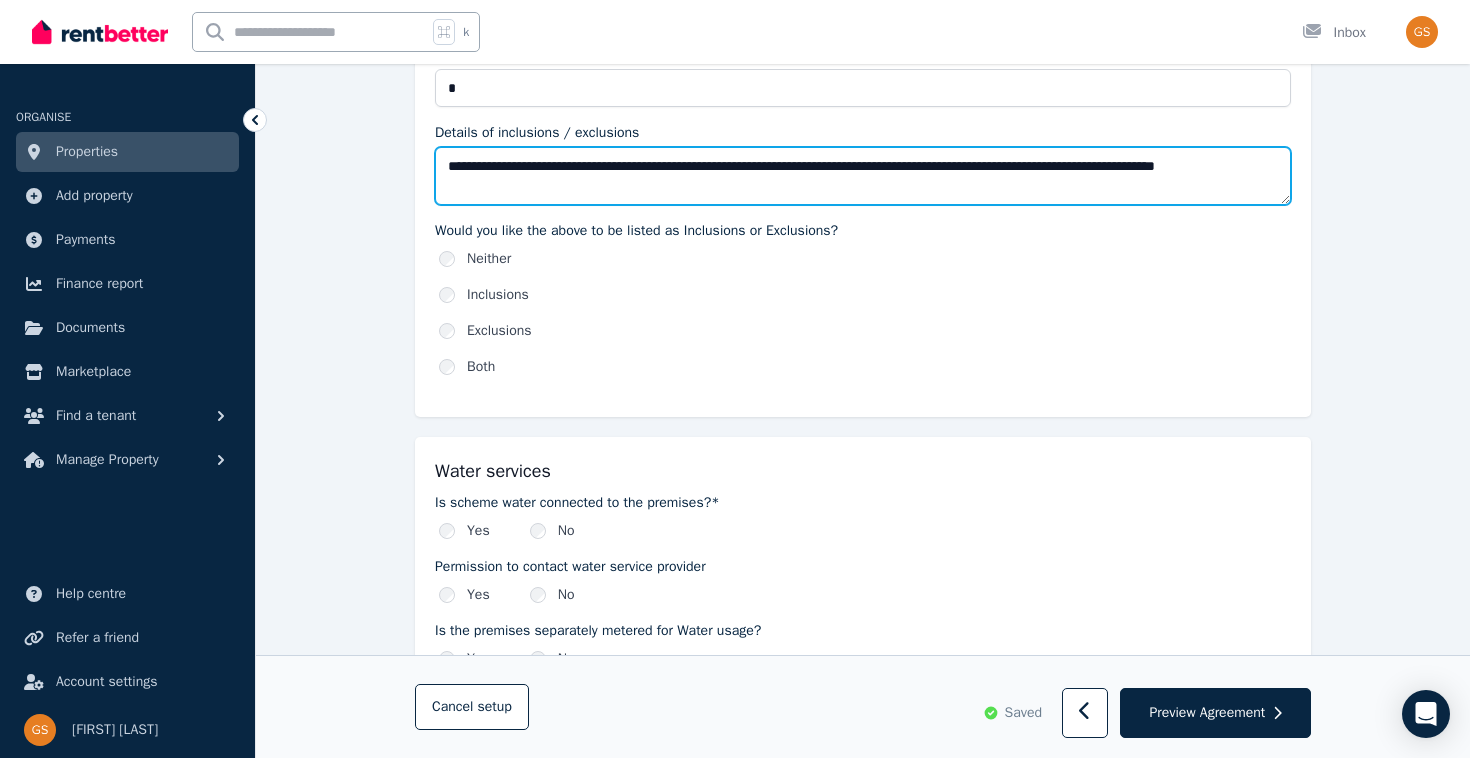 scroll, scrollTop: 1106, scrollLeft: 0, axis: vertical 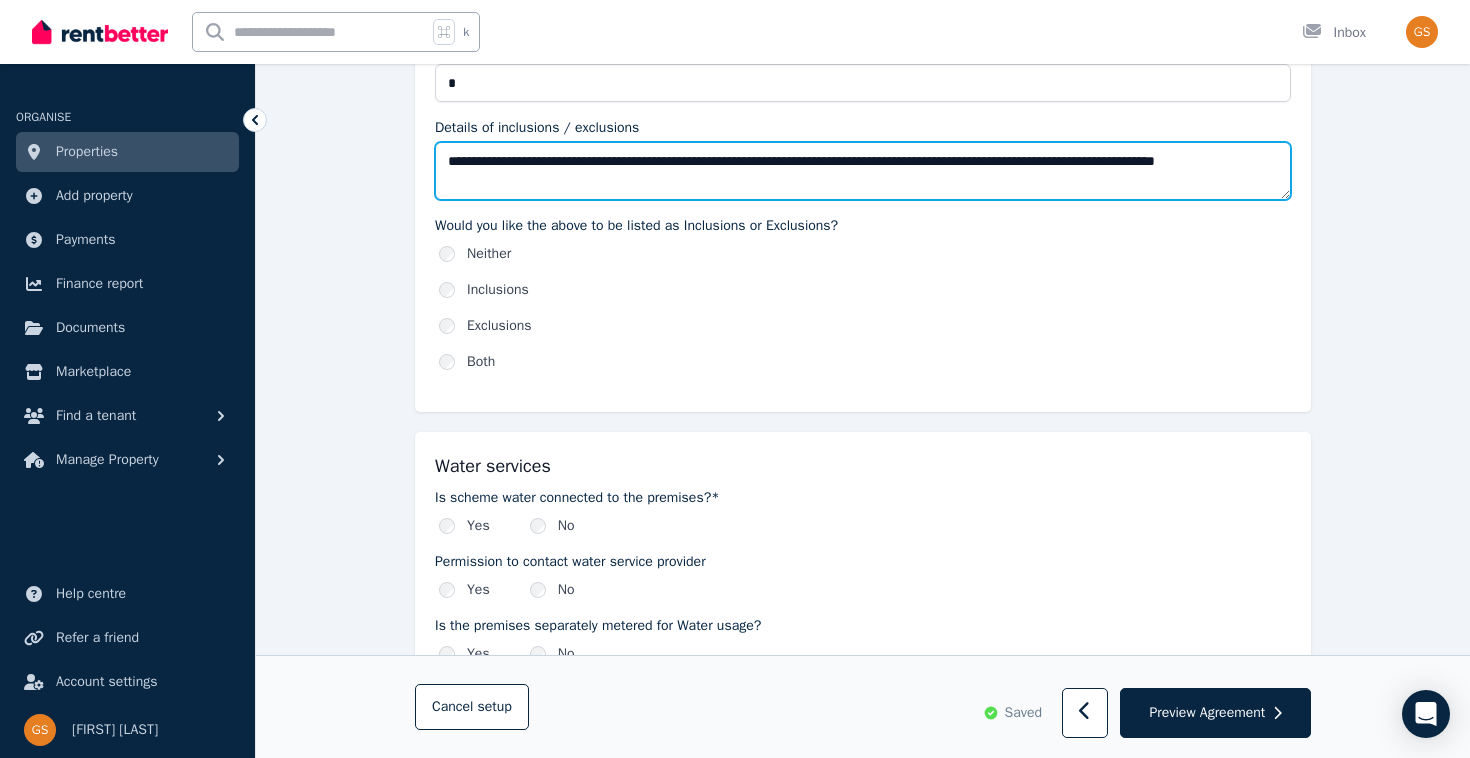 type on "**********" 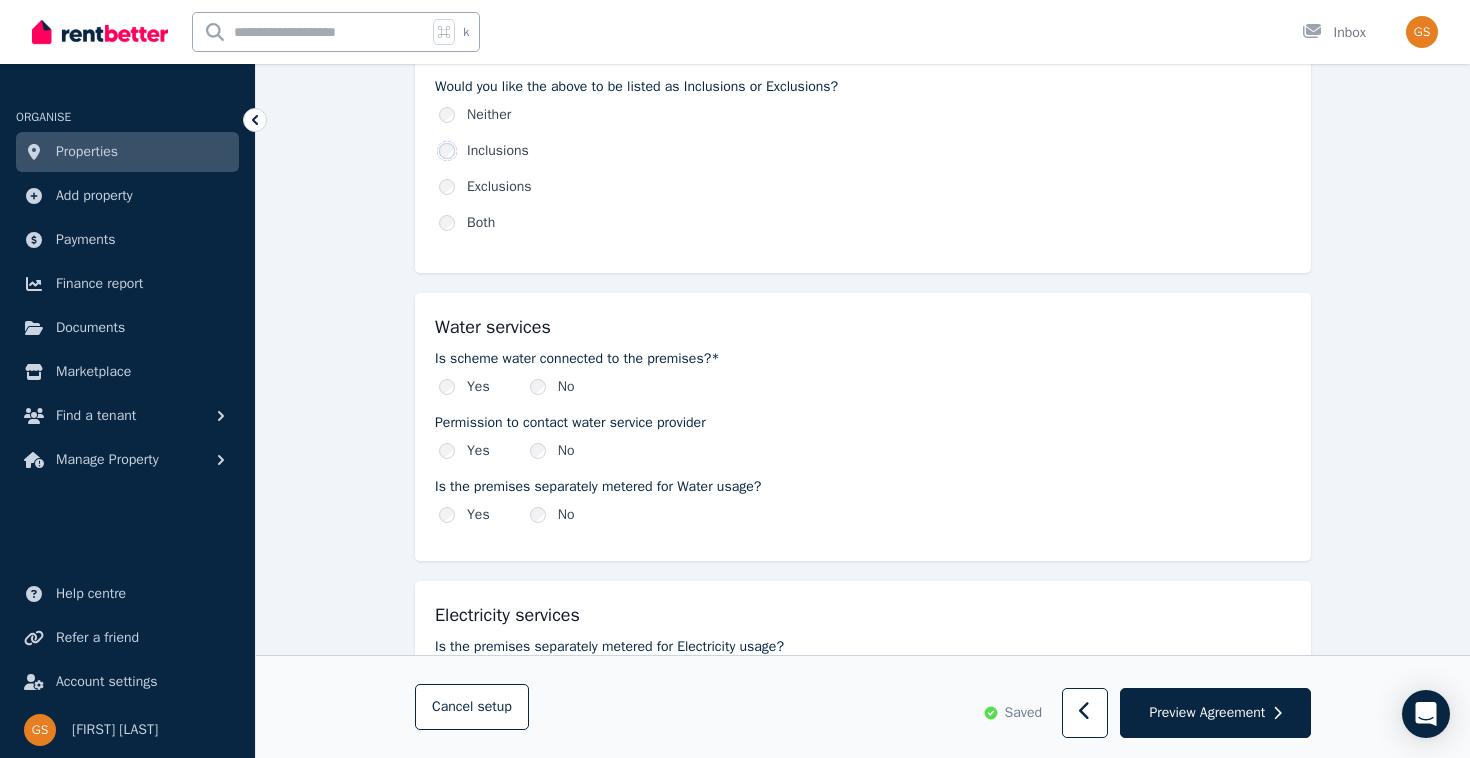 scroll, scrollTop: 1256, scrollLeft: 0, axis: vertical 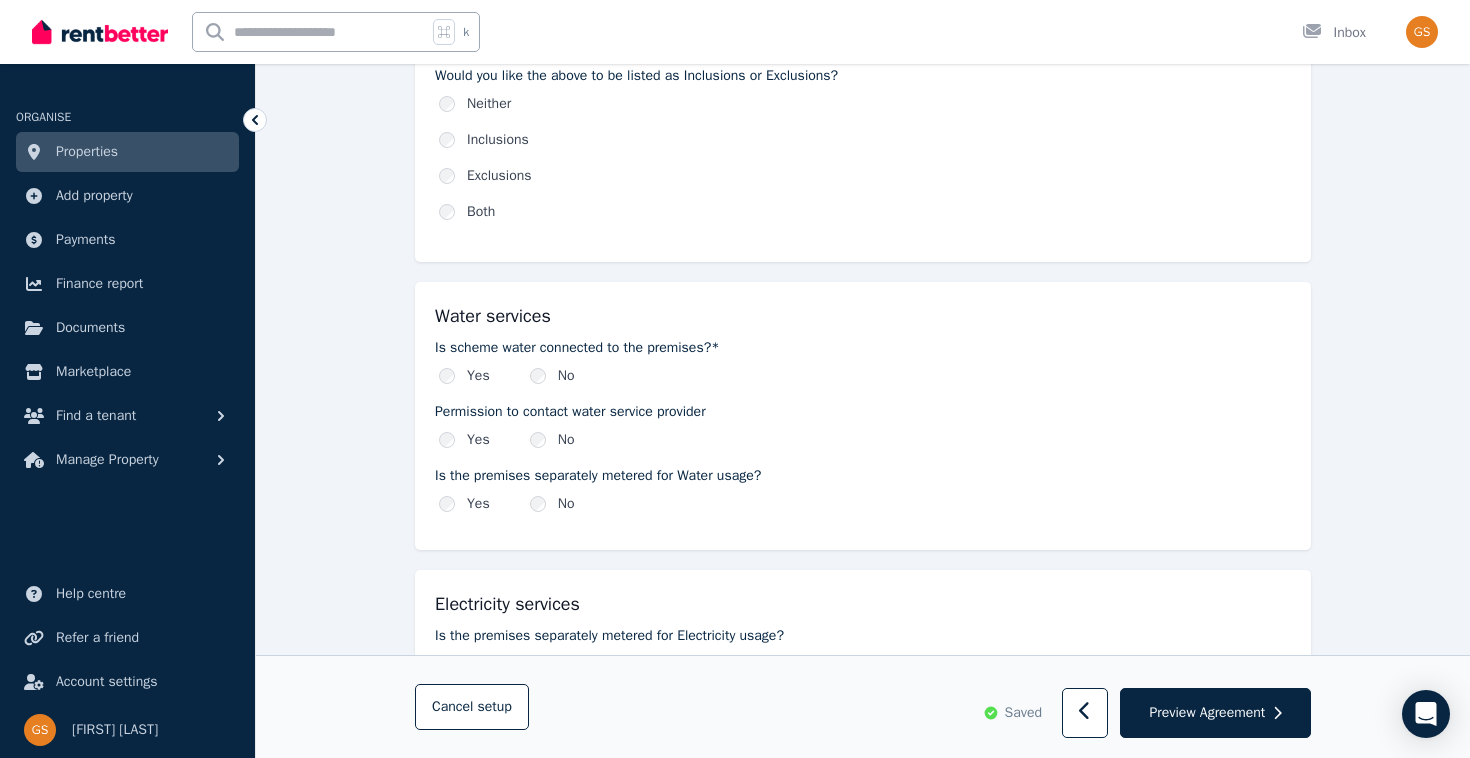 click on "No" at bounding box center [552, 440] 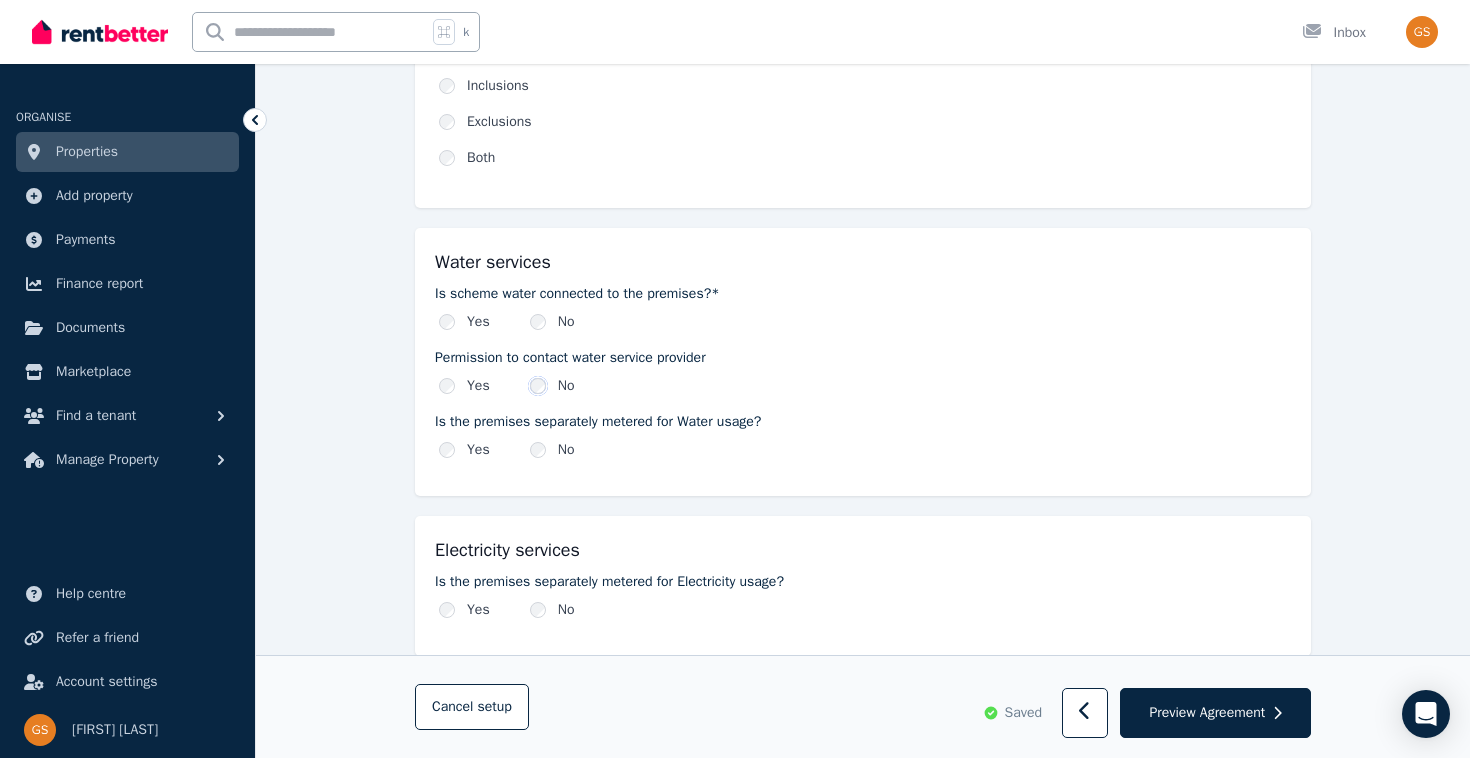 scroll, scrollTop: 1313, scrollLeft: 0, axis: vertical 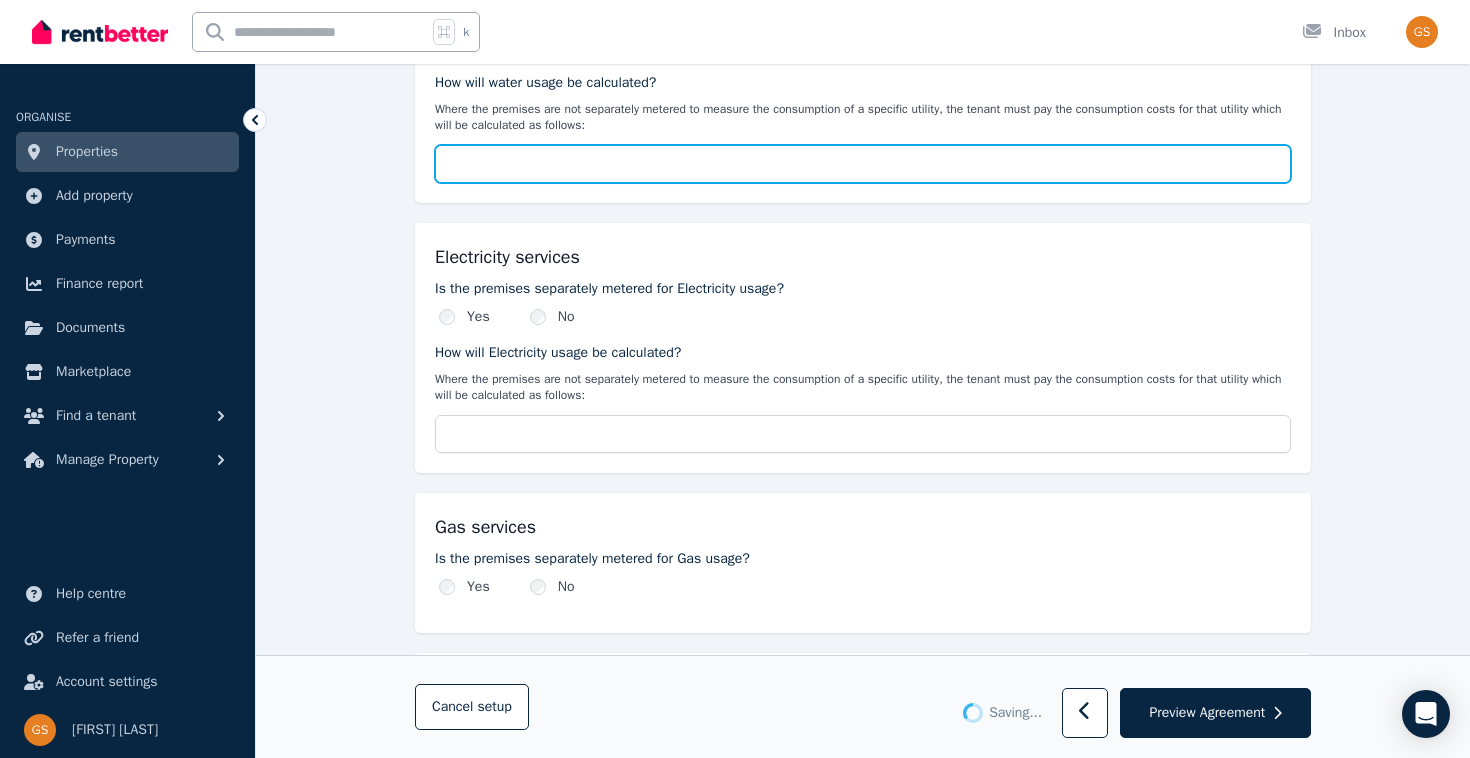 click on "How will water usage be calculated?" at bounding box center (863, 164) 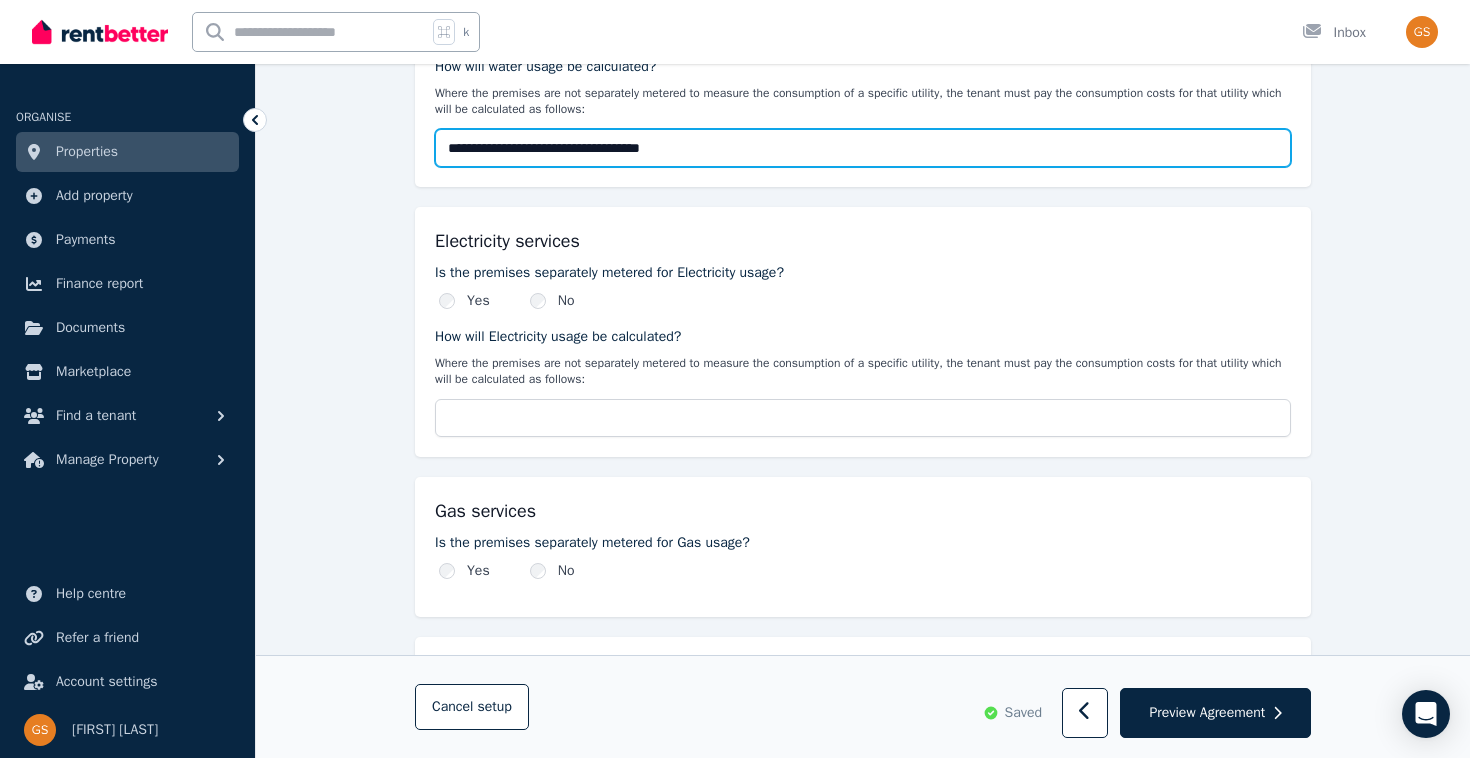 scroll, scrollTop: 1757, scrollLeft: 0, axis: vertical 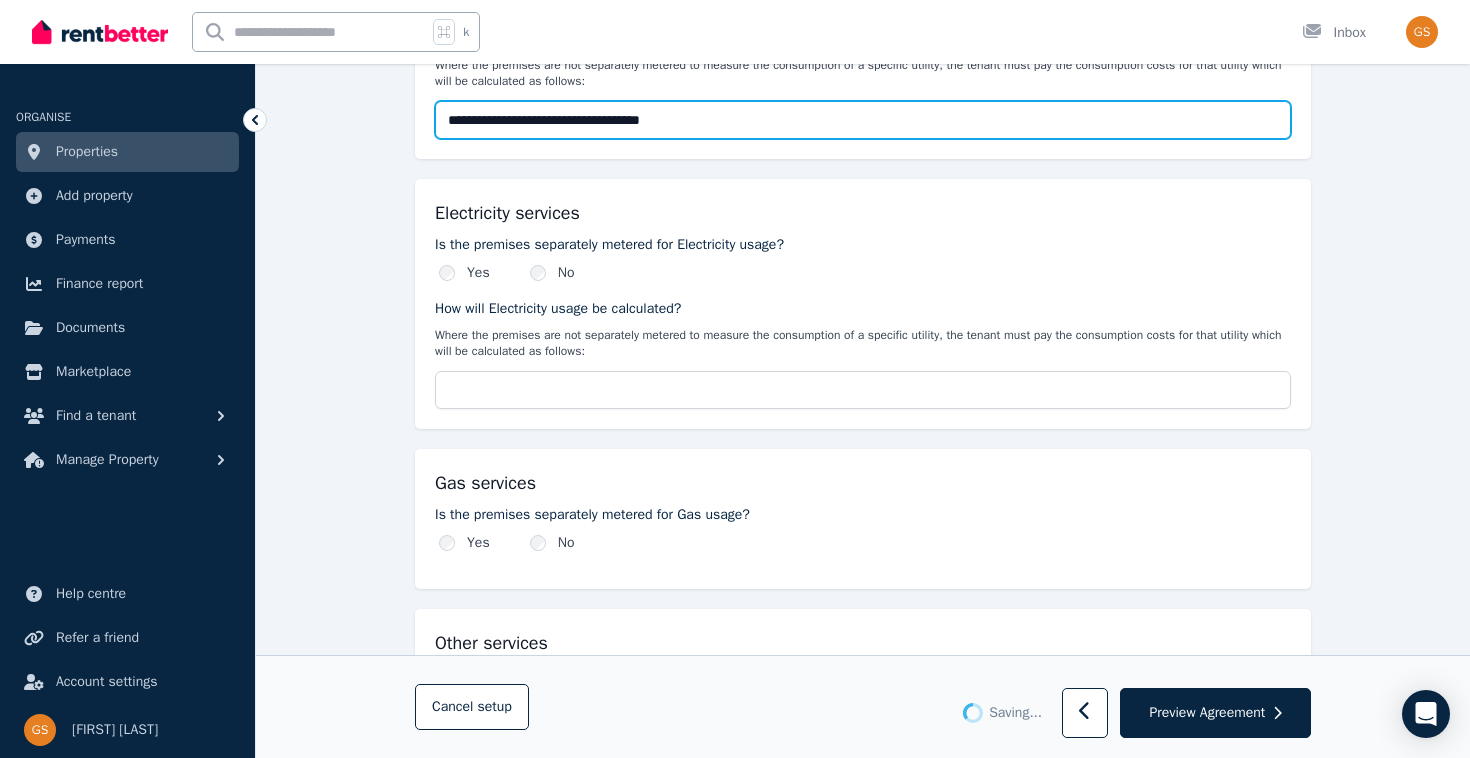 type on "**********" 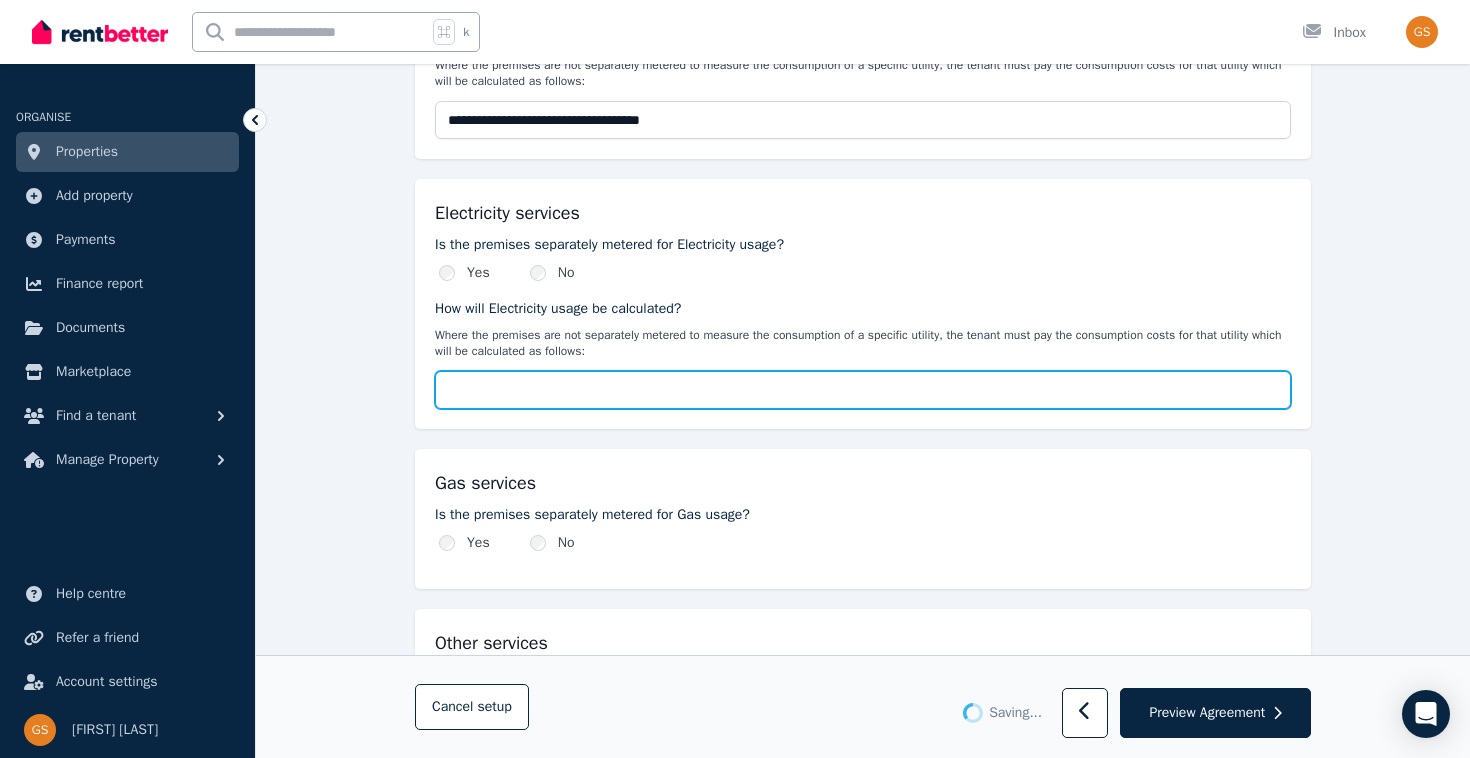 click on "How will Electricity usage be calculated?" at bounding box center (863, 390) 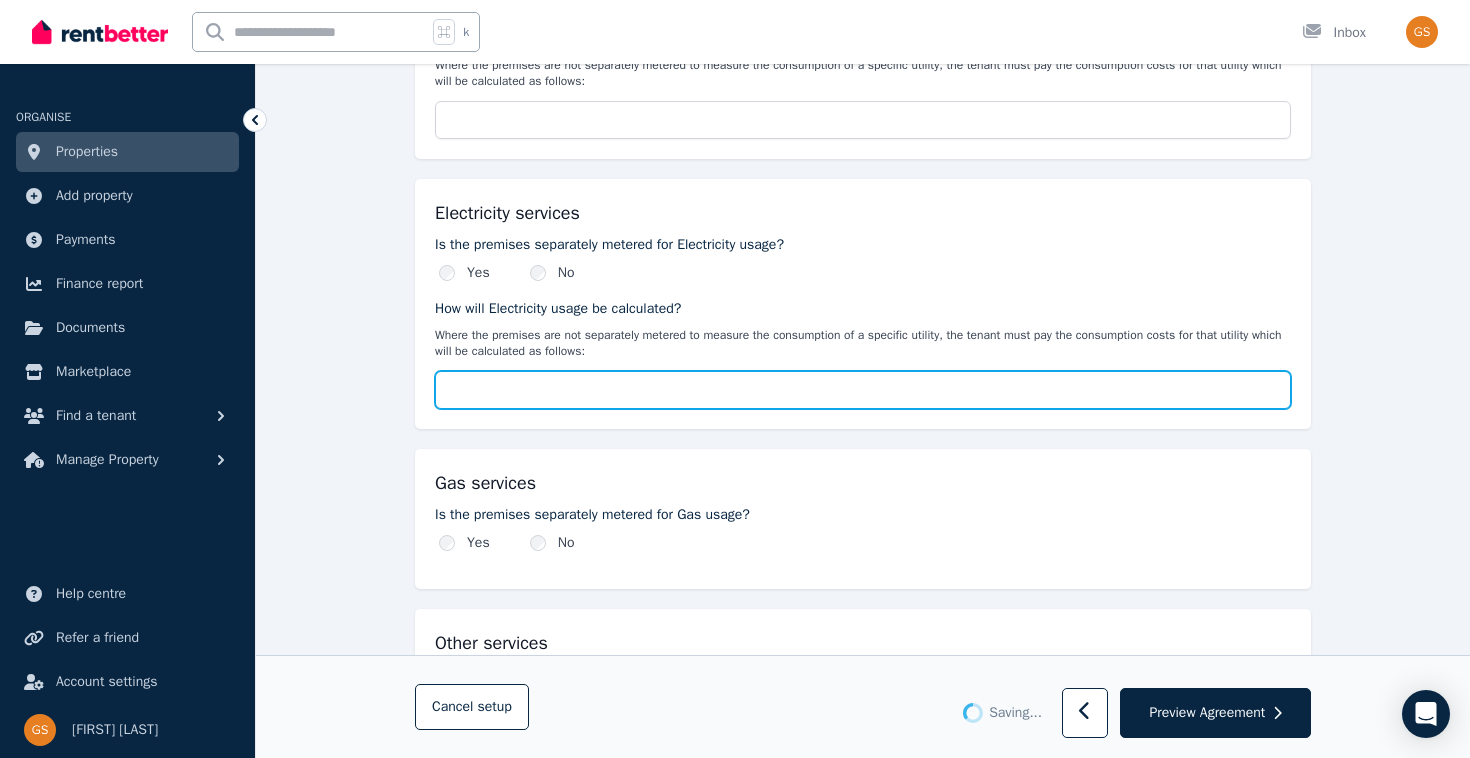type on "**********" 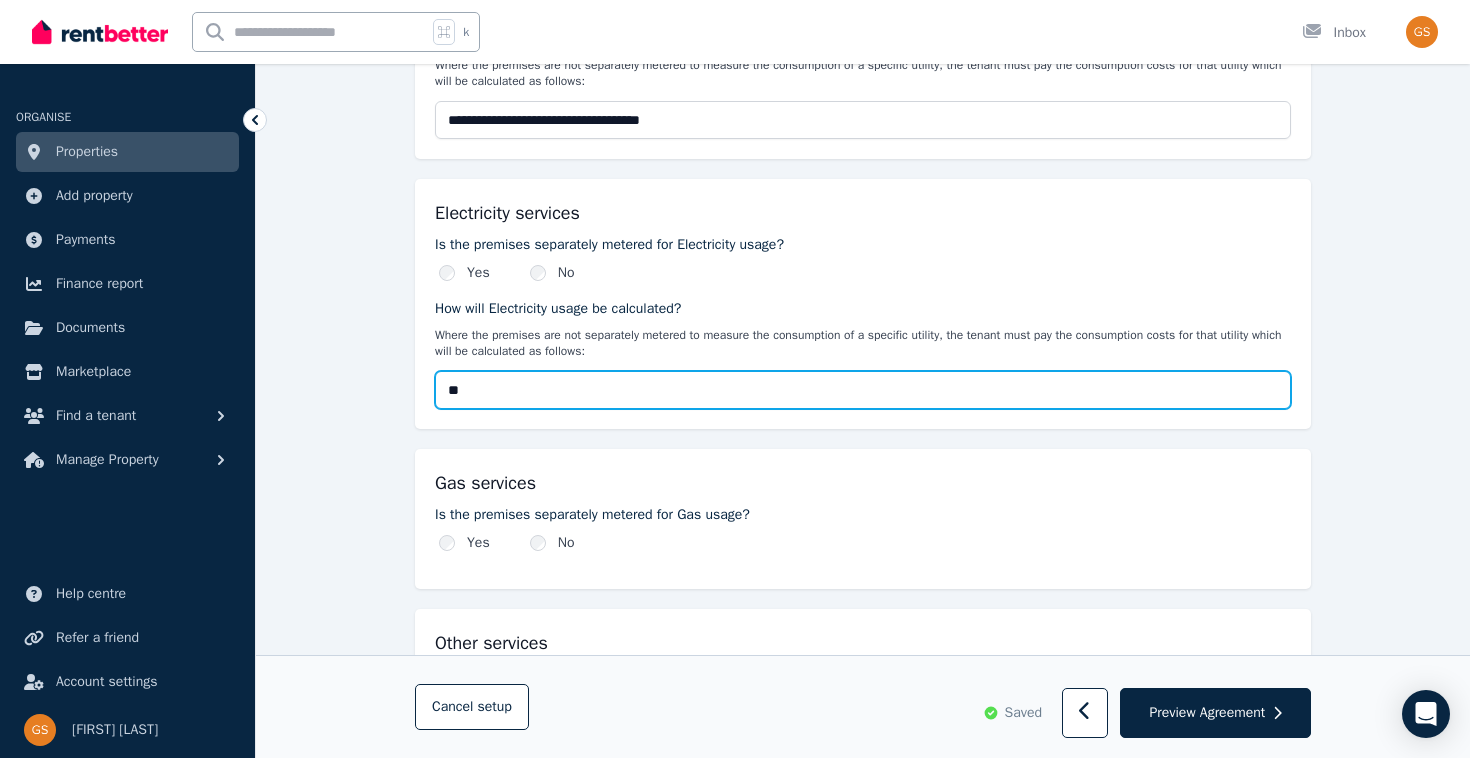 type on "***" 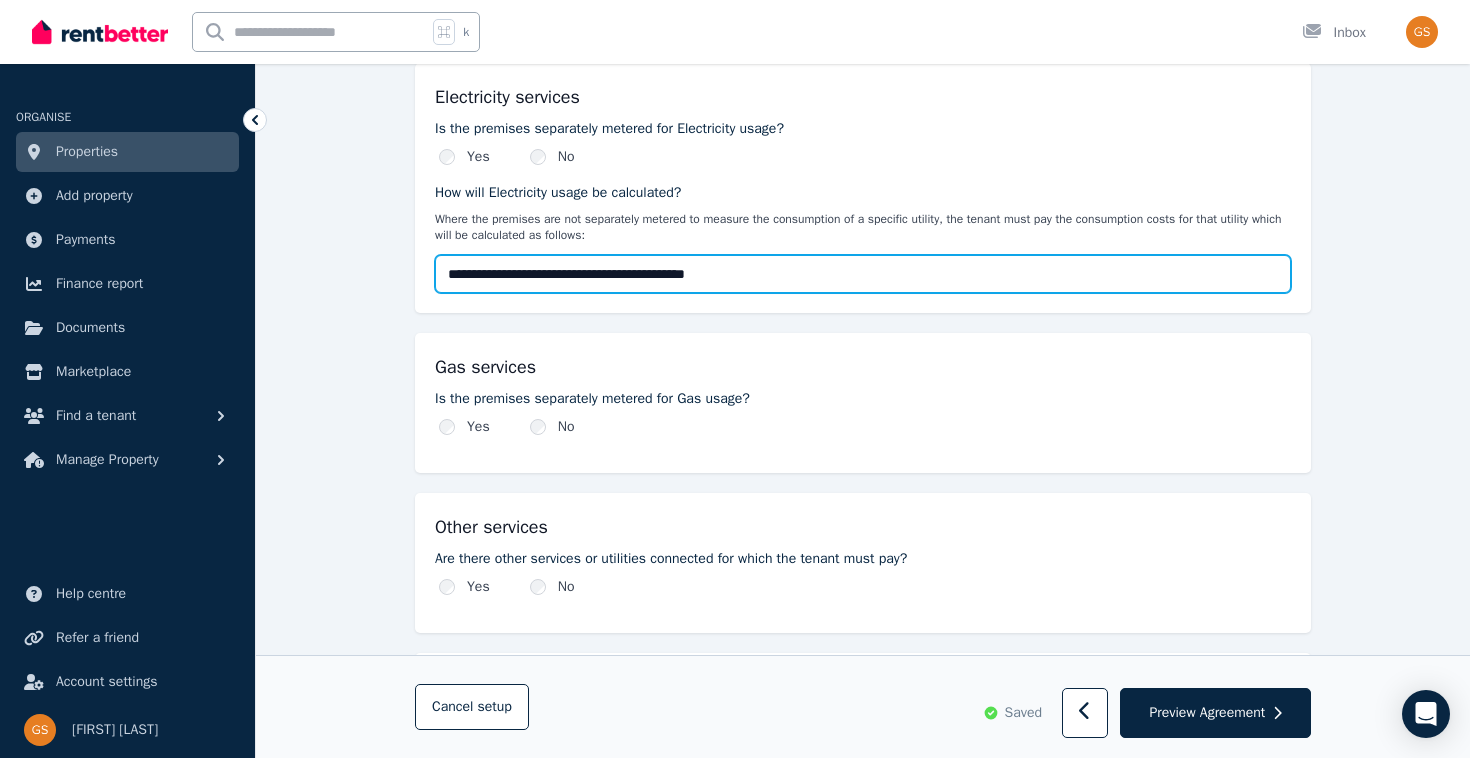 scroll, scrollTop: 1880, scrollLeft: 0, axis: vertical 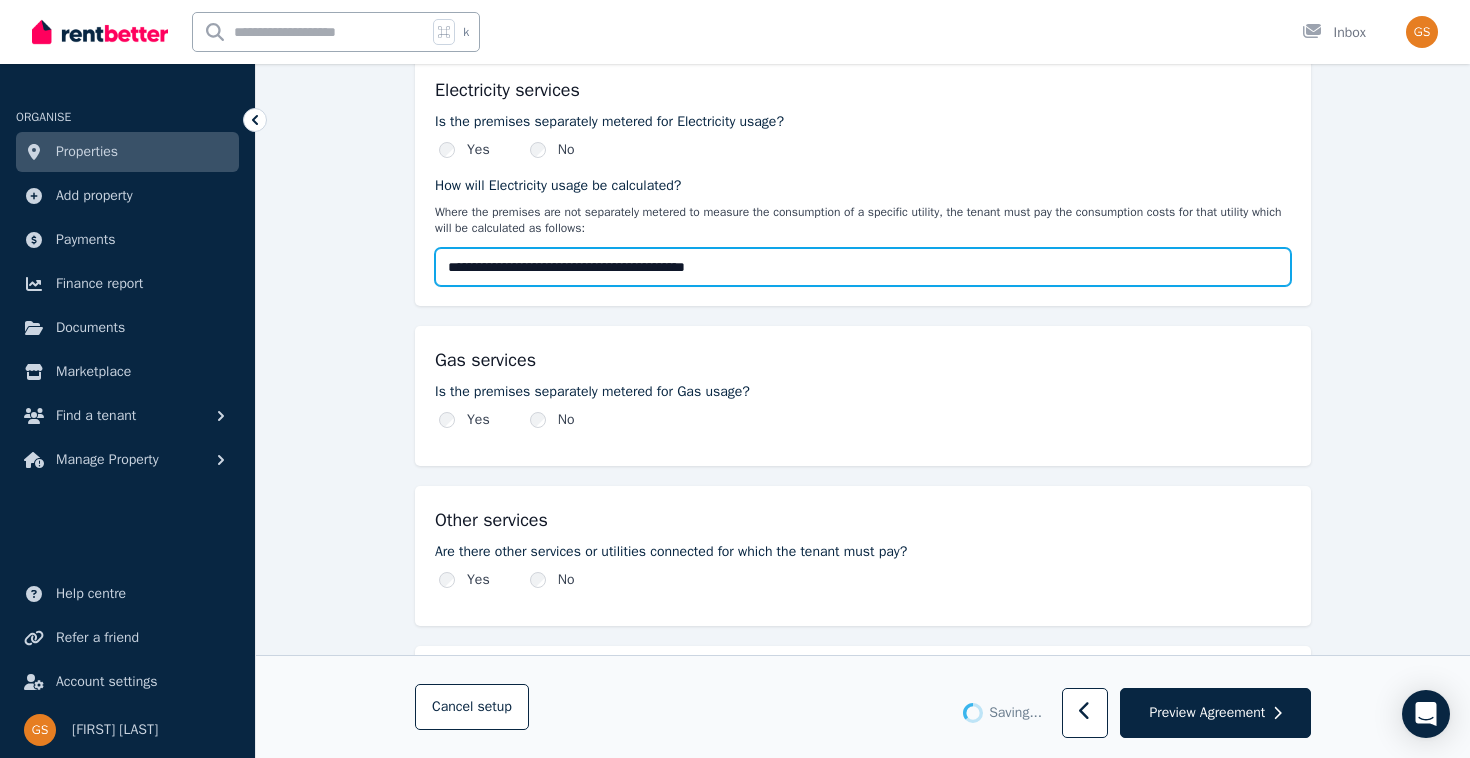 type on "**********" 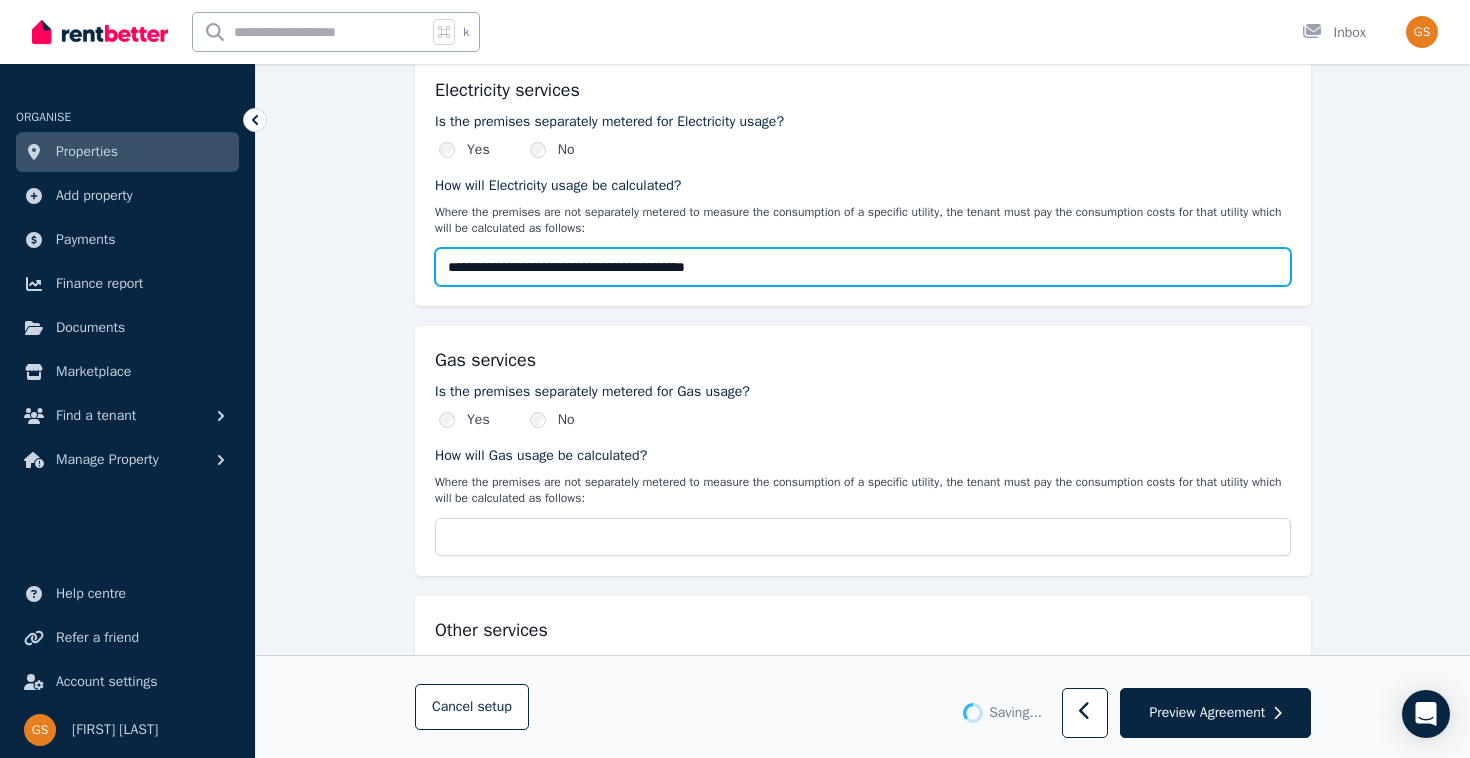 drag, startPoint x: 750, startPoint y: 267, endPoint x: 450, endPoint y: 272, distance: 300.04166 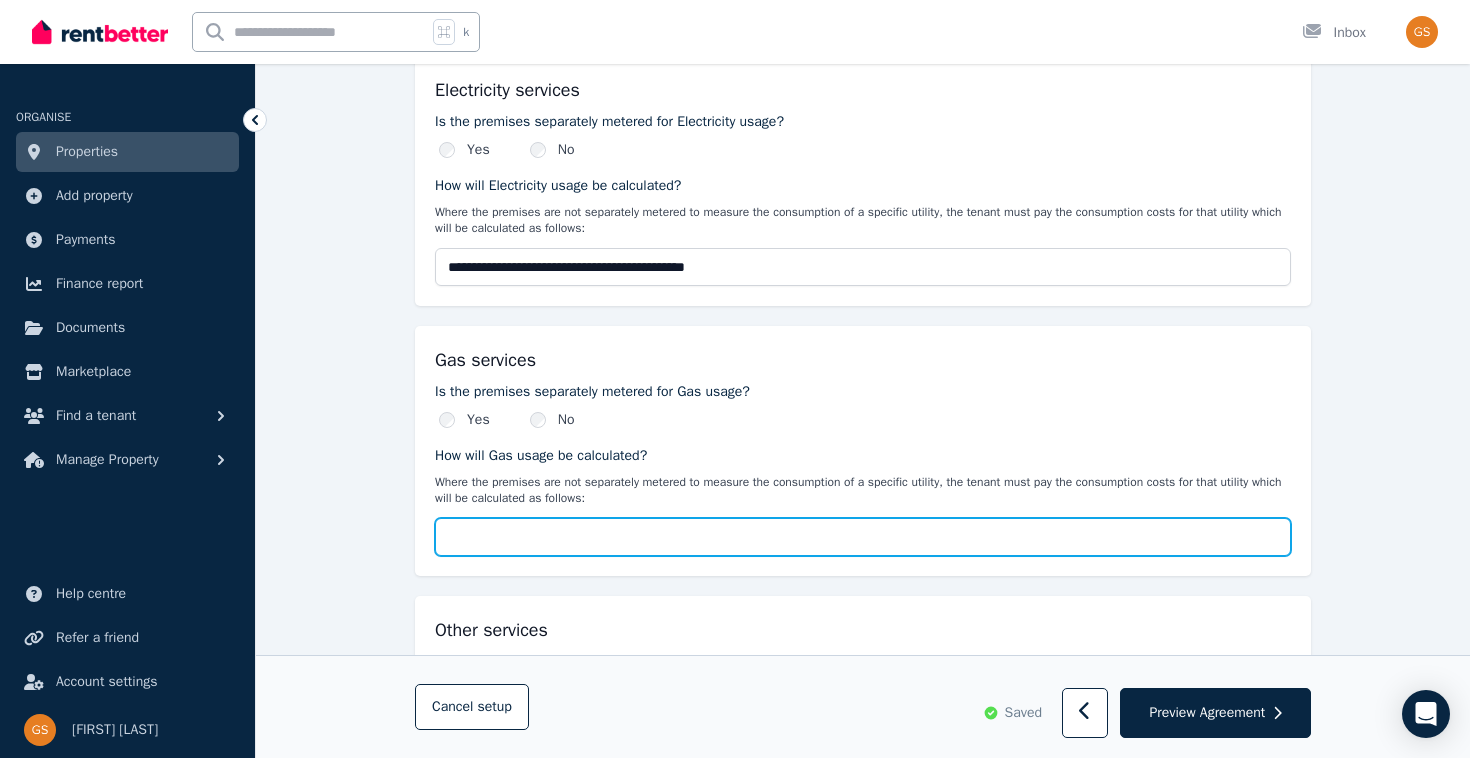 click on "How will Gas usage be calculated?" at bounding box center (863, 537) 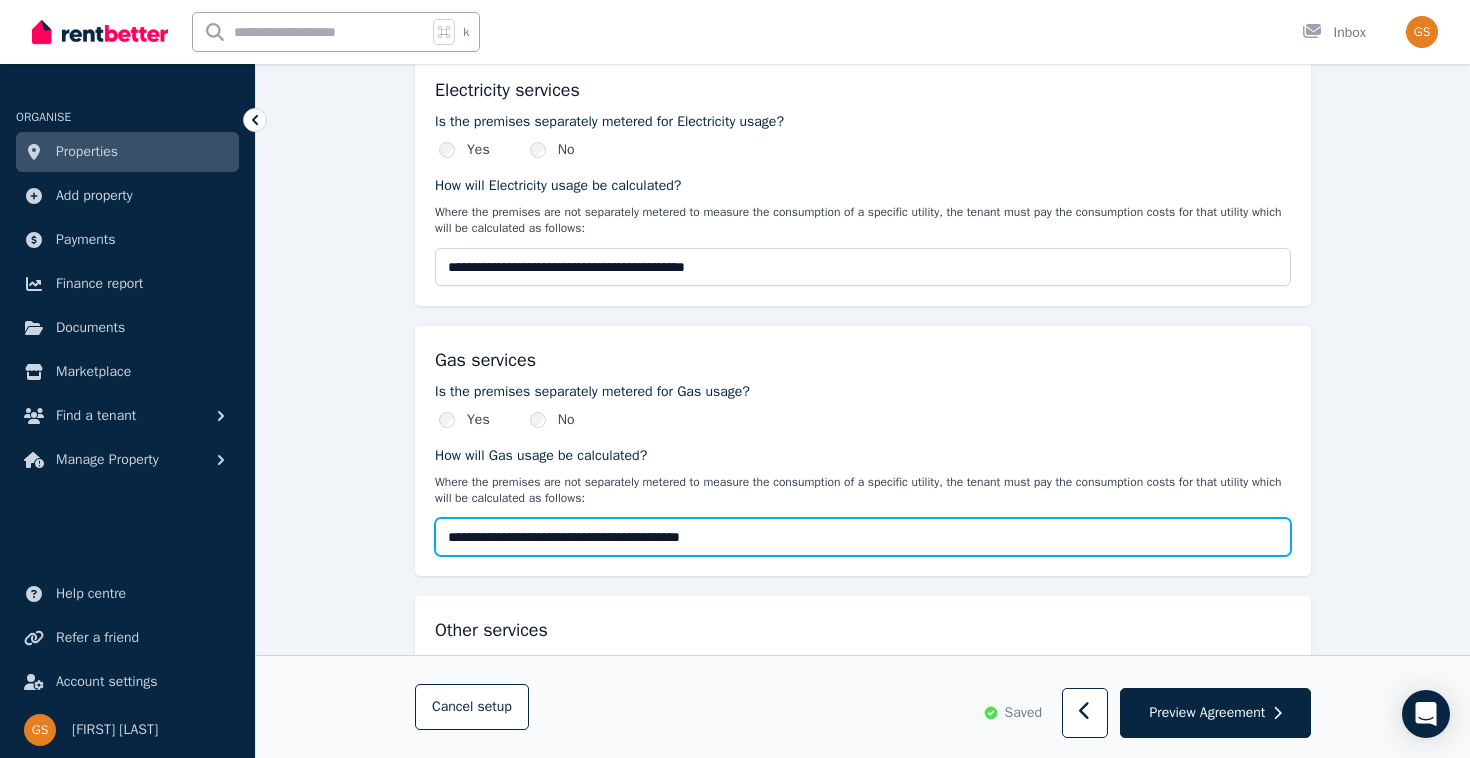type on "**********" 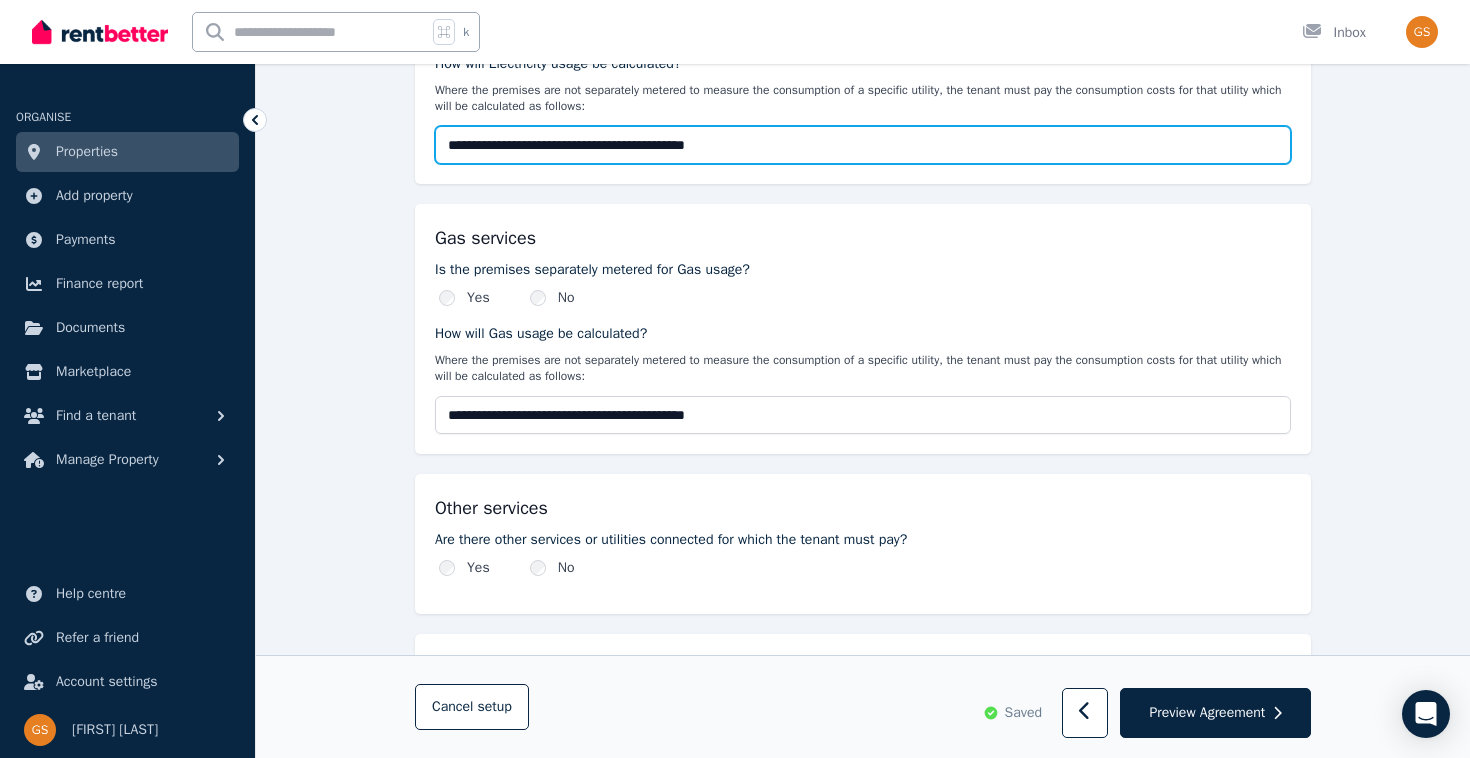 scroll, scrollTop: 2004, scrollLeft: 0, axis: vertical 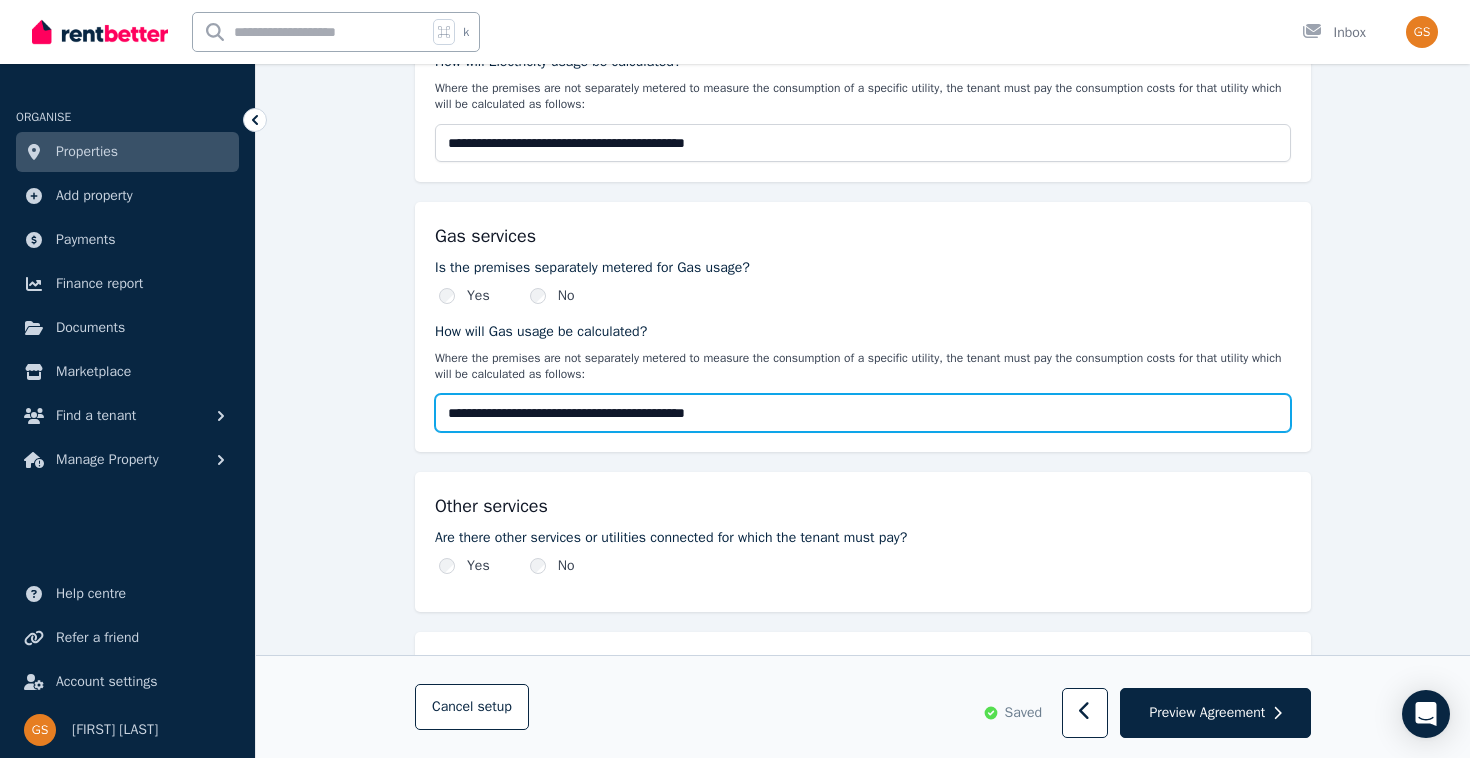 click on "**********" at bounding box center [863, 413] 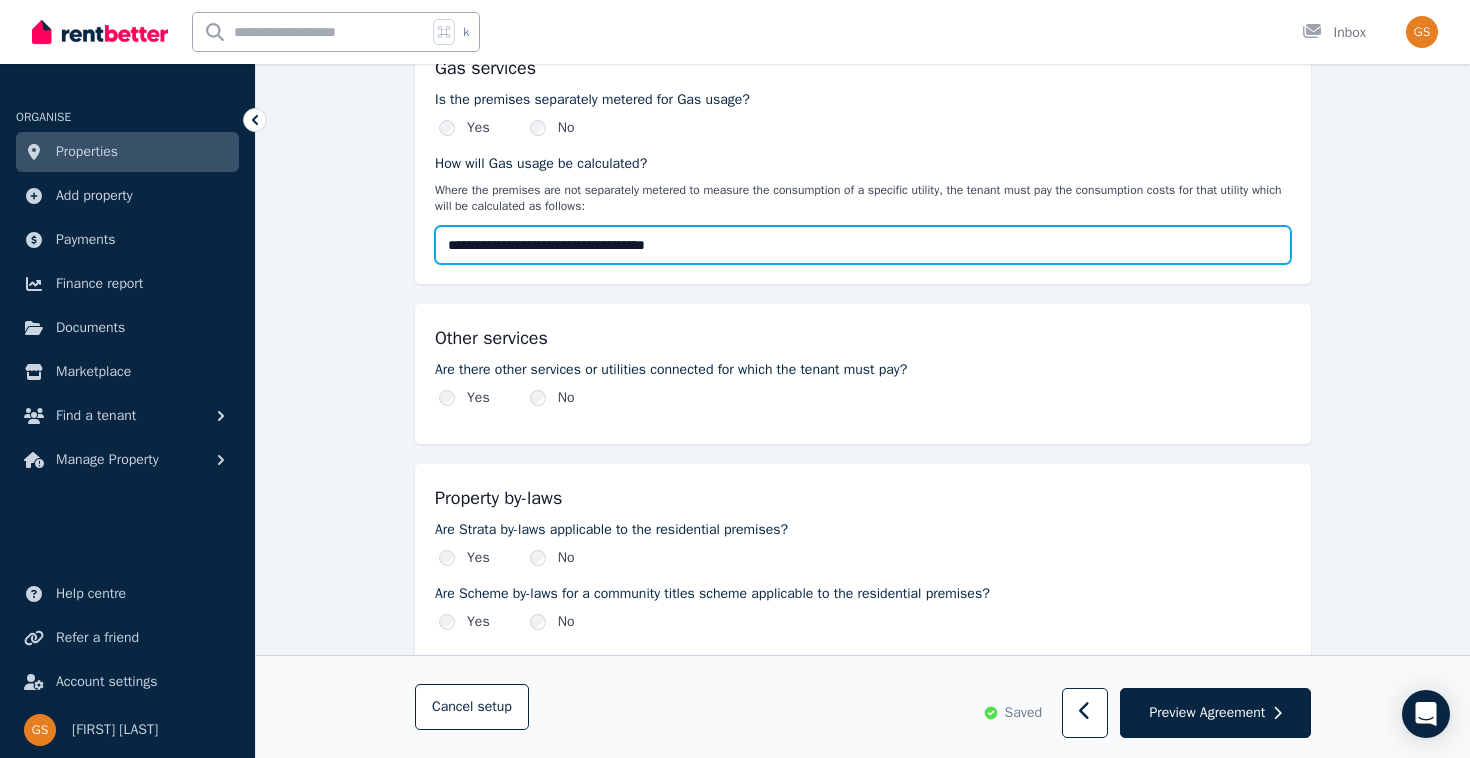 scroll, scrollTop: 2173, scrollLeft: 0, axis: vertical 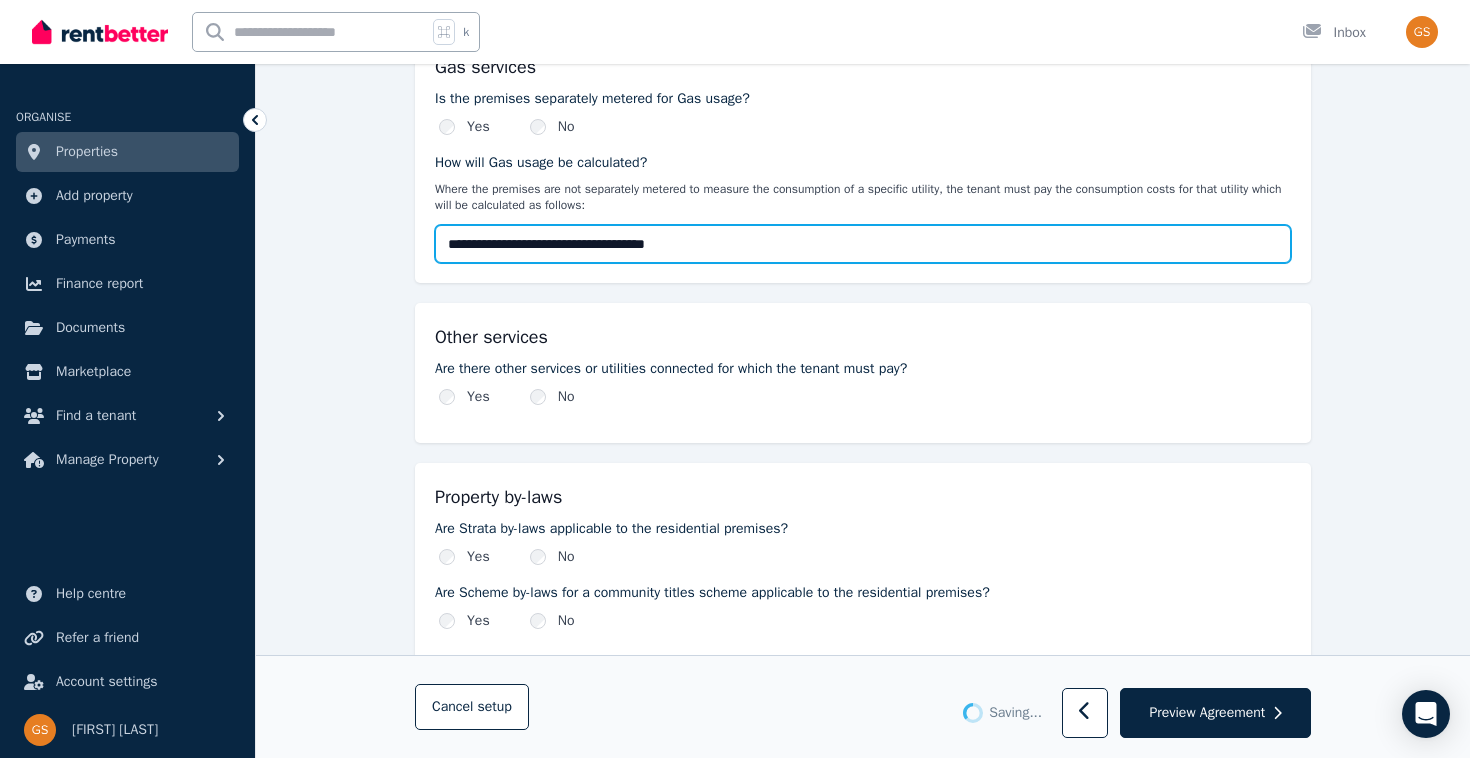 type on "**********" 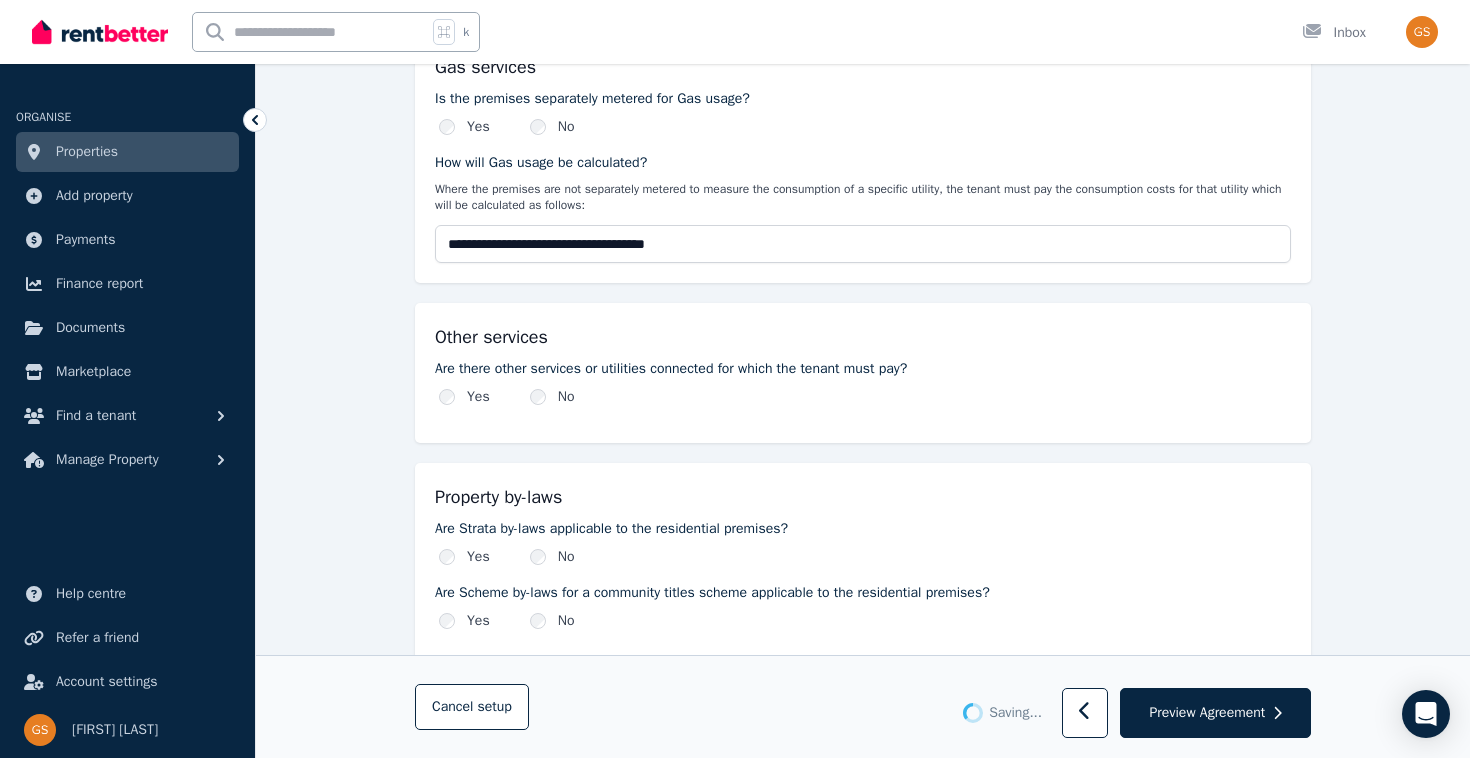click on "**********" at bounding box center [863, 77] 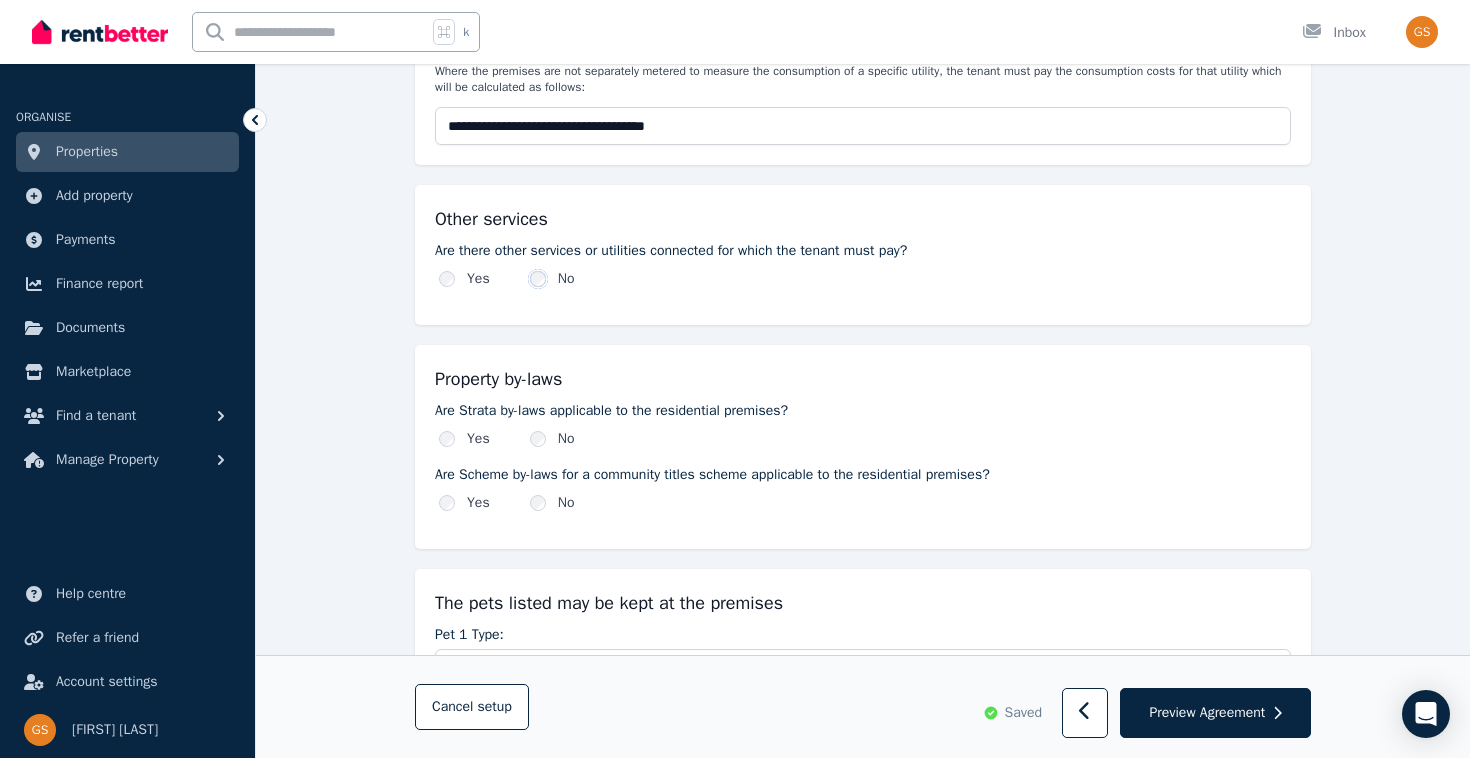 scroll, scrollTop: 2392, scrollLeft: 0, axis: vertical 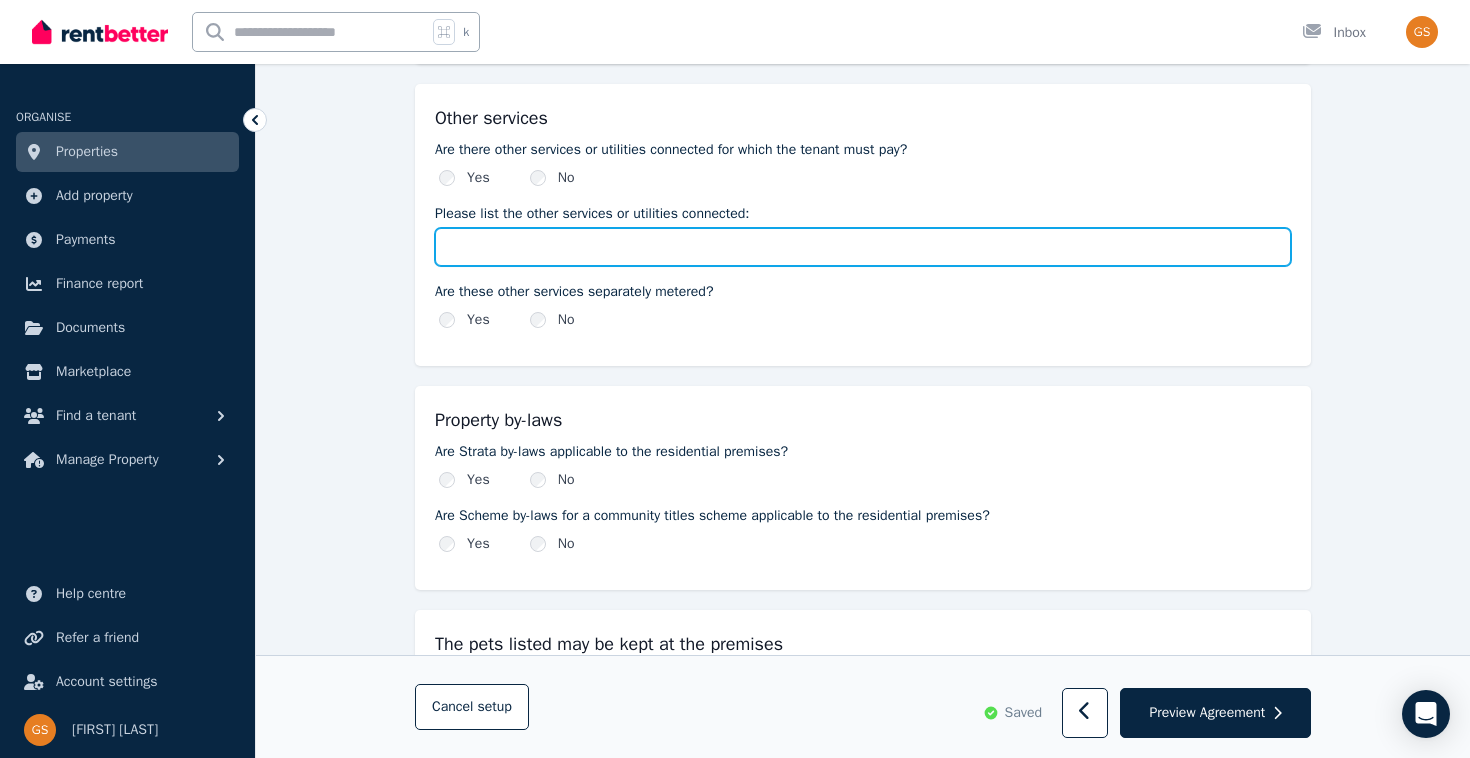 click on "Please list the other services or utilities connected:" at bounding box center [863, 247] 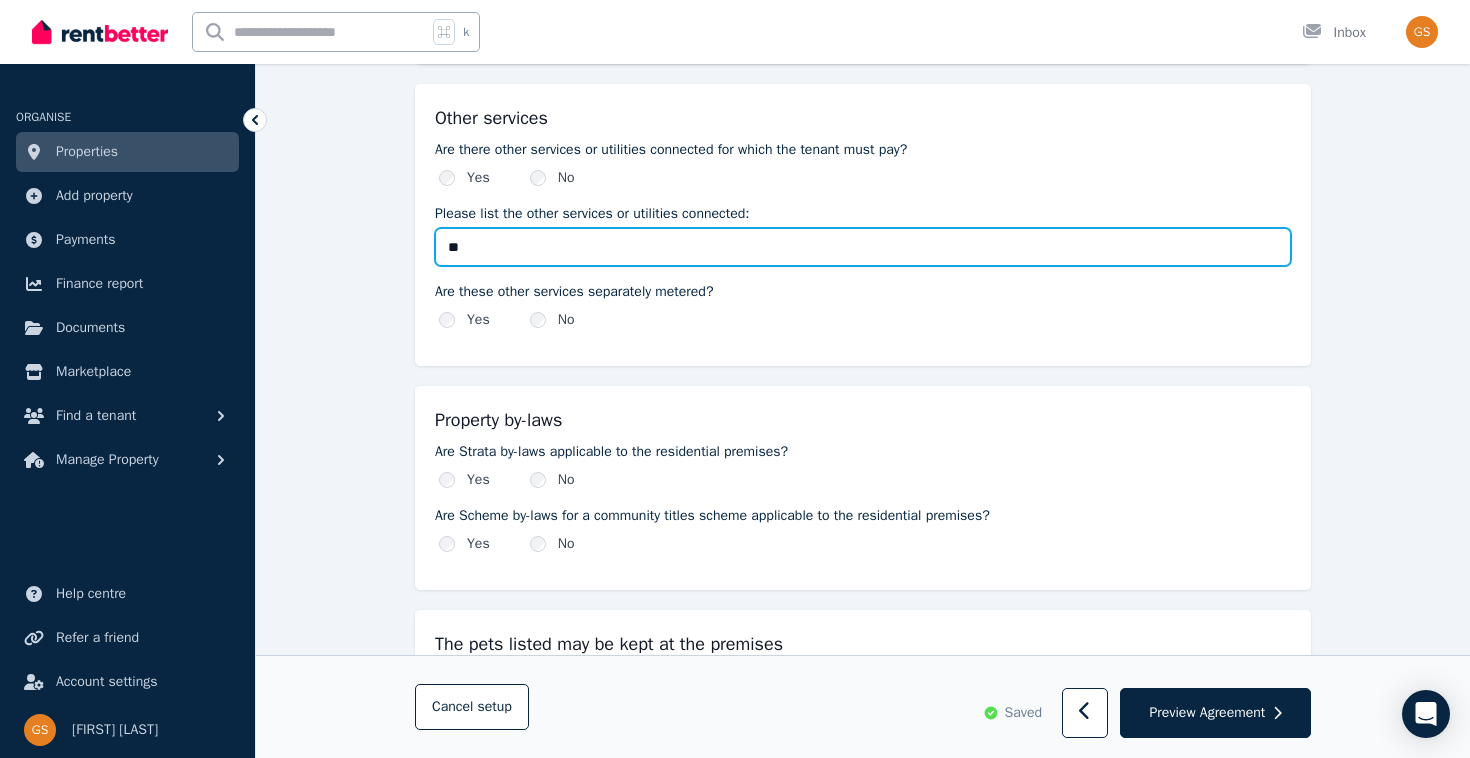 type on "*" 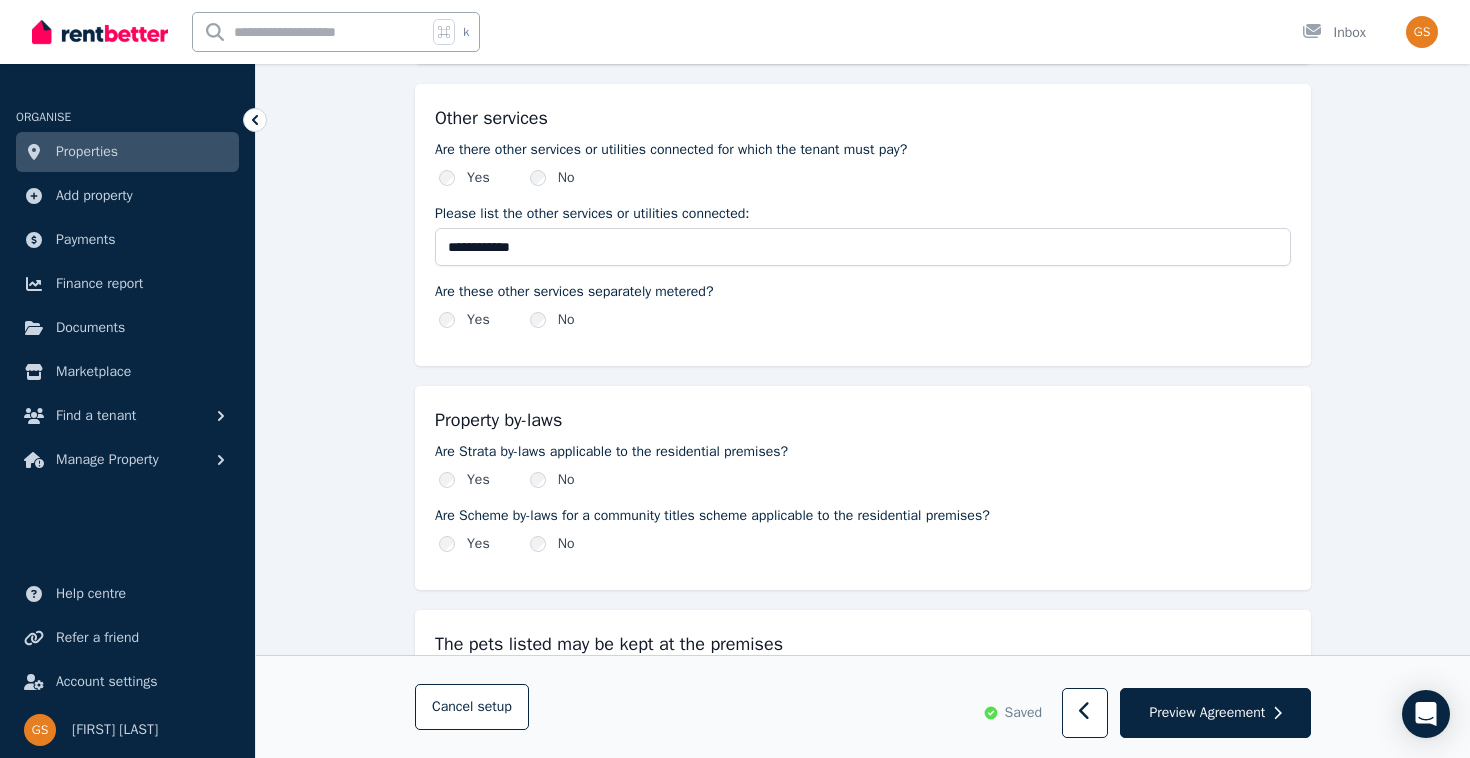 click on "**********" at bounding box center (863, 225) 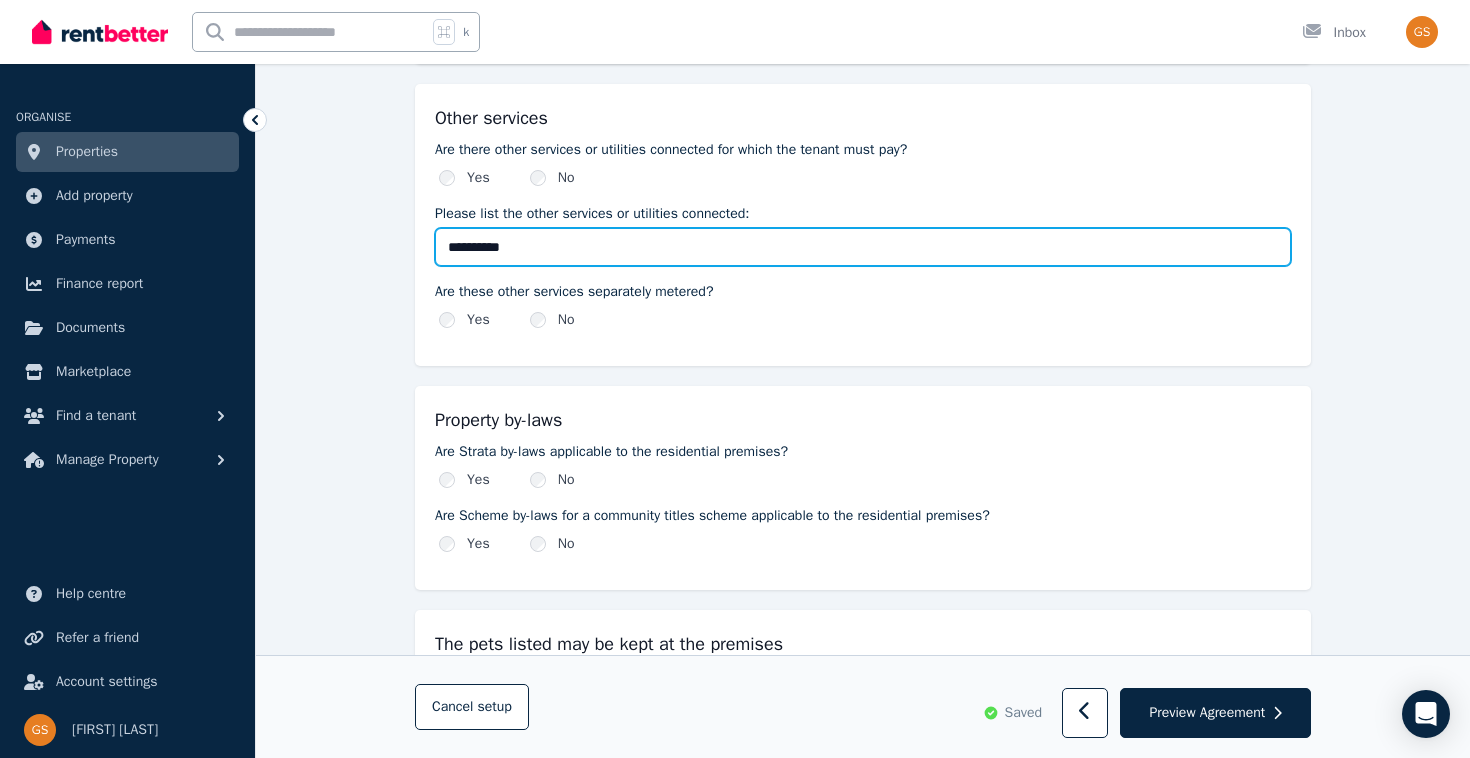 type on "**********" 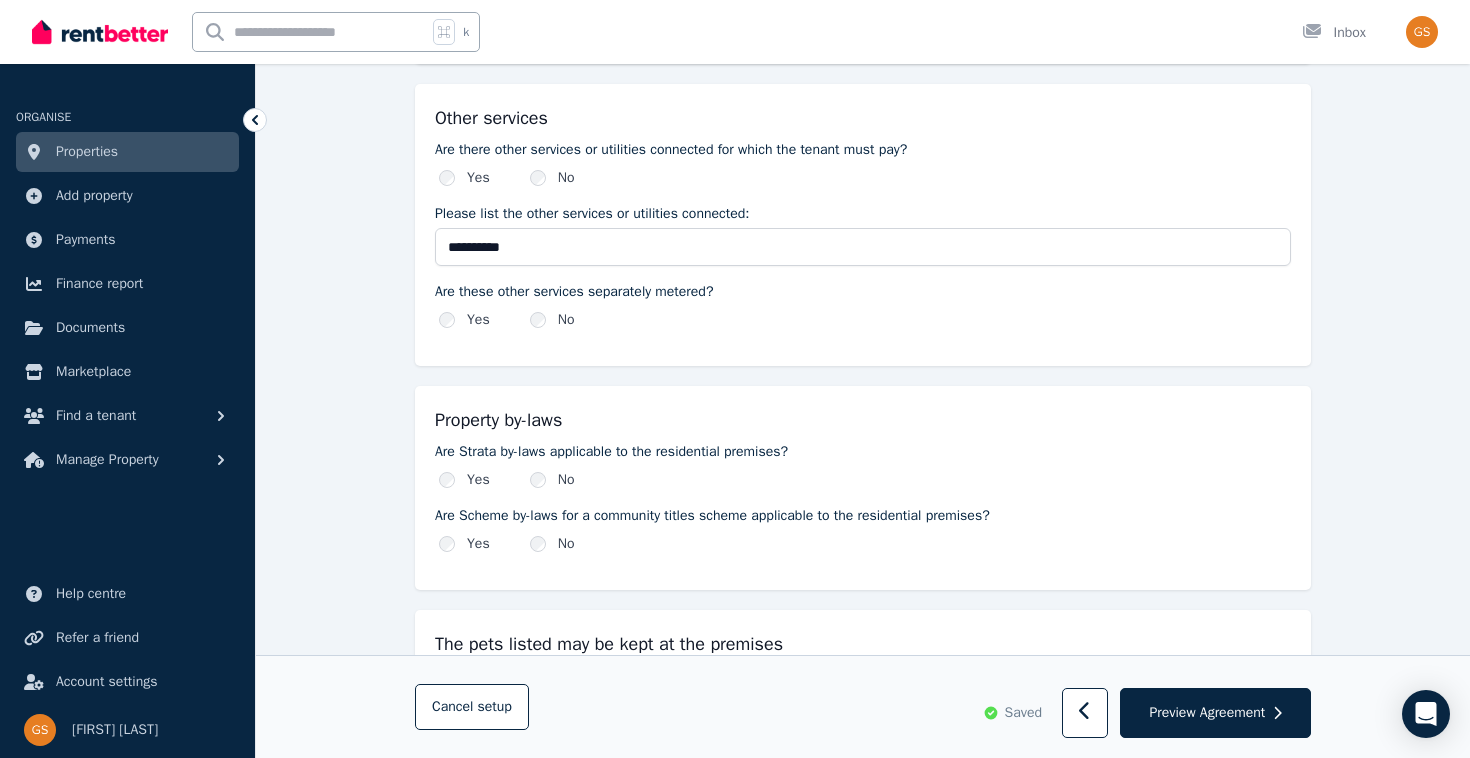 click on "**********" at bounding box center (863, 225) 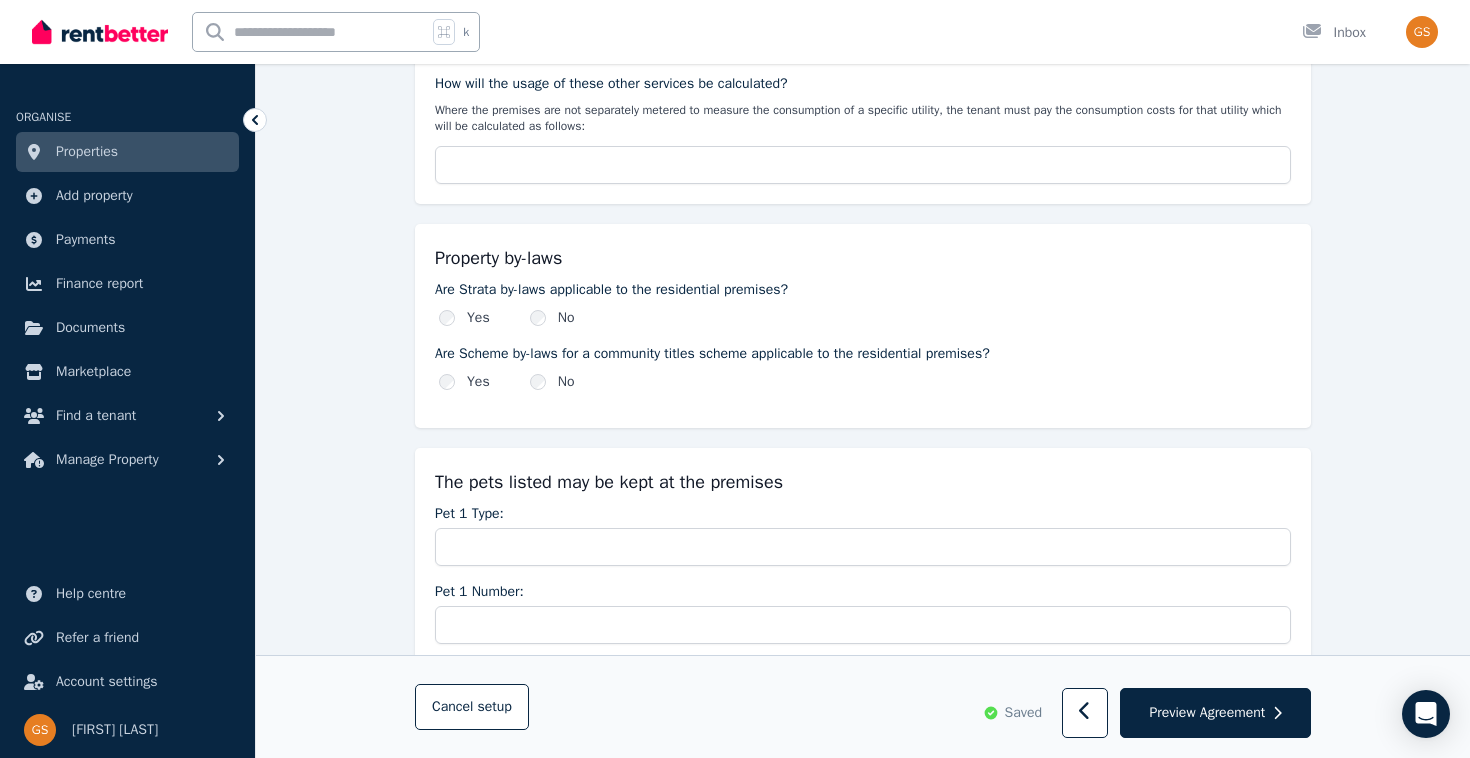 scroll, scrollTop: 2689, scrollLeft: 0, axis: vertical 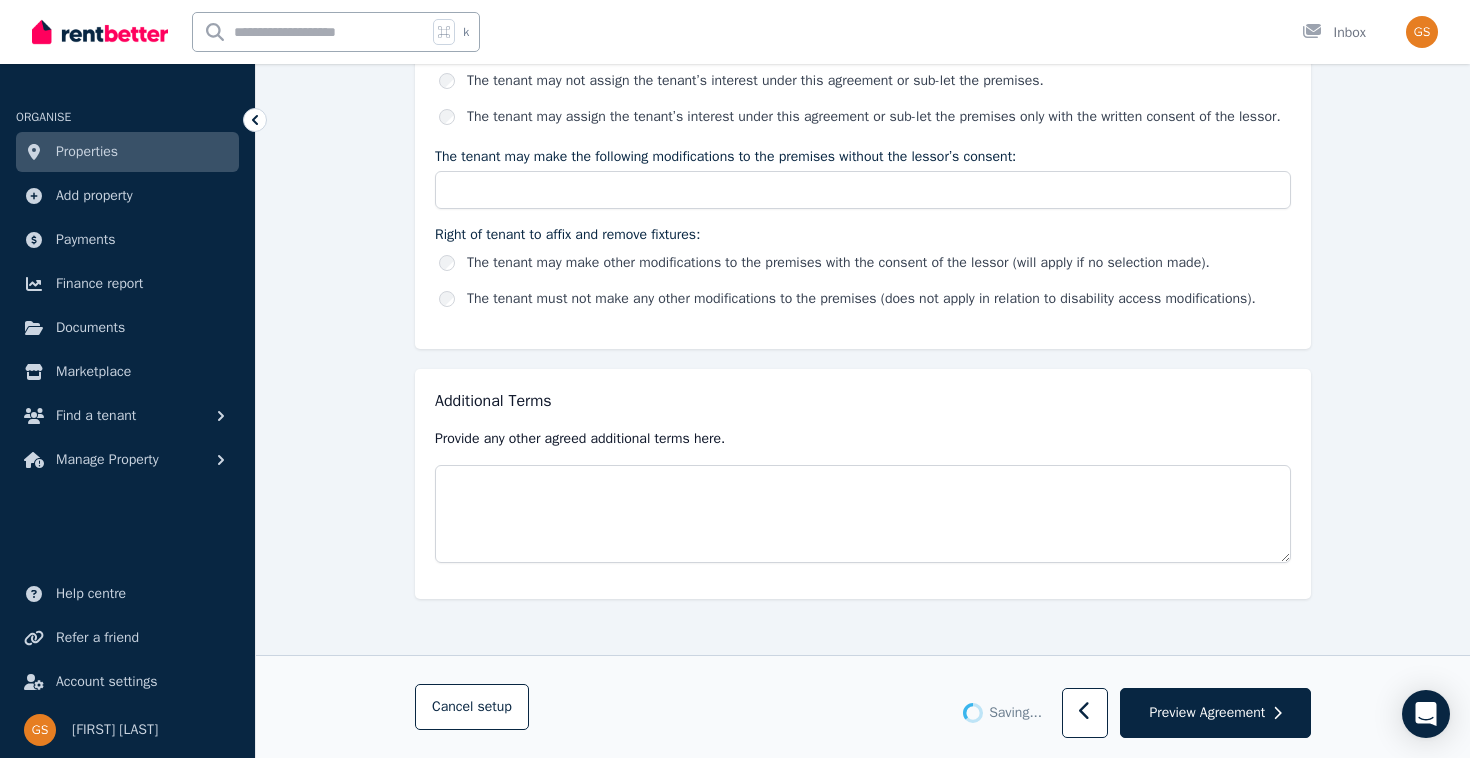 click on "Additional Terms Provide any other agreed additional terms here." at bounding box center [863, 484] 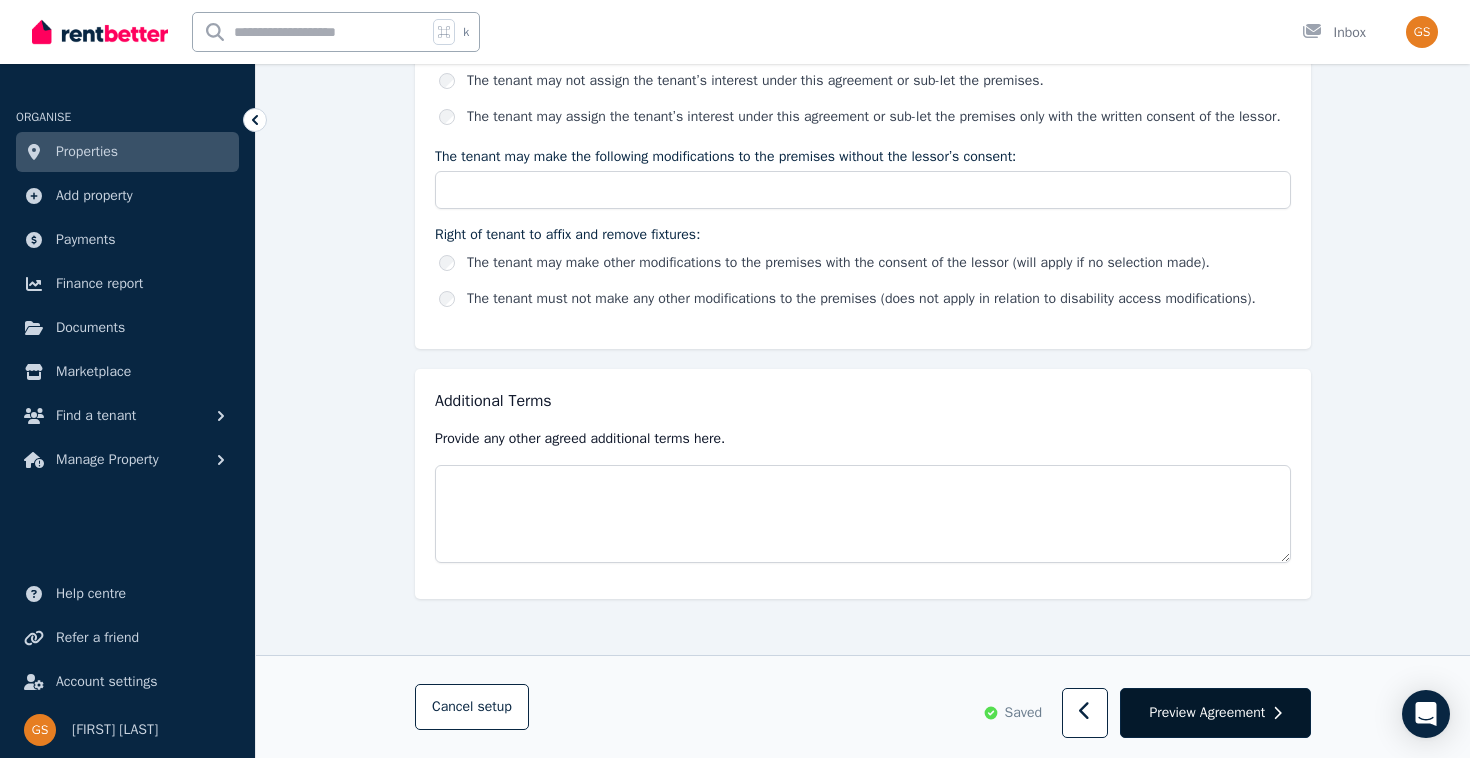 click on "Preview Agreement" at bounding box center (1207, 713) 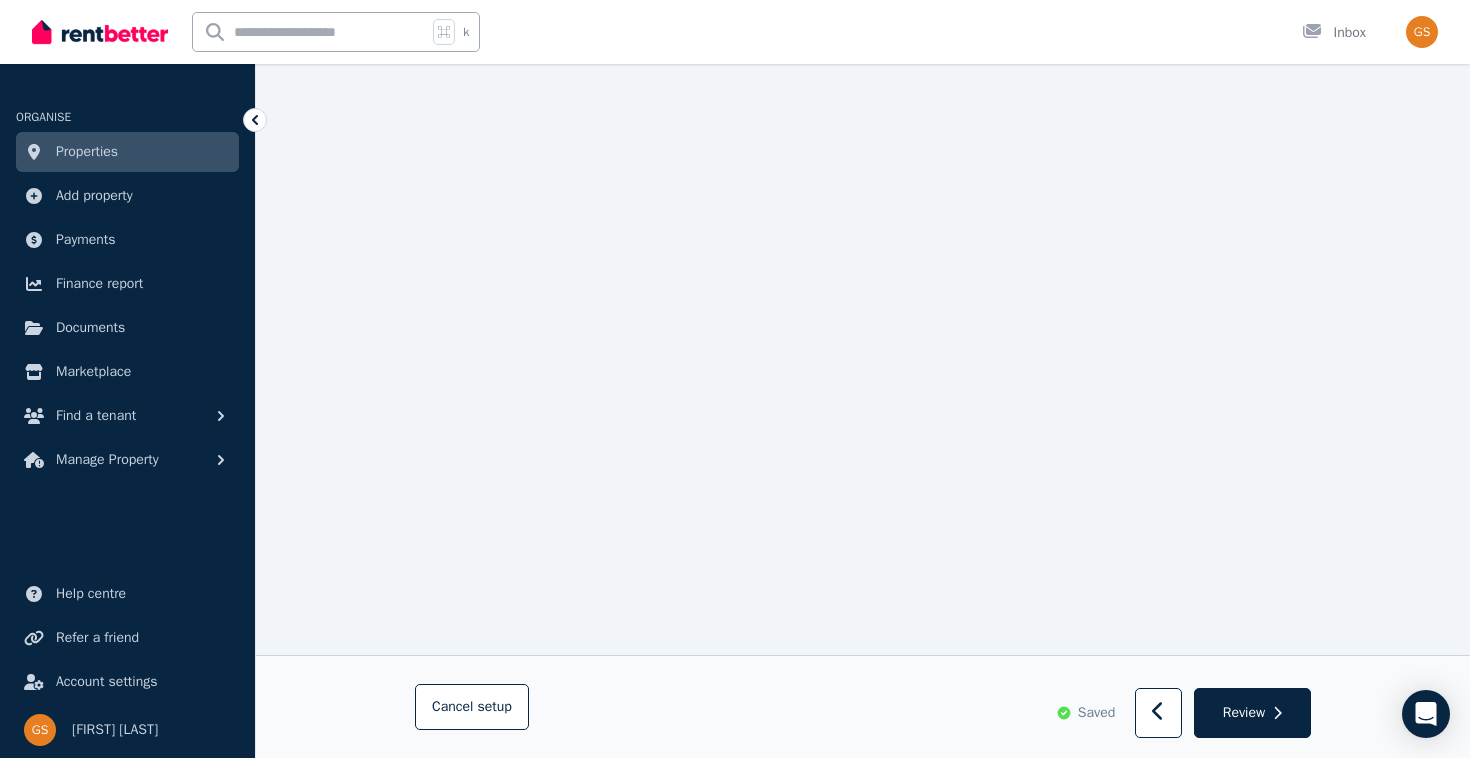 scroll, scrollTop: 12053, scrollLeft: 0, axis: vertical 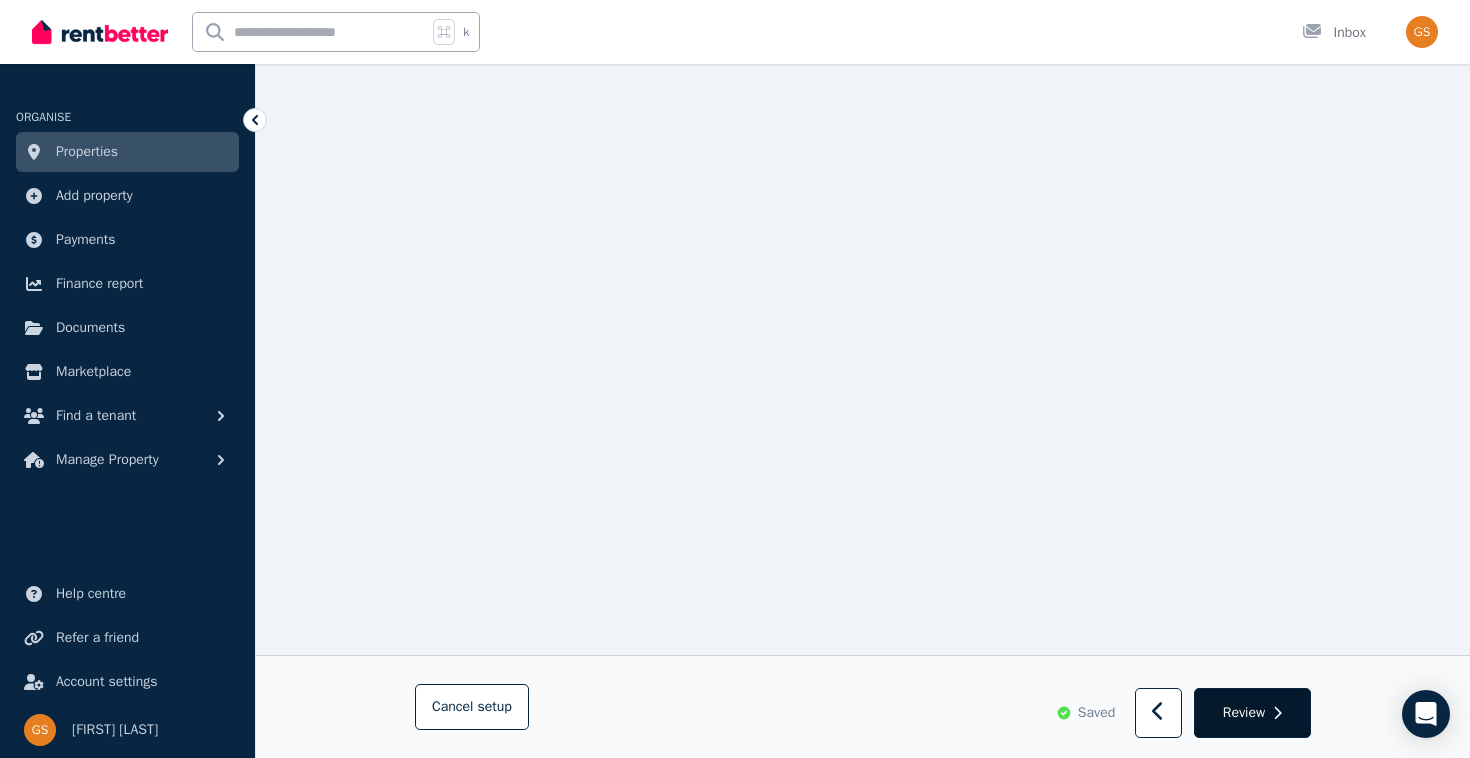 click on "Review" at bounding box center (1244, 713) 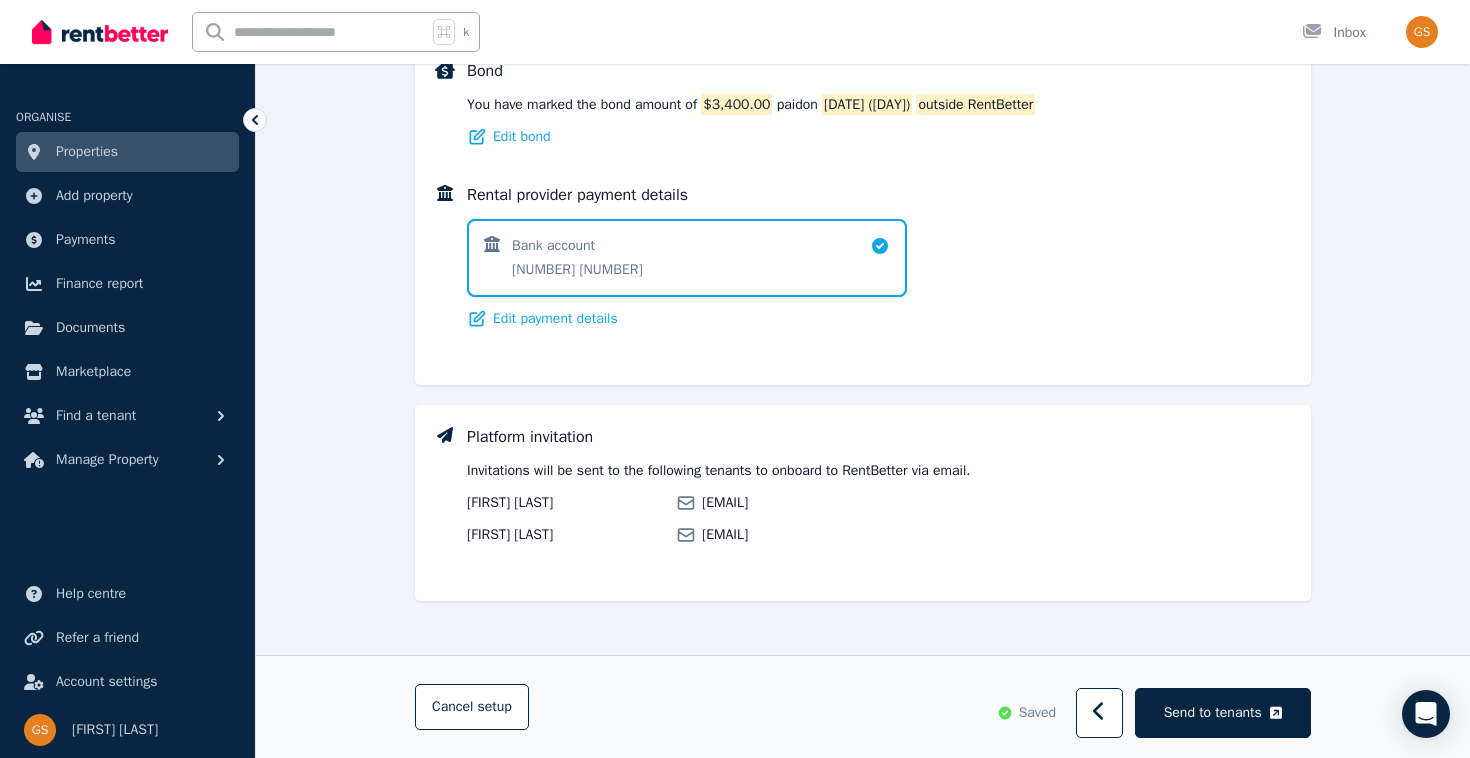 scroll, scrollTop: 1396, scrollLeft: 0, axis: vertical 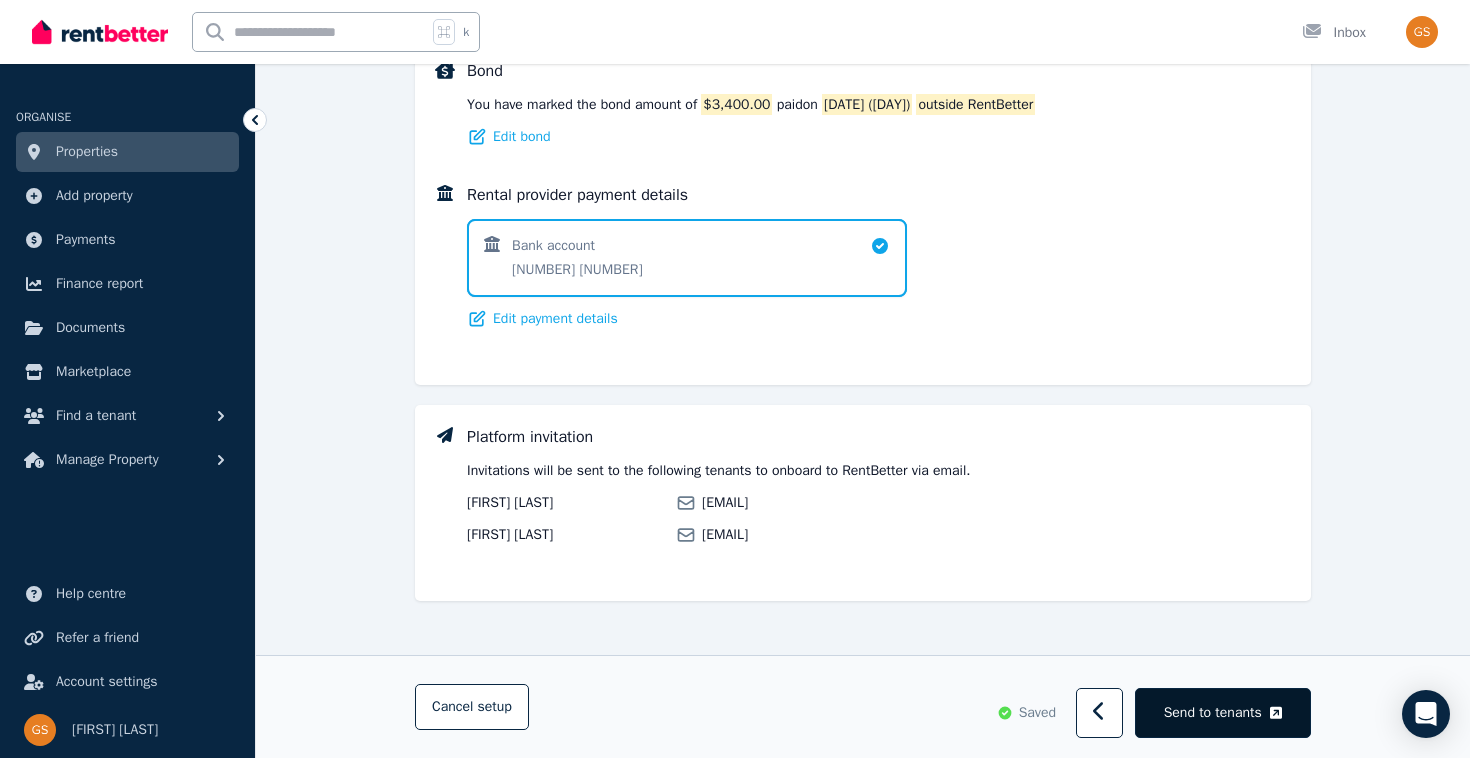 click on "Send to tenants" at bounding box center (1213, 713) 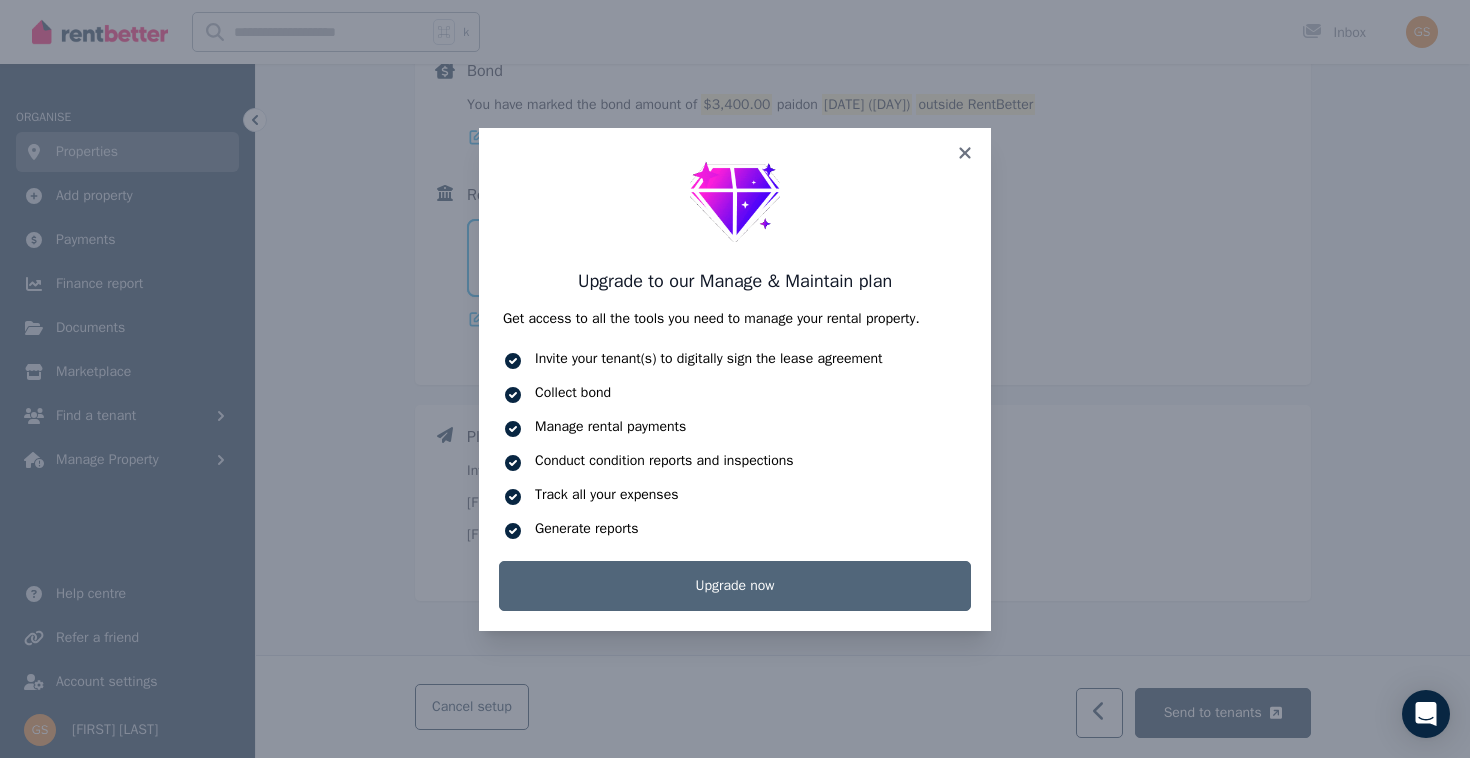 click on "Upgrade now" at bounding box center (735, 586) 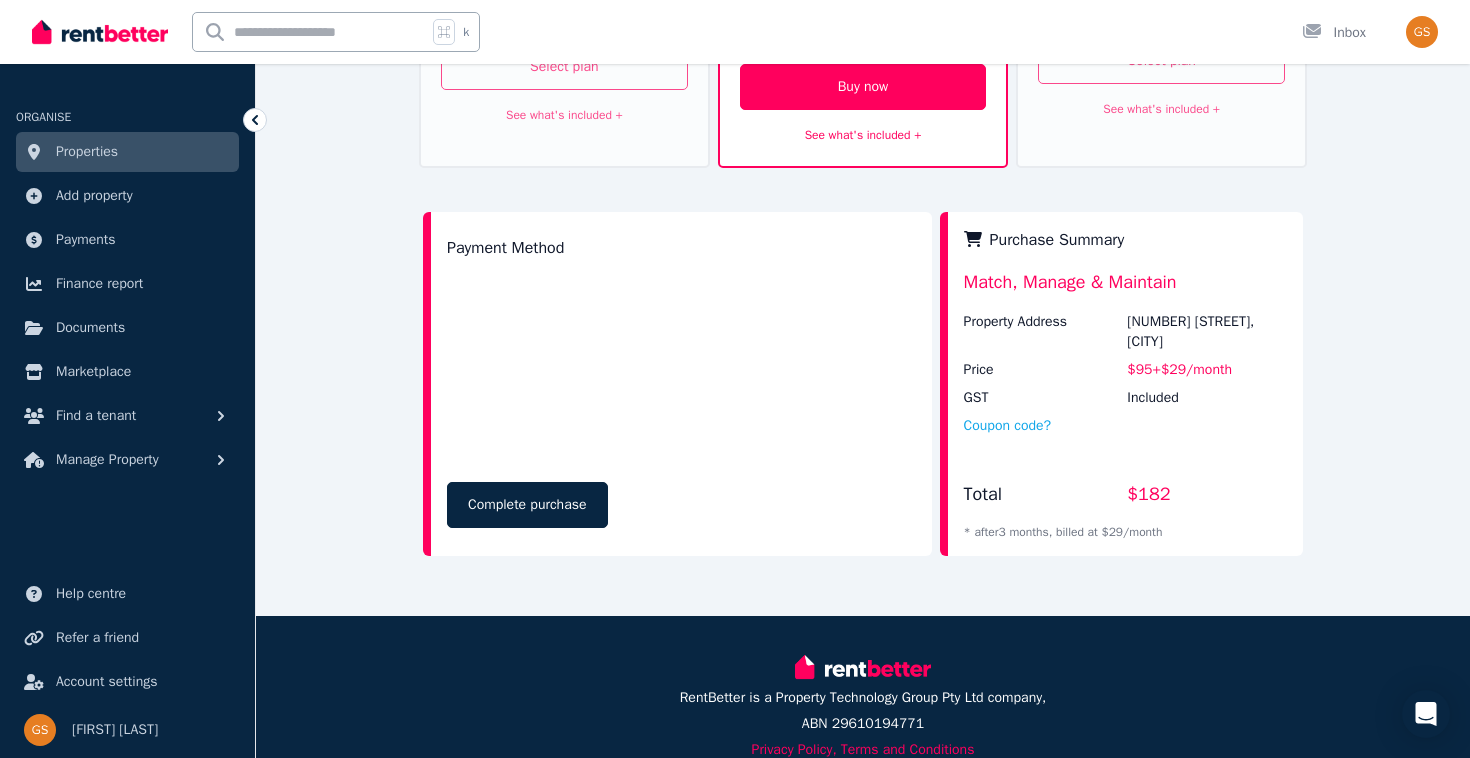 scroll, scrollTop: 0, scrollLeft: 0, axis: both 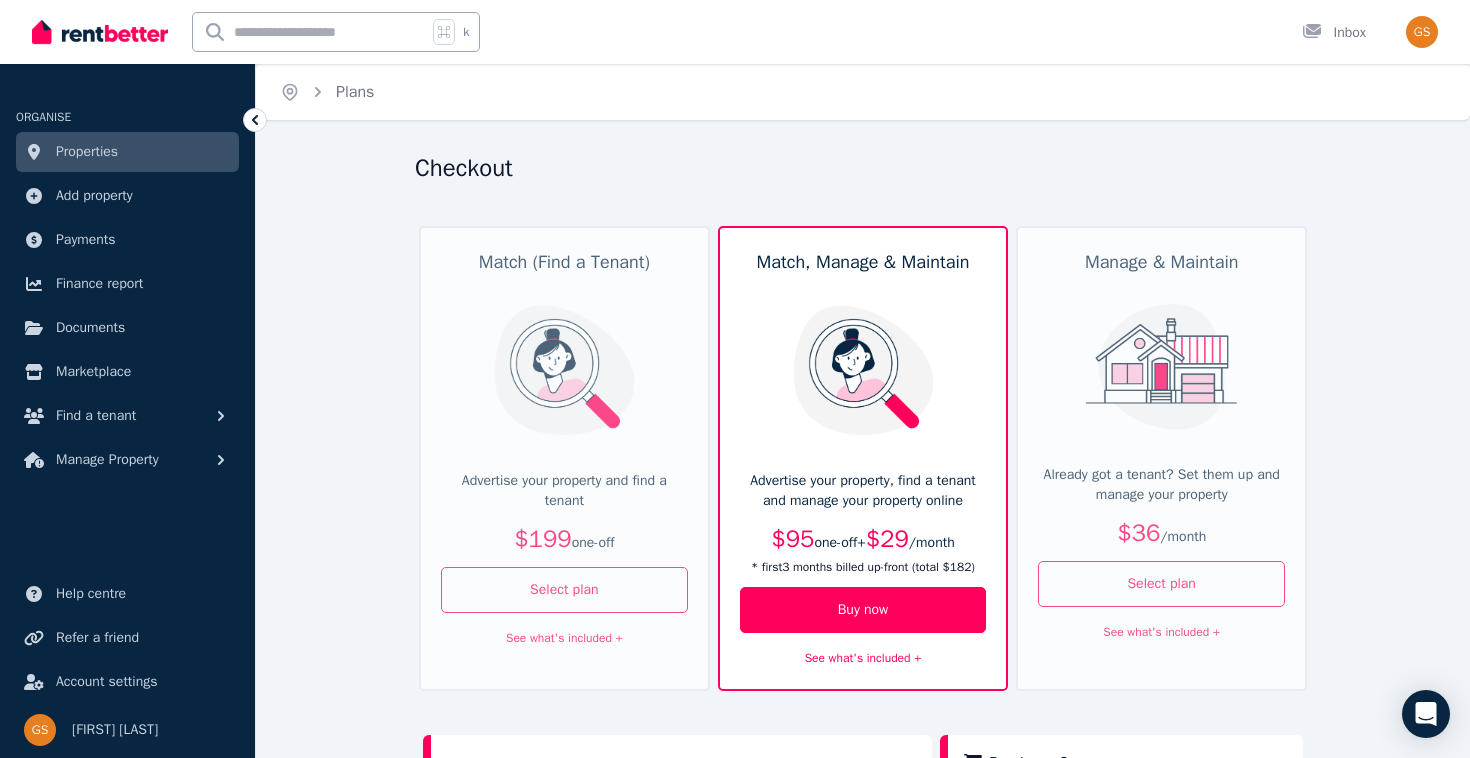 click on "Properties" at bounding box center (127, 152) 